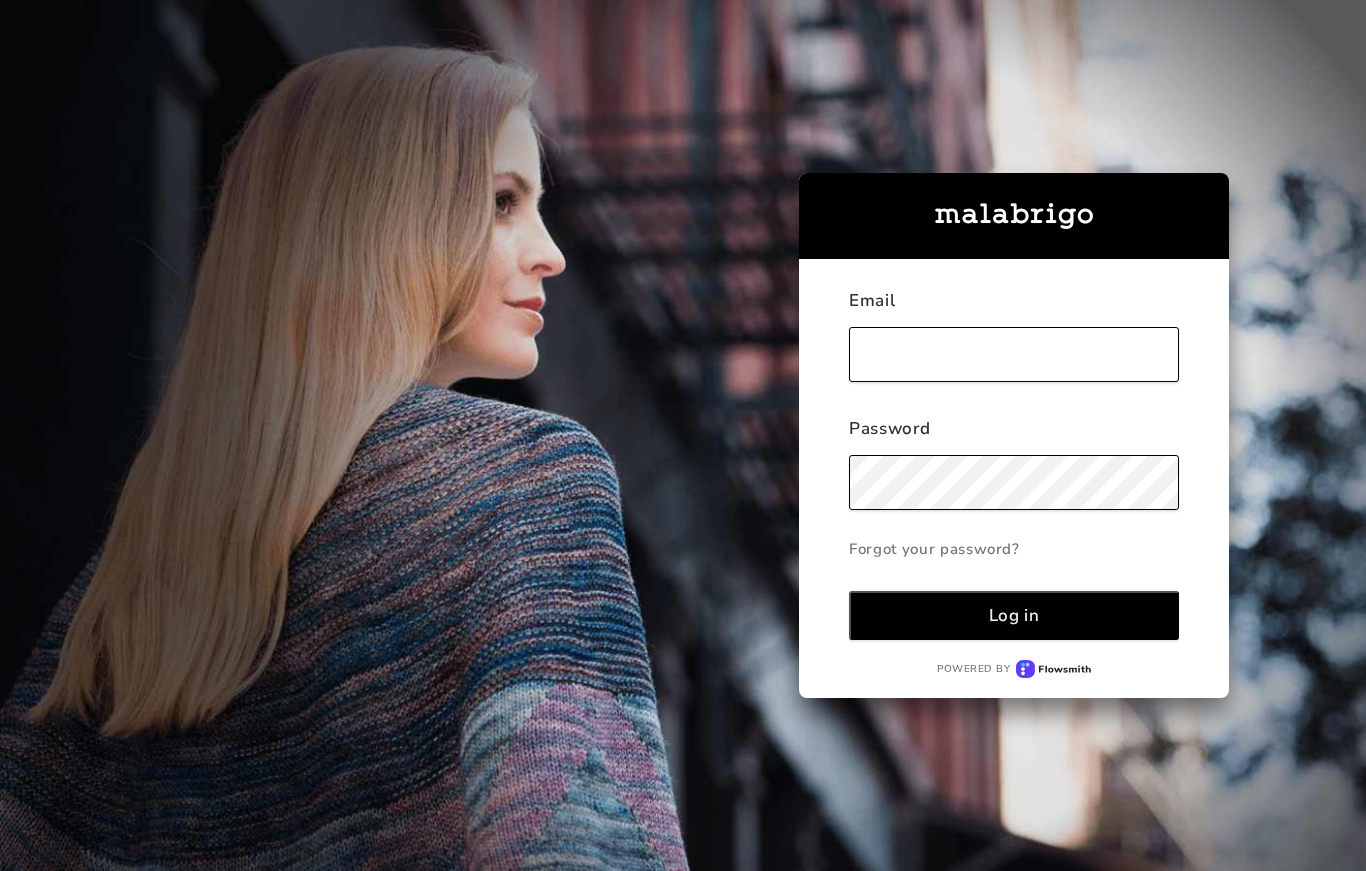 scroll, scrollTop: 0, scrollLeft: 0, axis: both 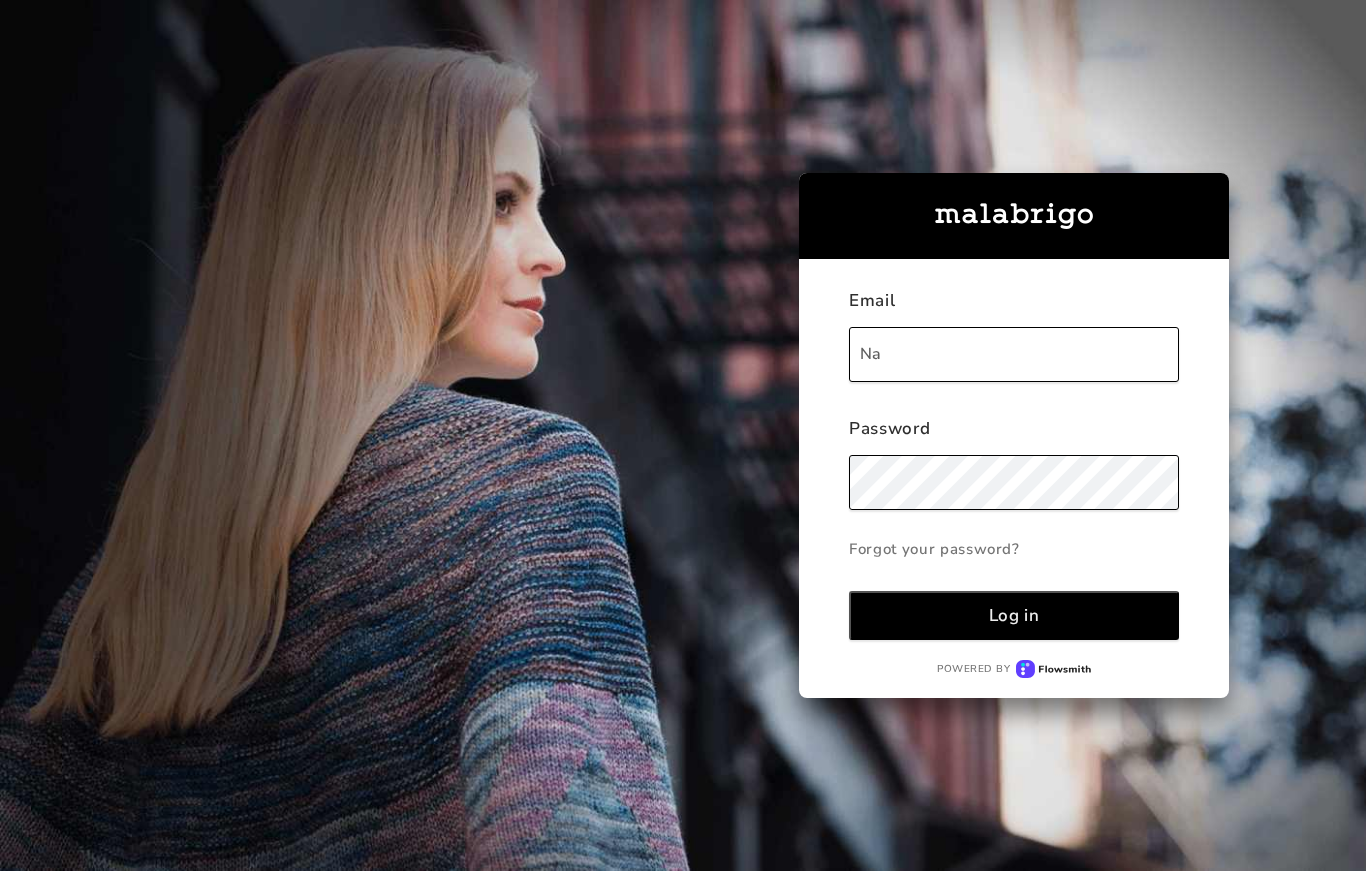 type on "N" 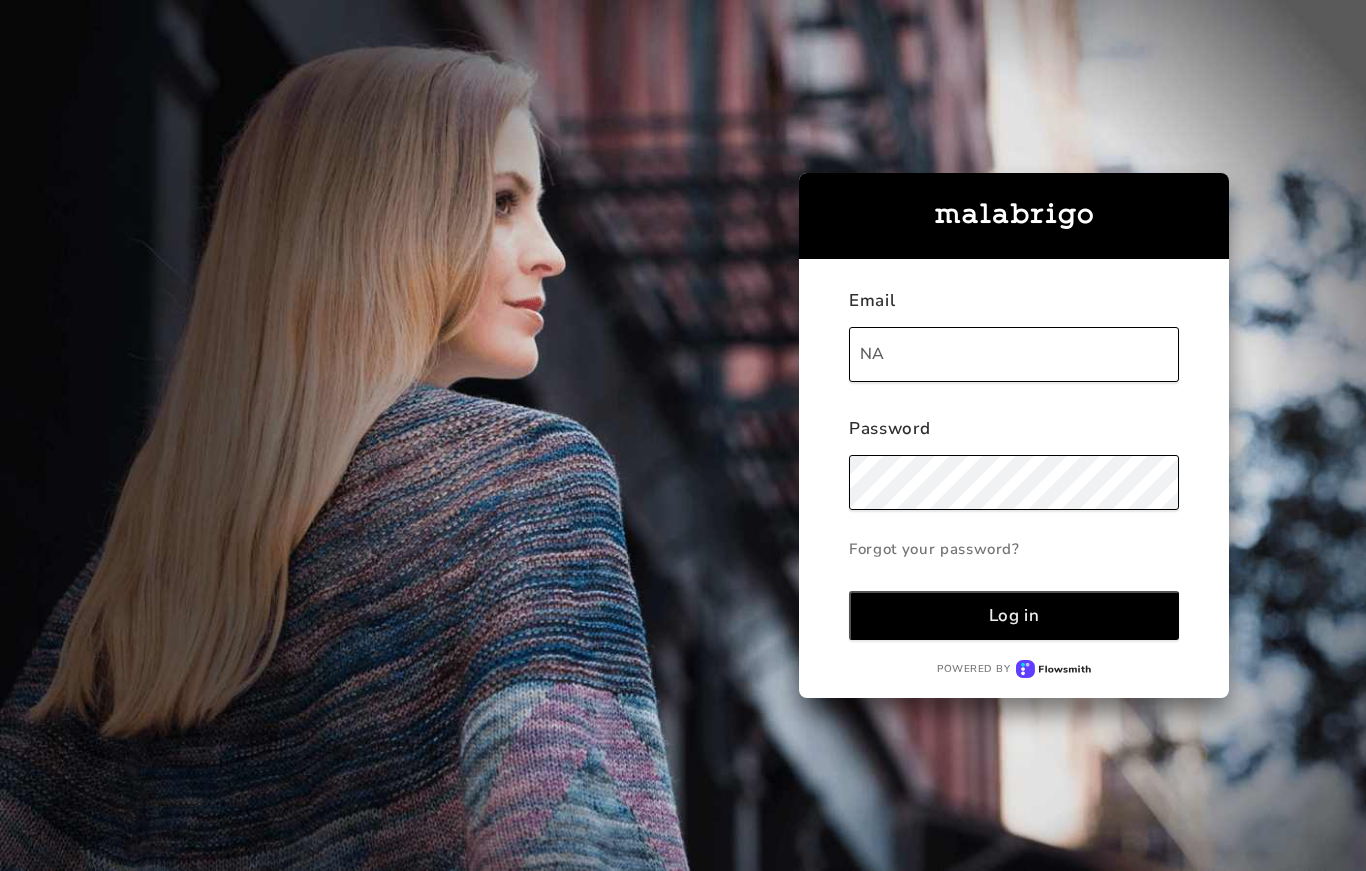 type on "N" 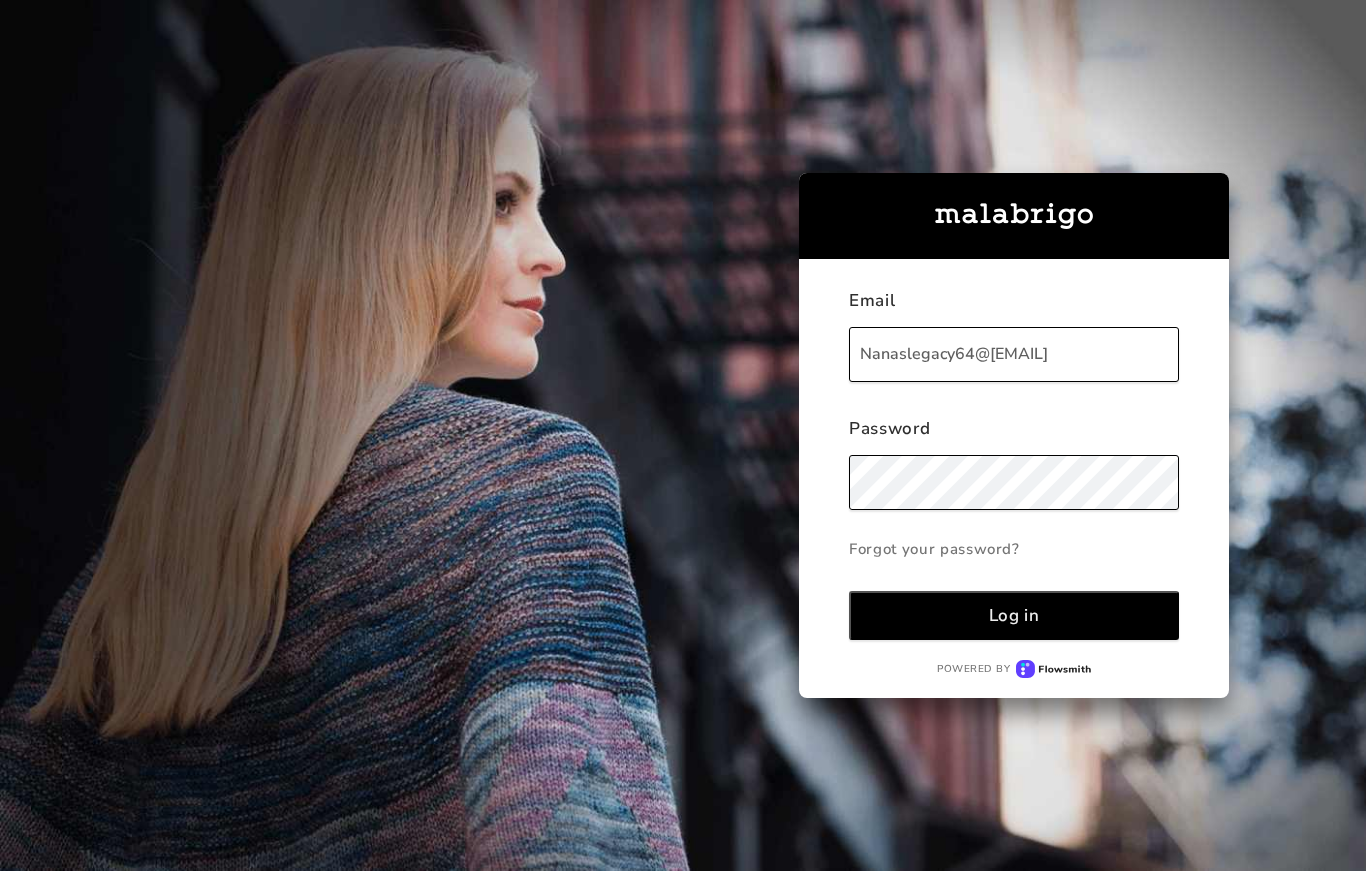 type on "Nanaslegacy64@[EMAIL]" 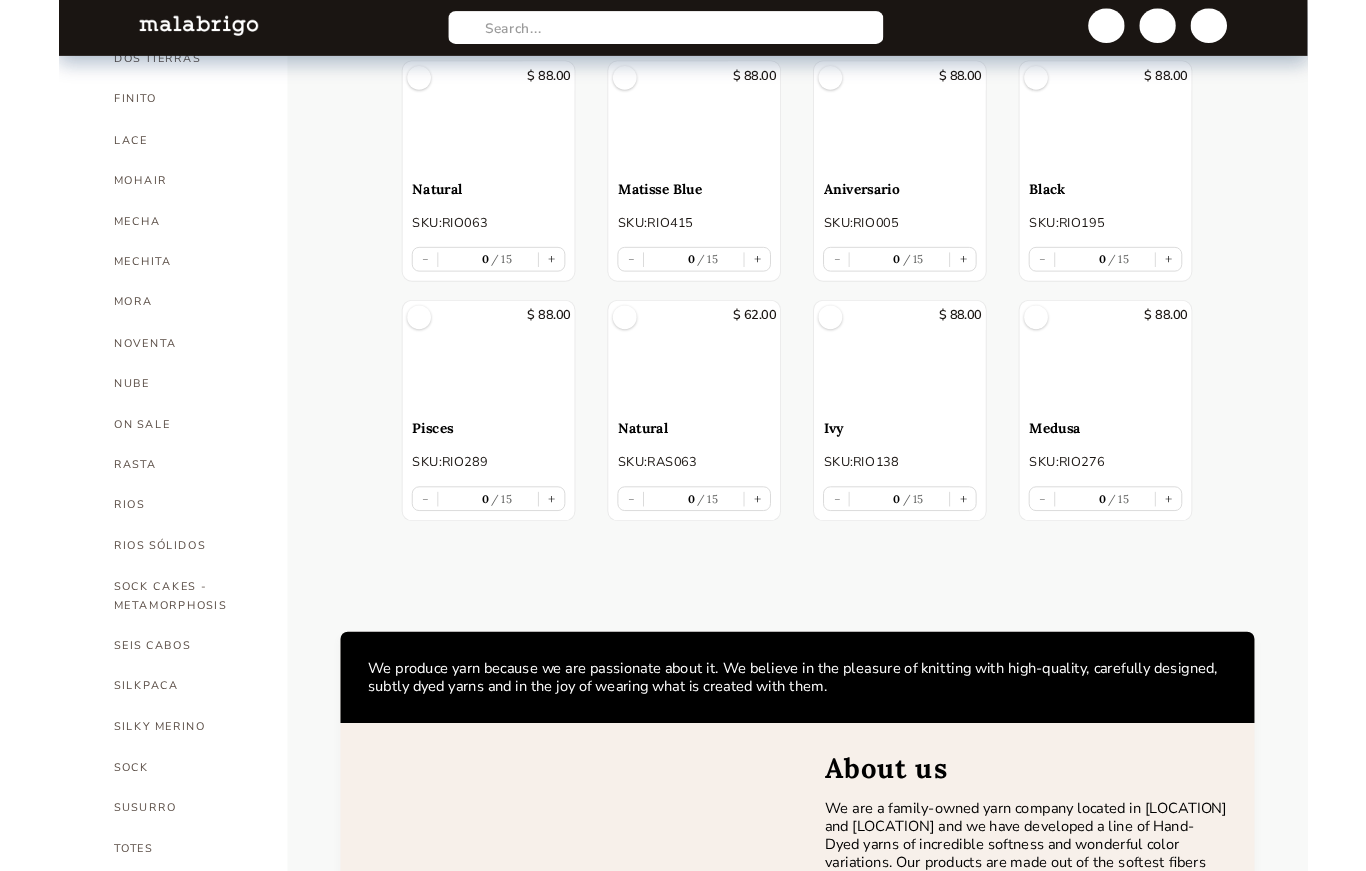 scroll, scrollTop: 812, scrollLeft: 0, axis: vertical 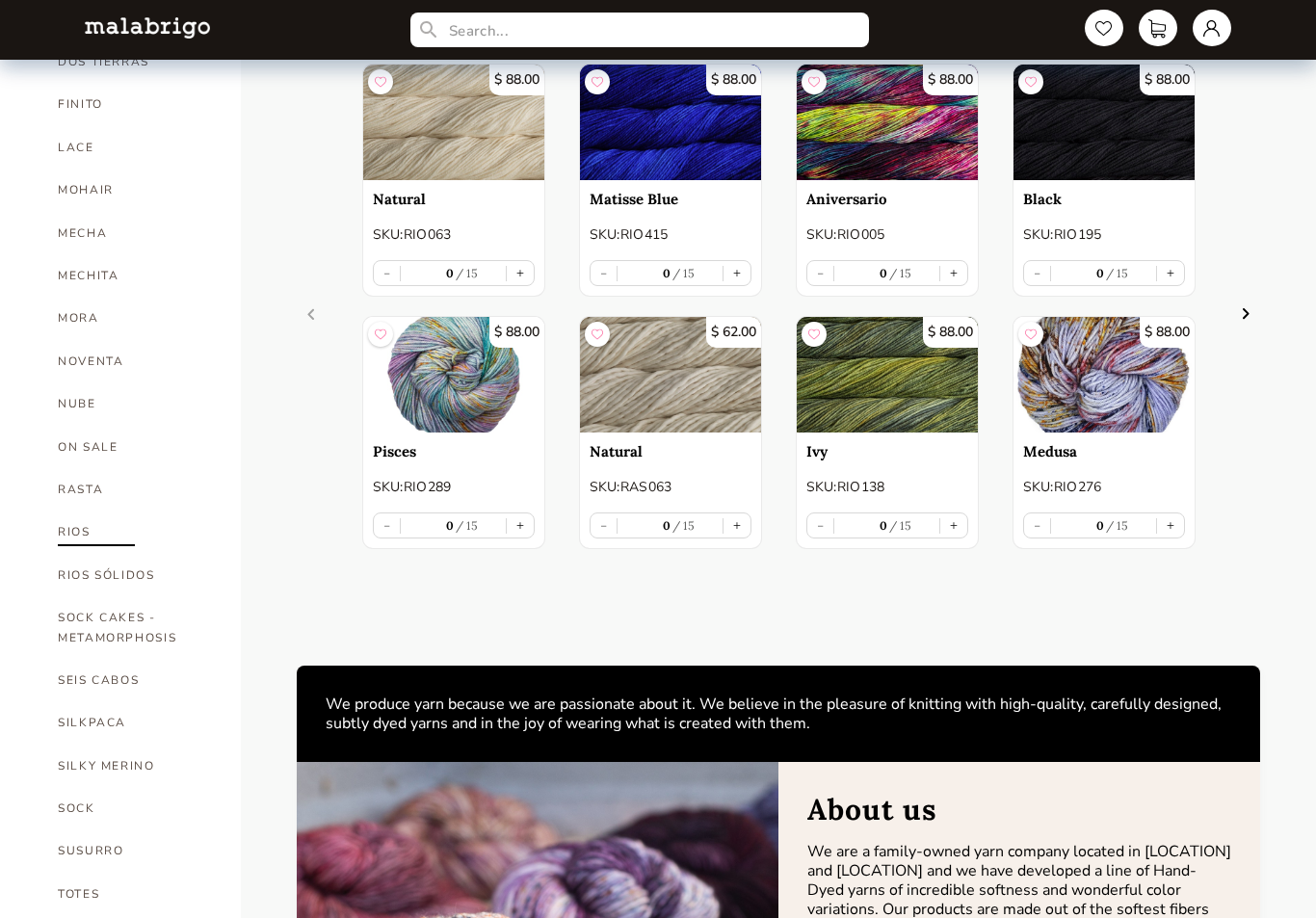 click on "RIOS" at bounding box center (135, 532) 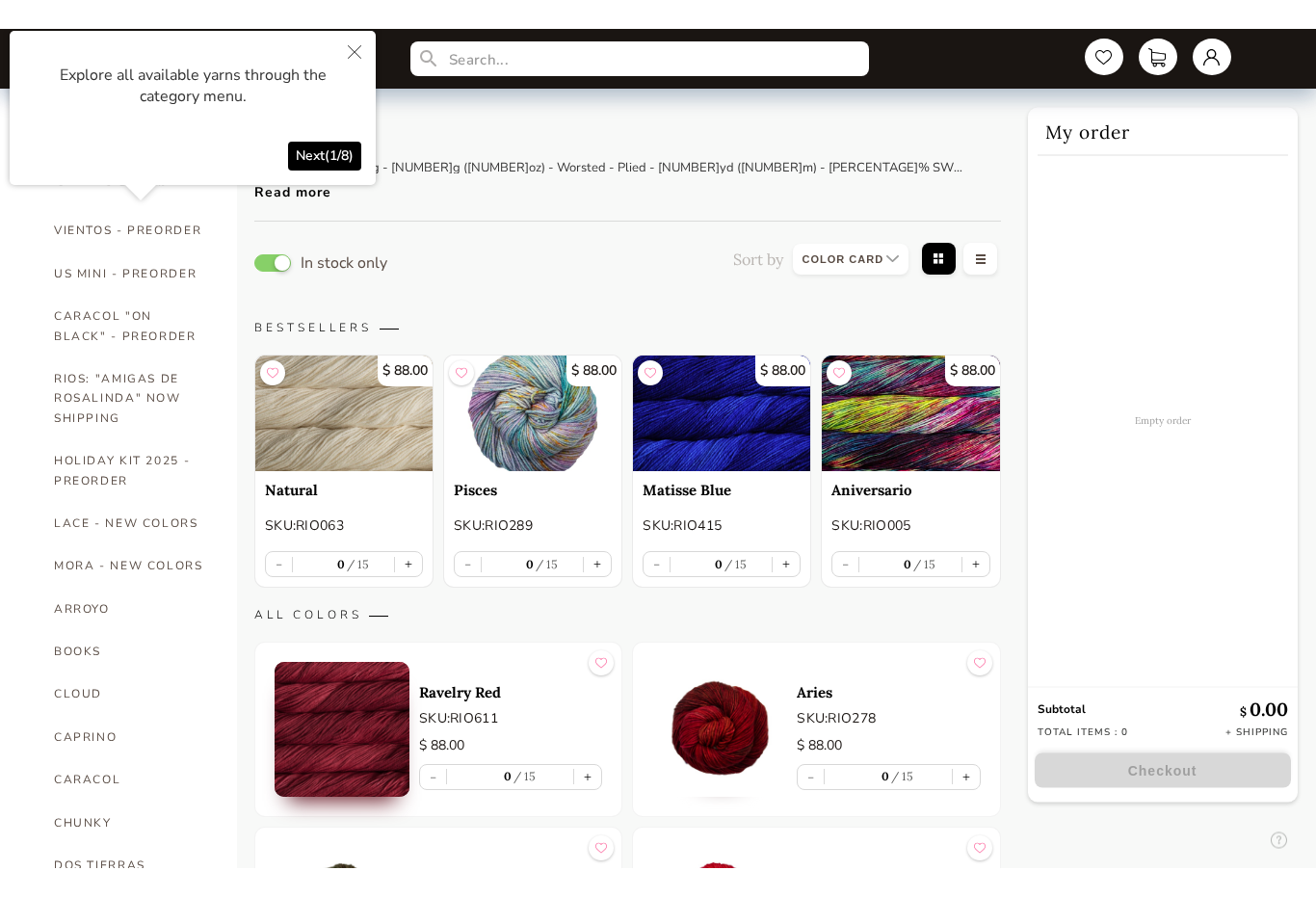 scroll, scrollTop: 0, scrollLeft: 0, axis: both 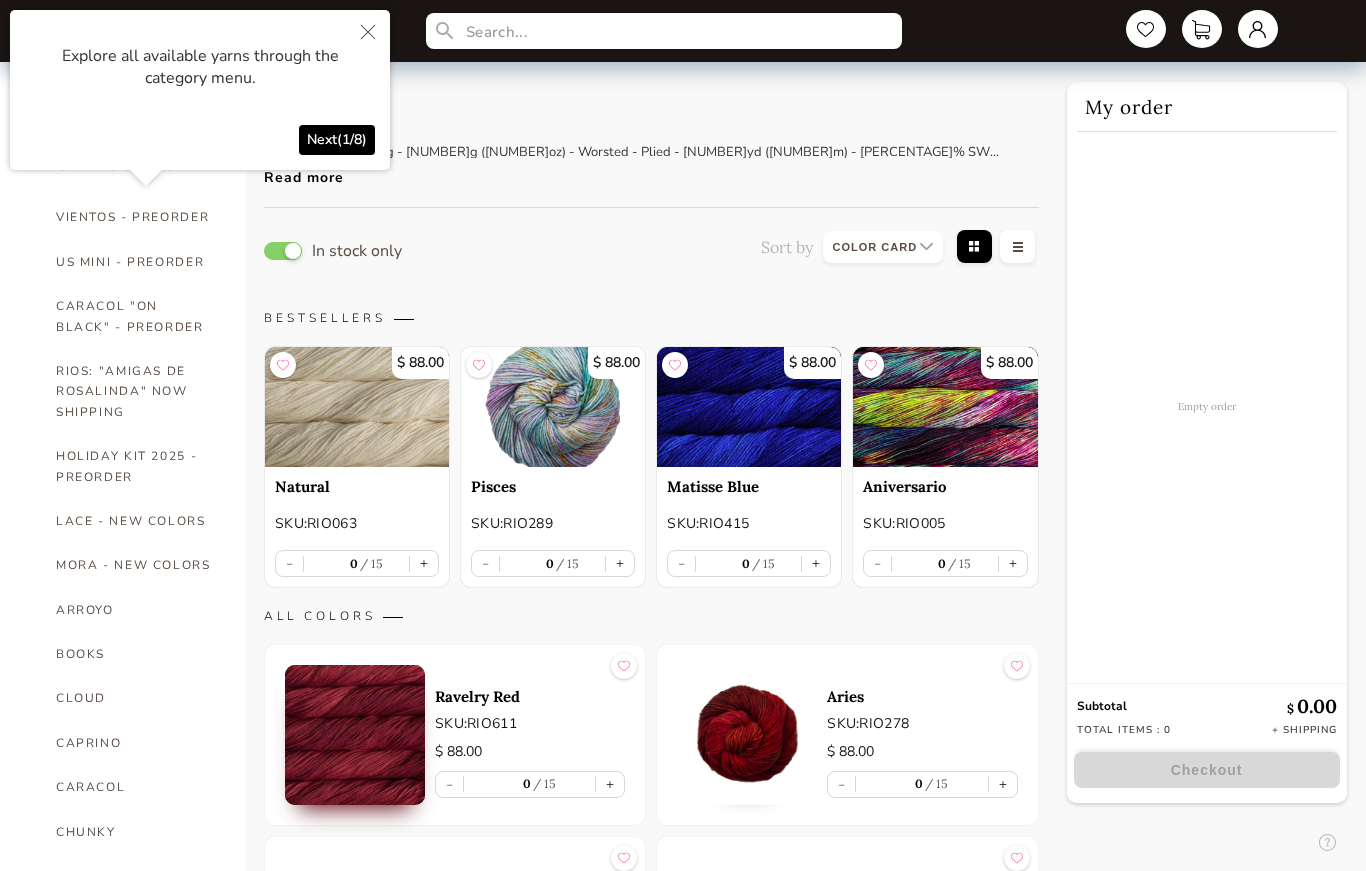 click on "In stock only Sort by Grid view Table view" at bounding box center (651, 250) 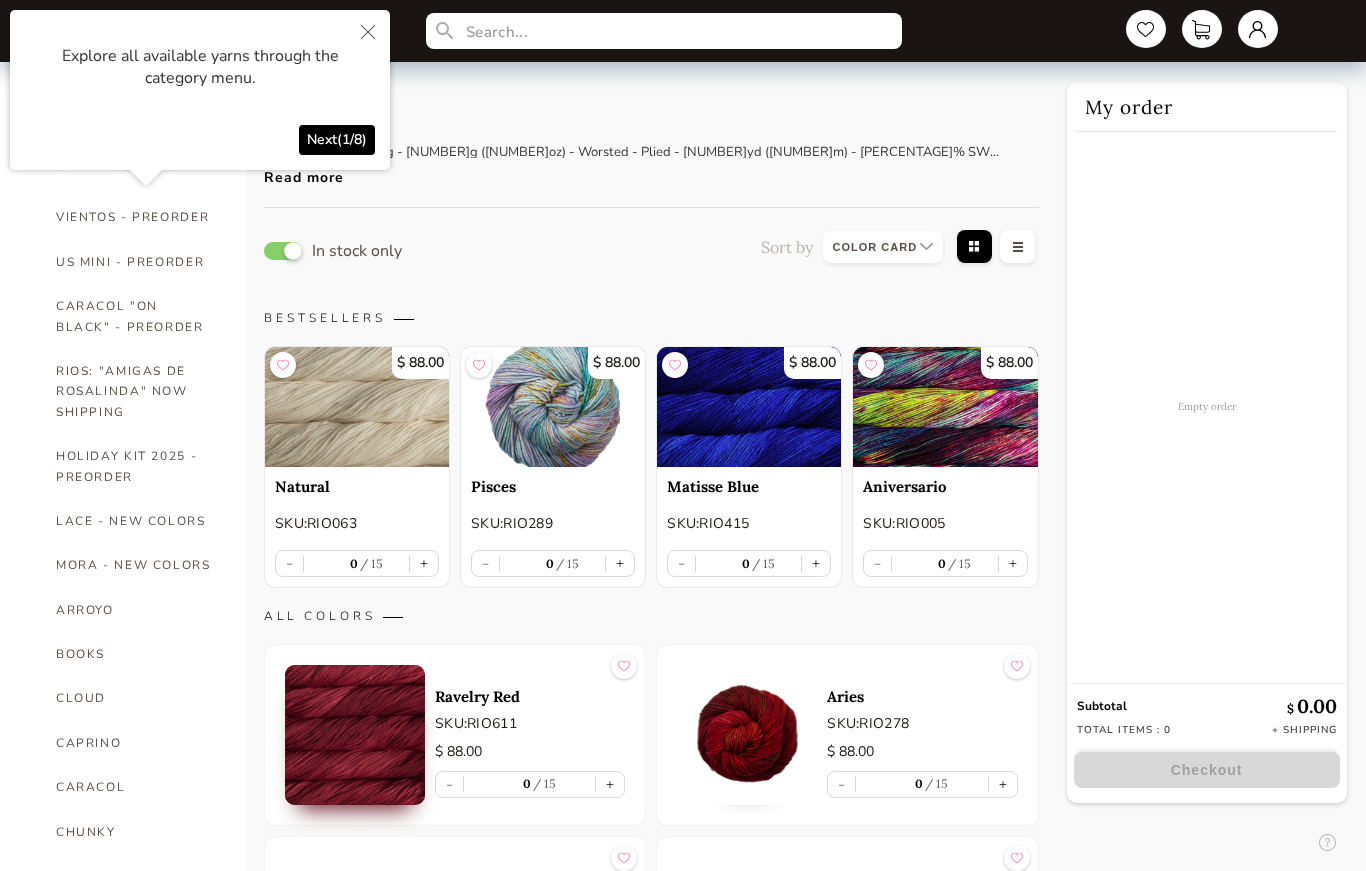 click at bounding box center [283, 251] 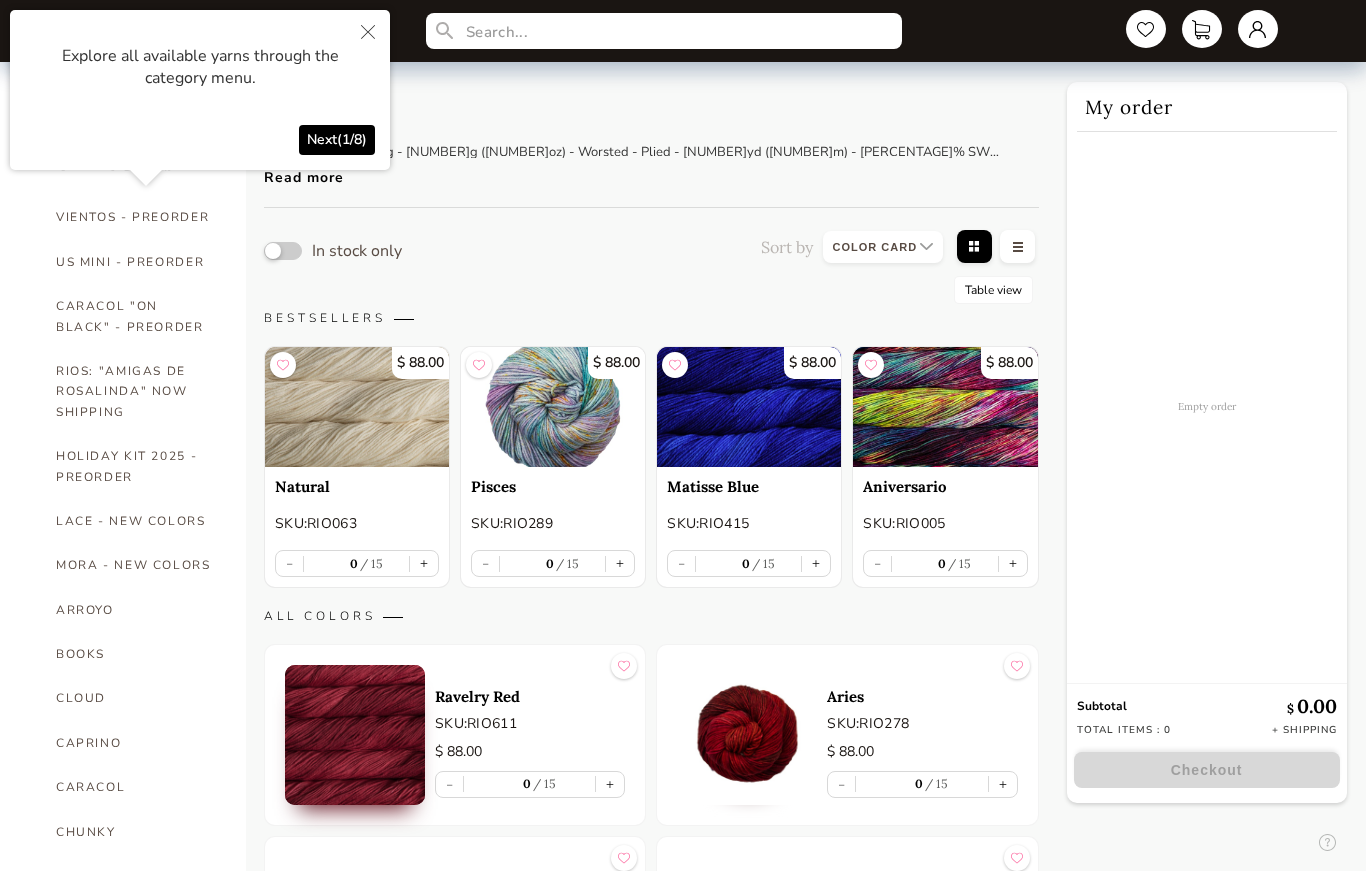 click at bounding box center [1017, 248] 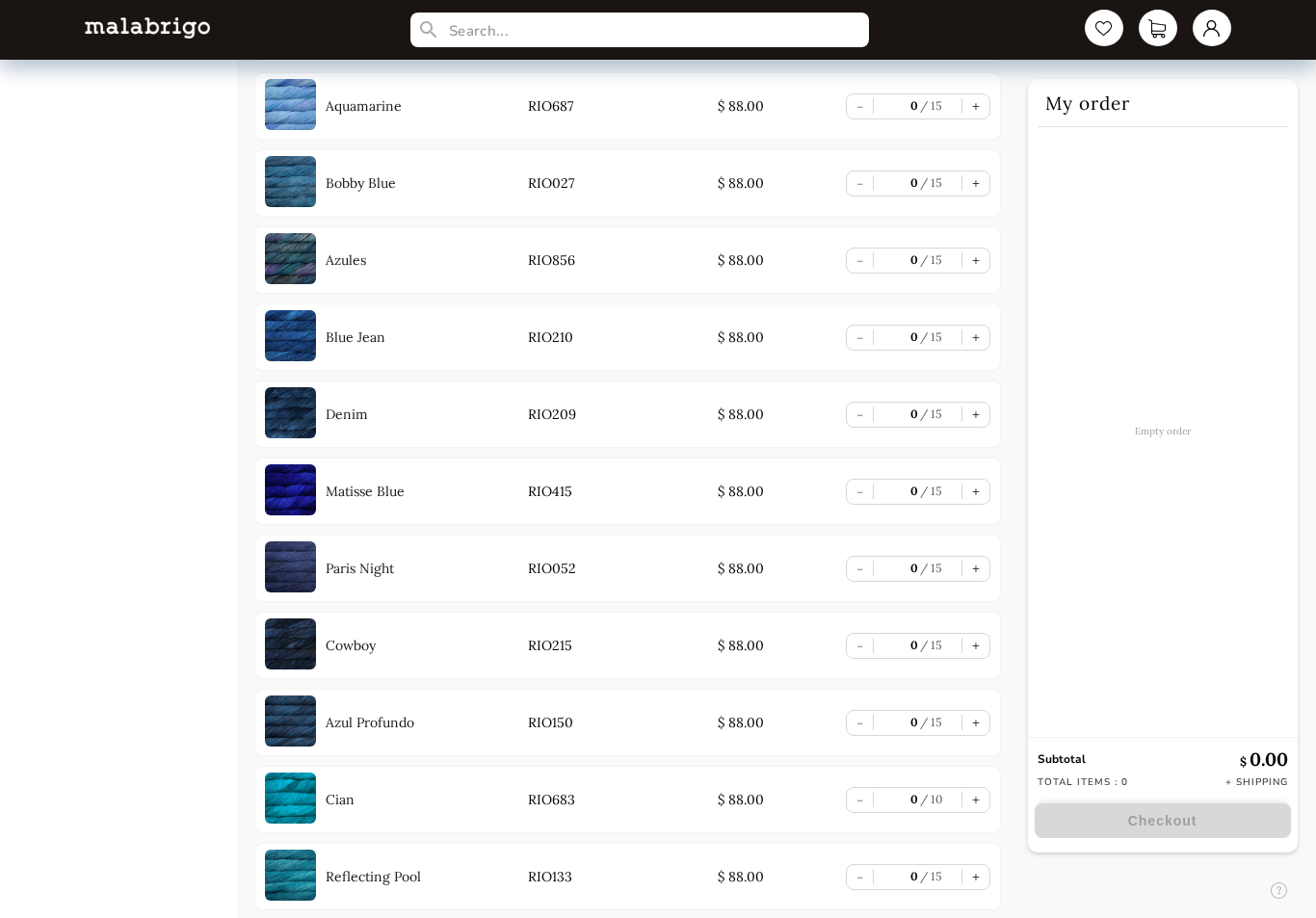 scroll, scrollTop: 3264, scrollLeft: 0, axis: vertical 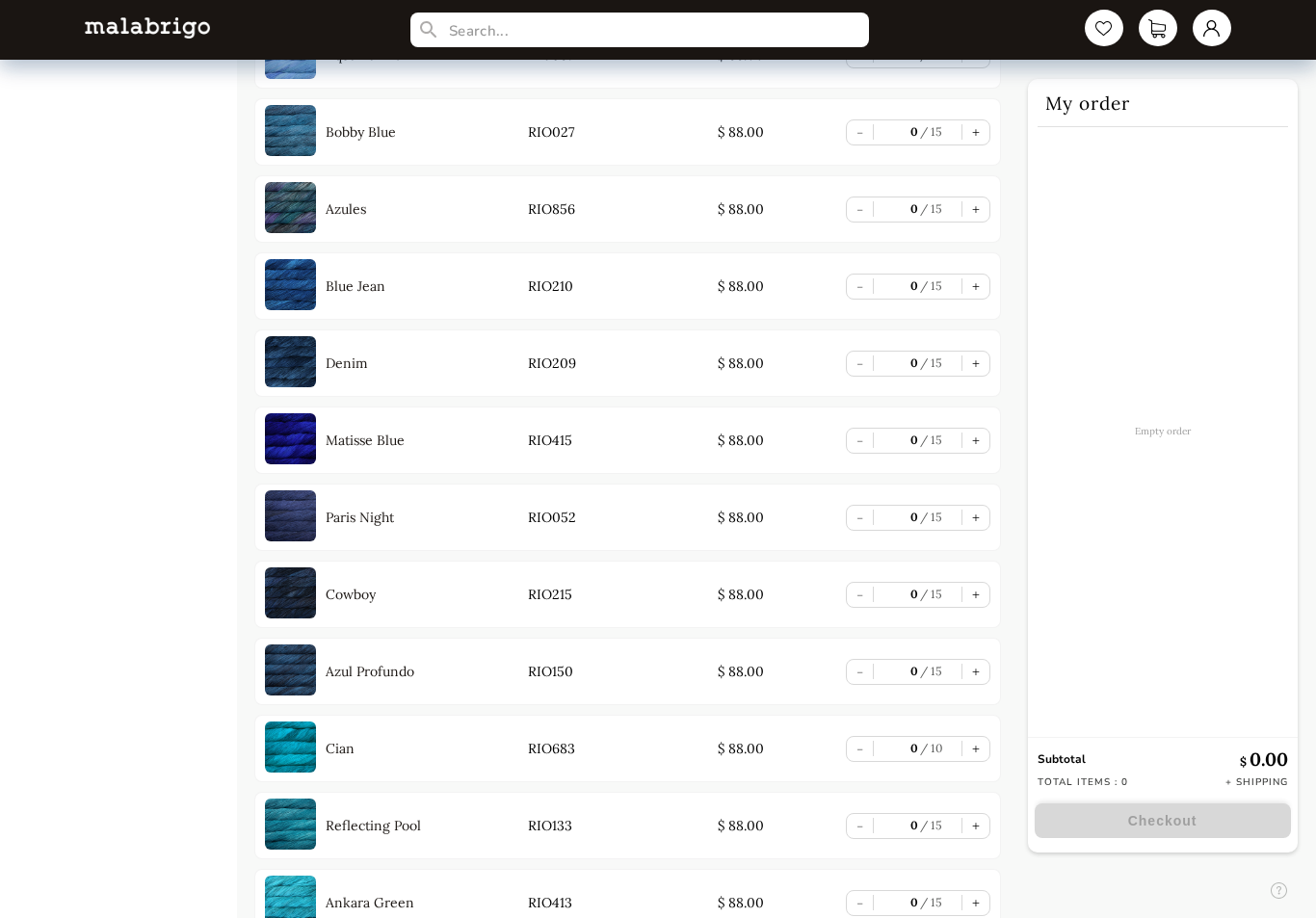 click at bounding box center [290, 515] 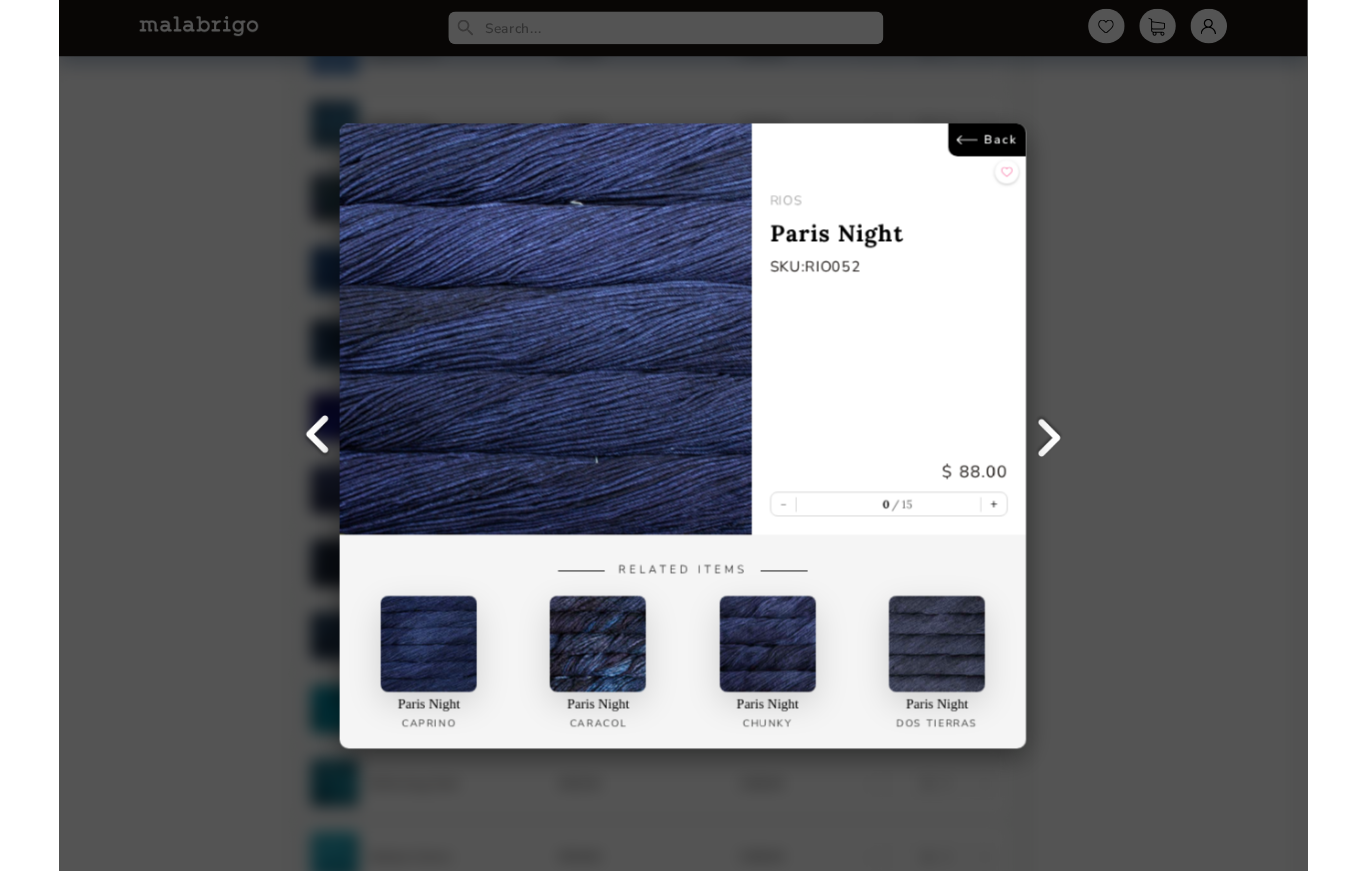 scroll, scrollTop: 3470, scrollLeft: 0, axis: vertical 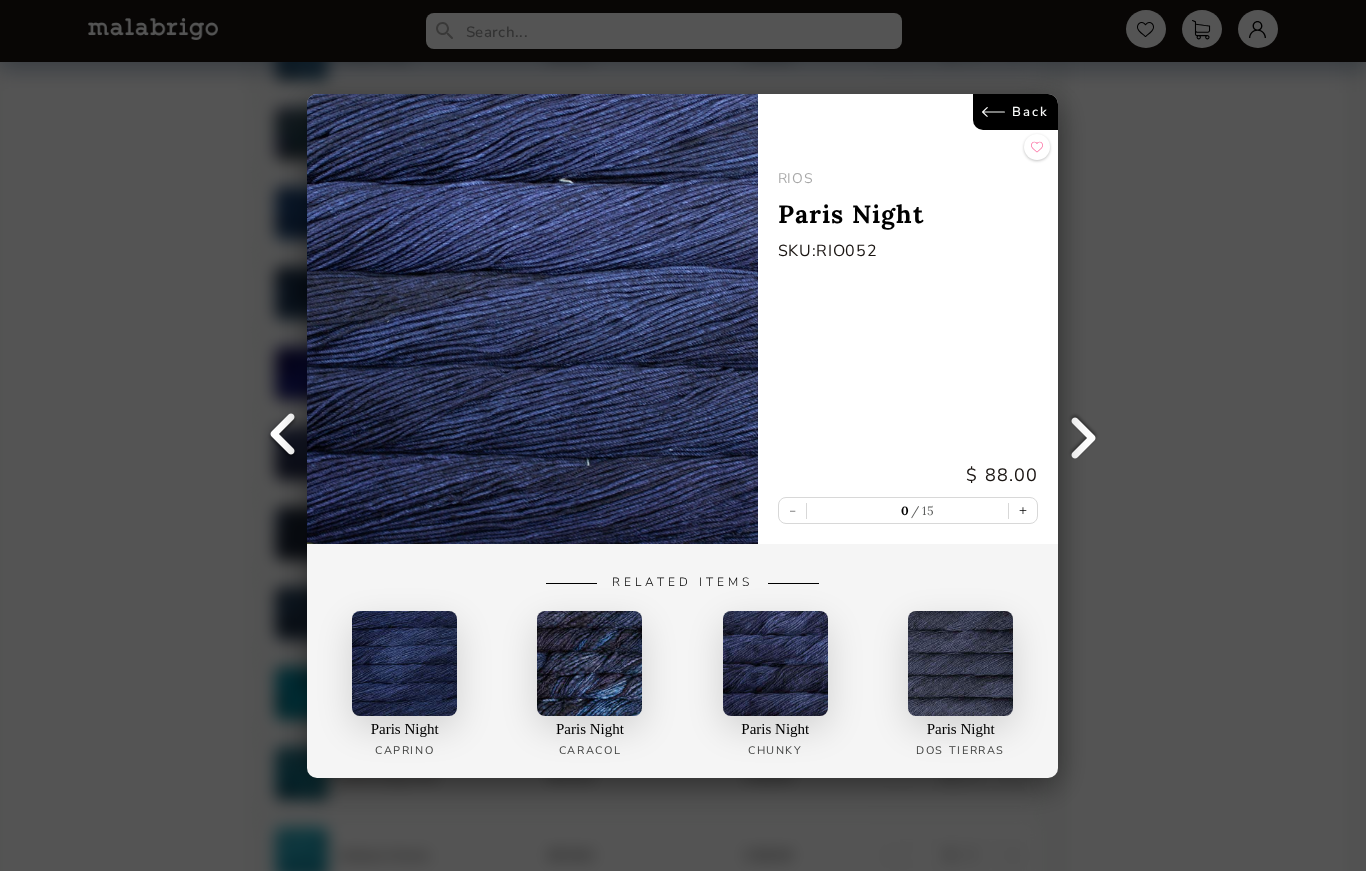 click on "Back" at bounding box center [1016, 112] 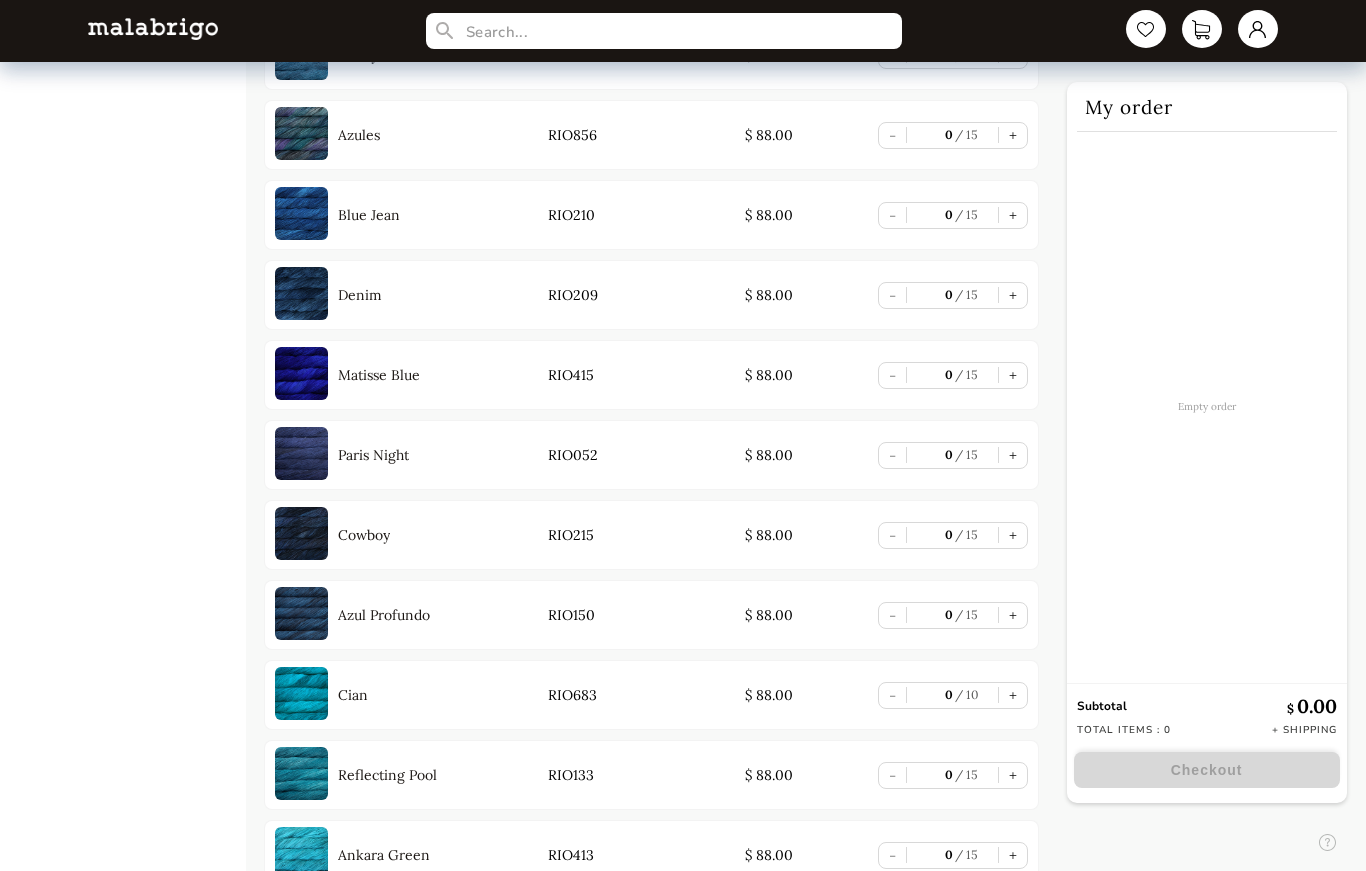 click at bounding box center (301, 373) 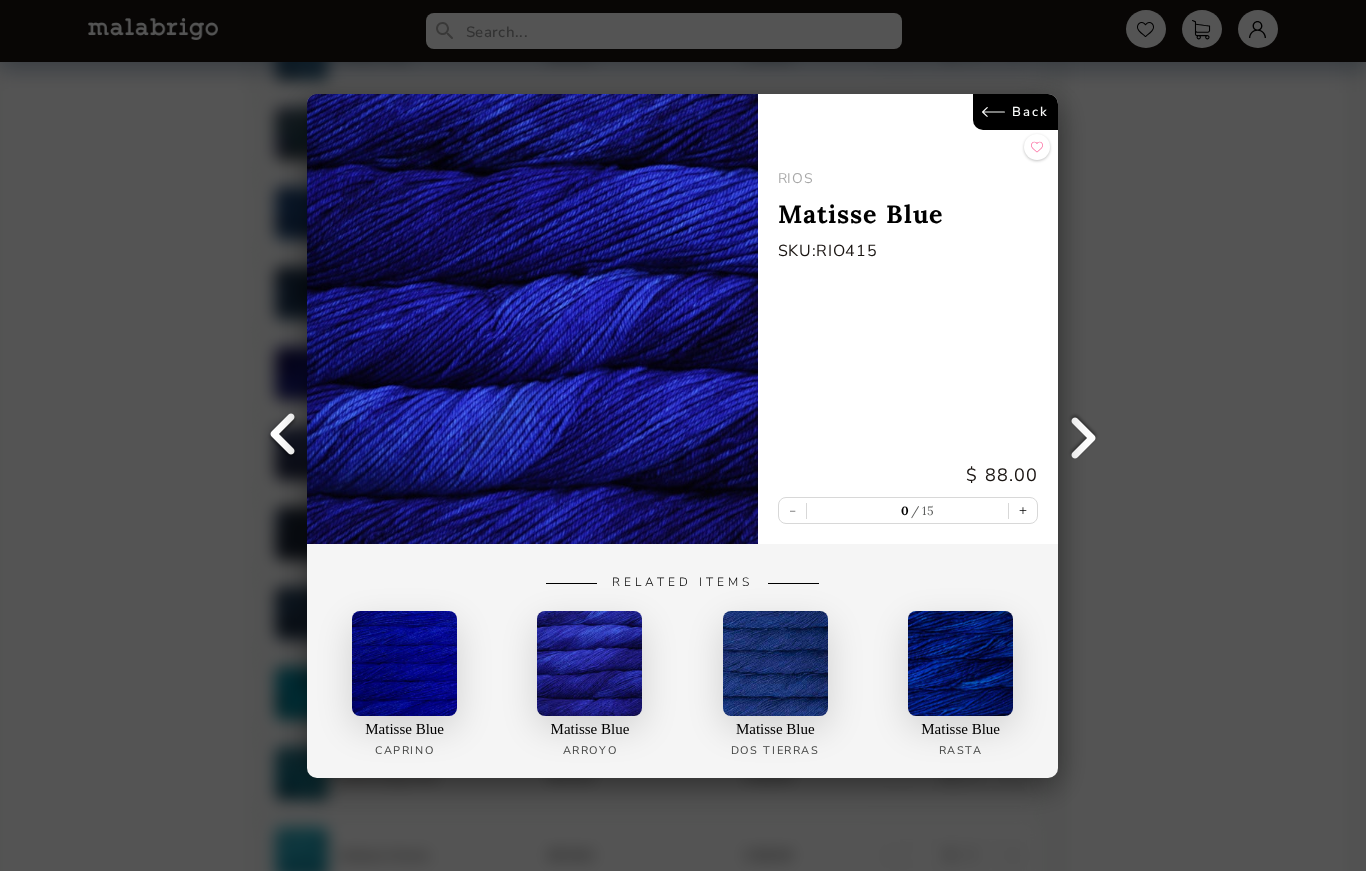 click at bounding box center (282, 436) 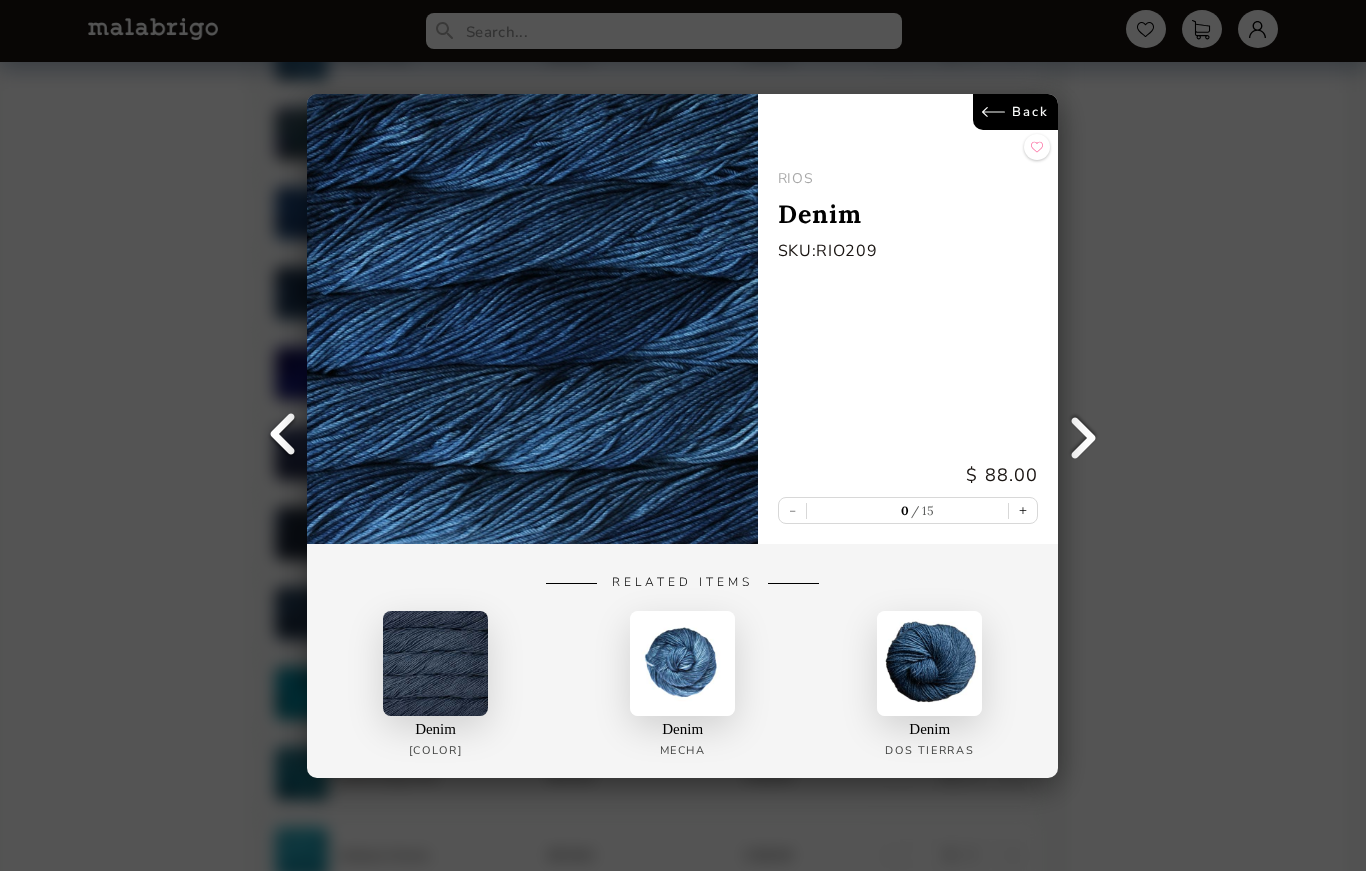 click on "Back" at bounding box center (1016, 112) 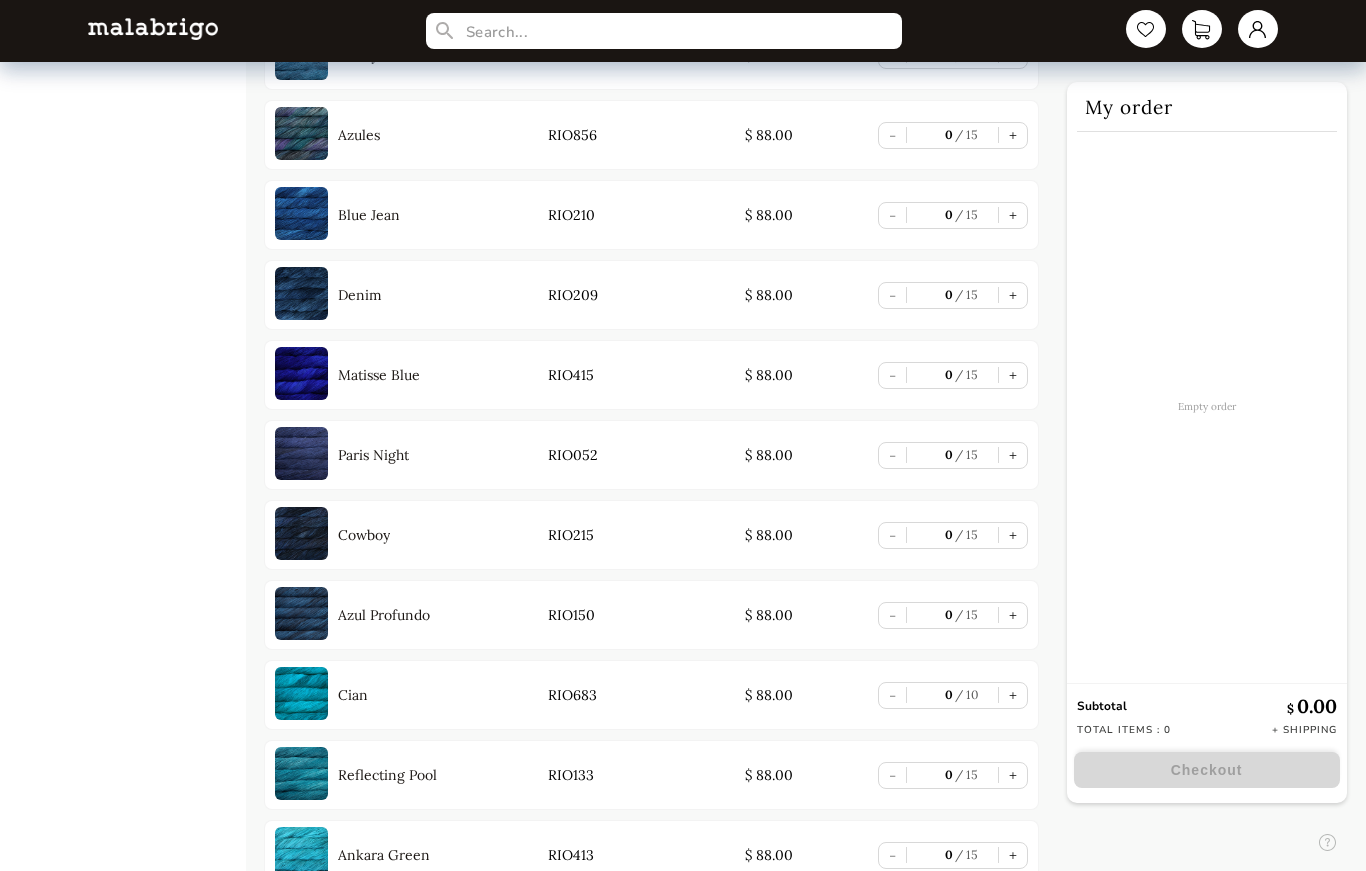 click on "Paris Night" at bounding box center [373, 455] 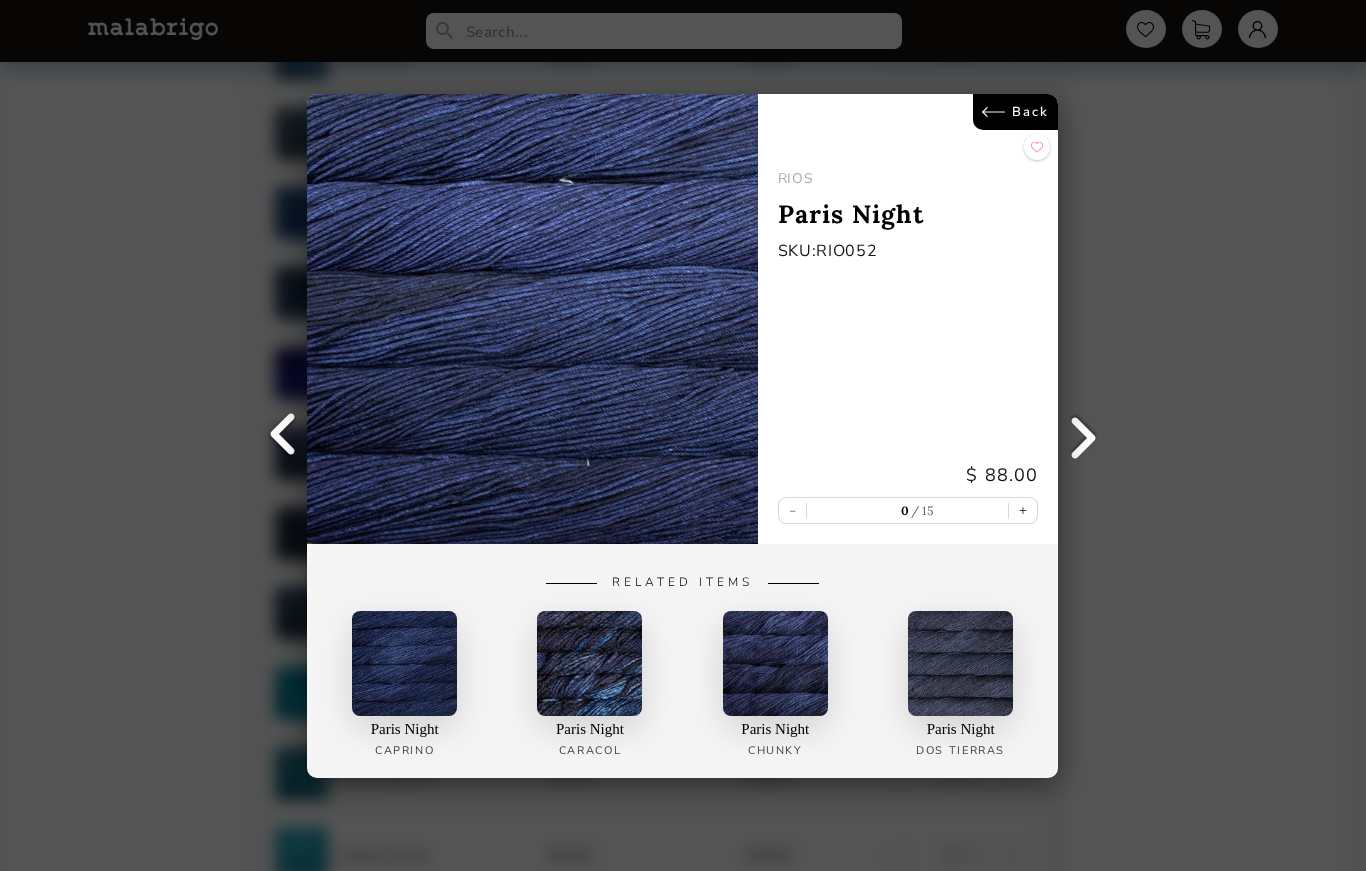 click on "0" at bounding box center [895, 509] 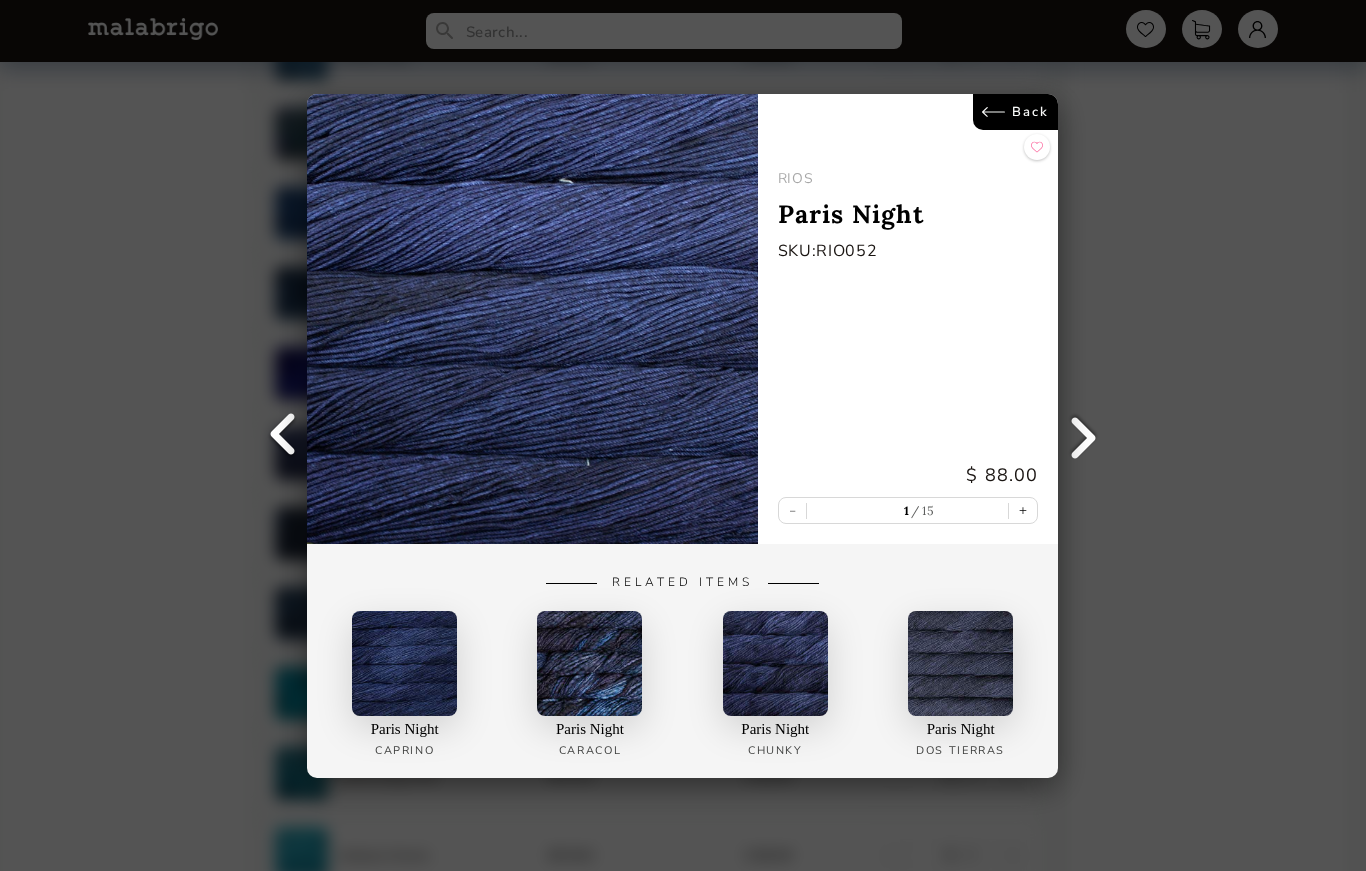 type on "1" 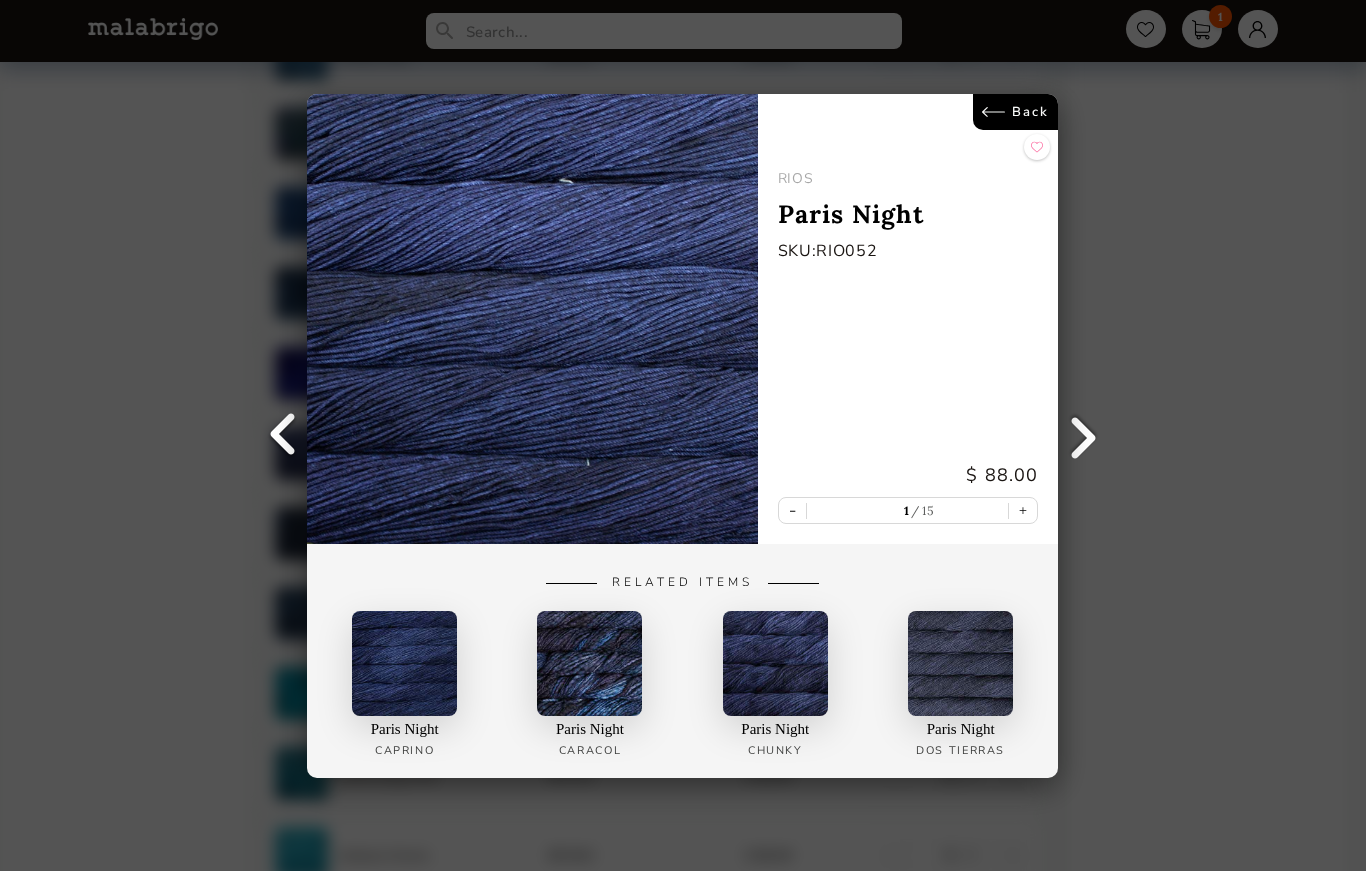 click on "Back" at bounding box center [1016, 112] 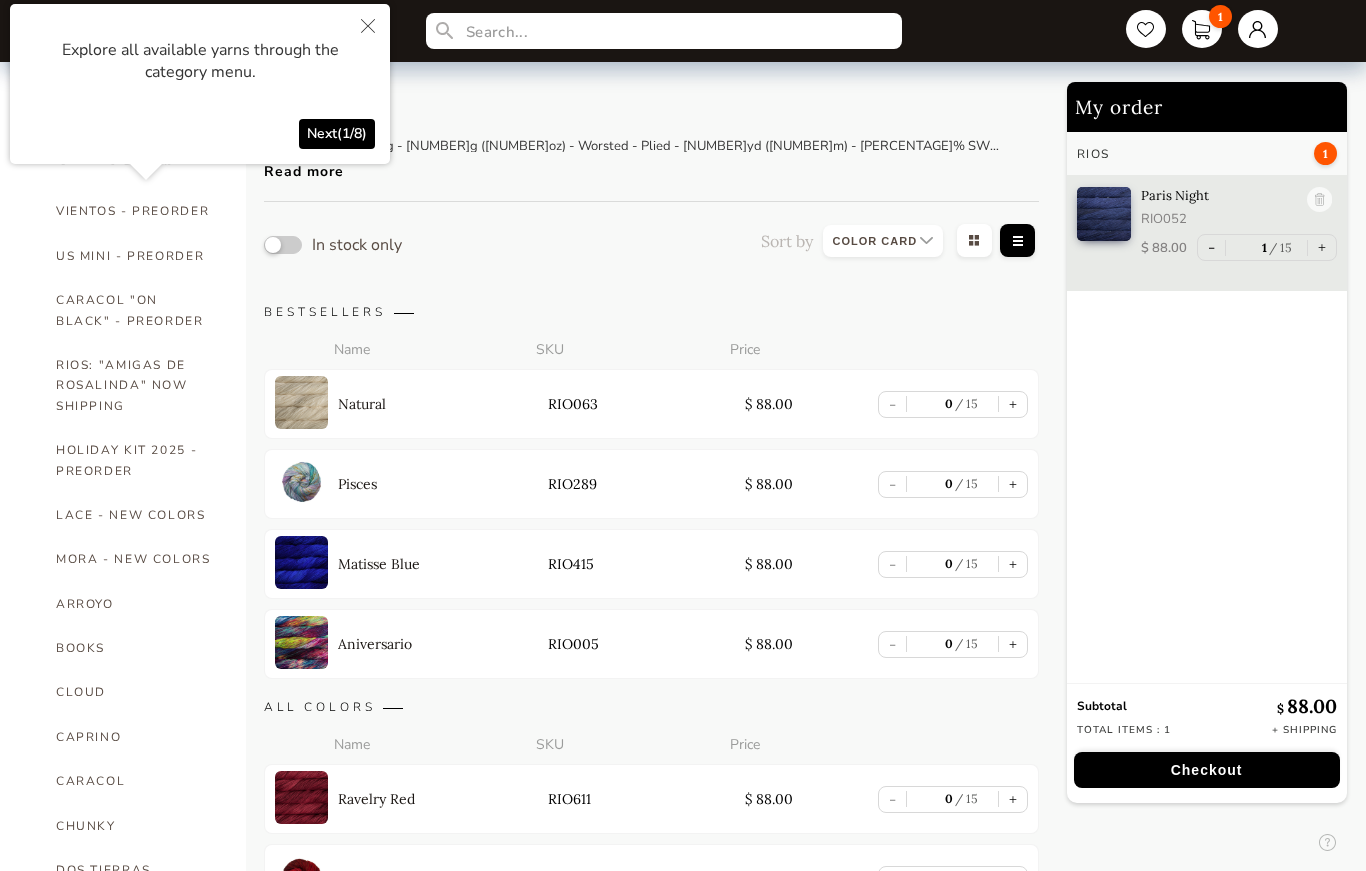 scroll, scrollTop: 0, scrollLeft: 0, axis: both 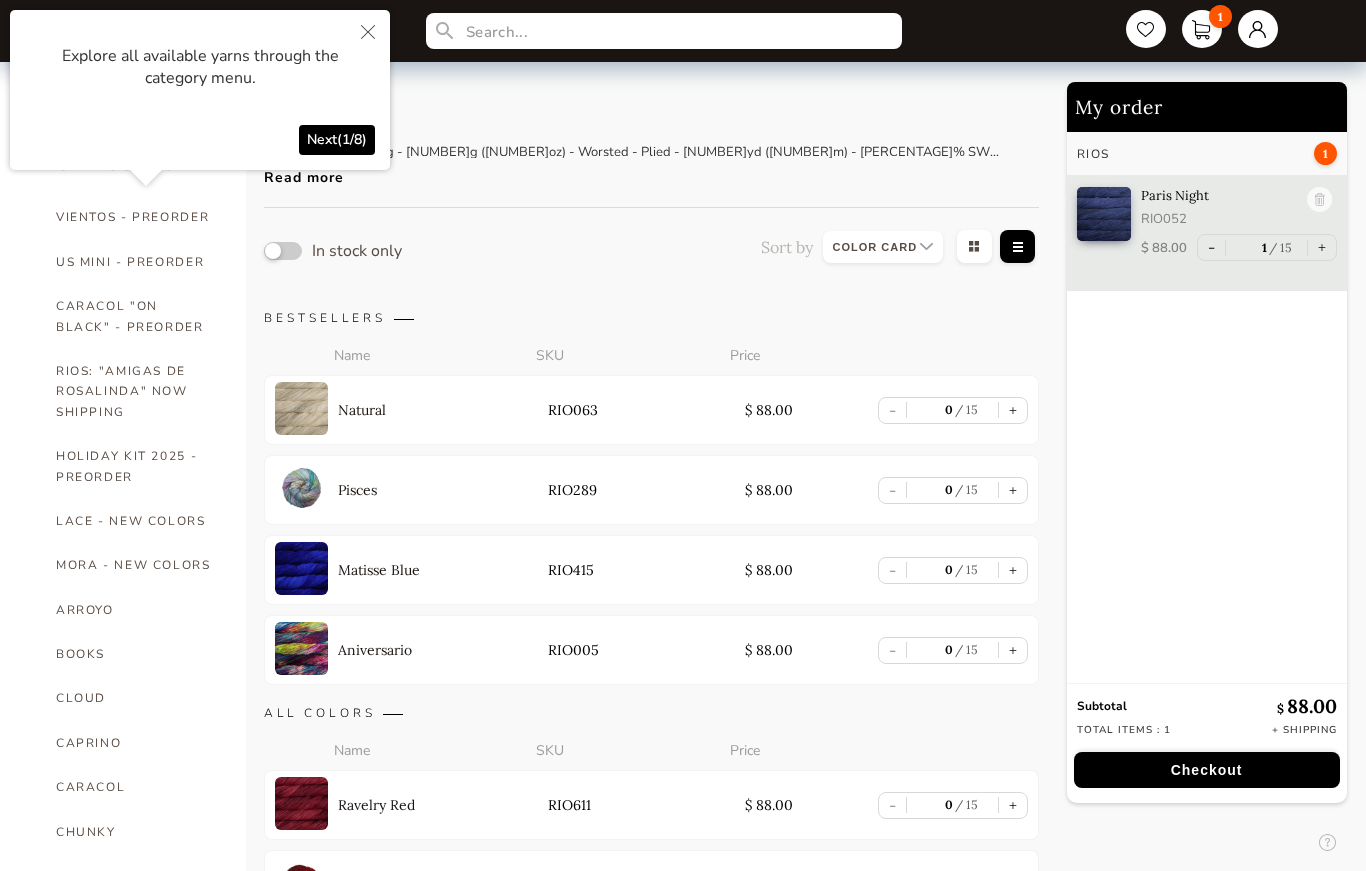 click 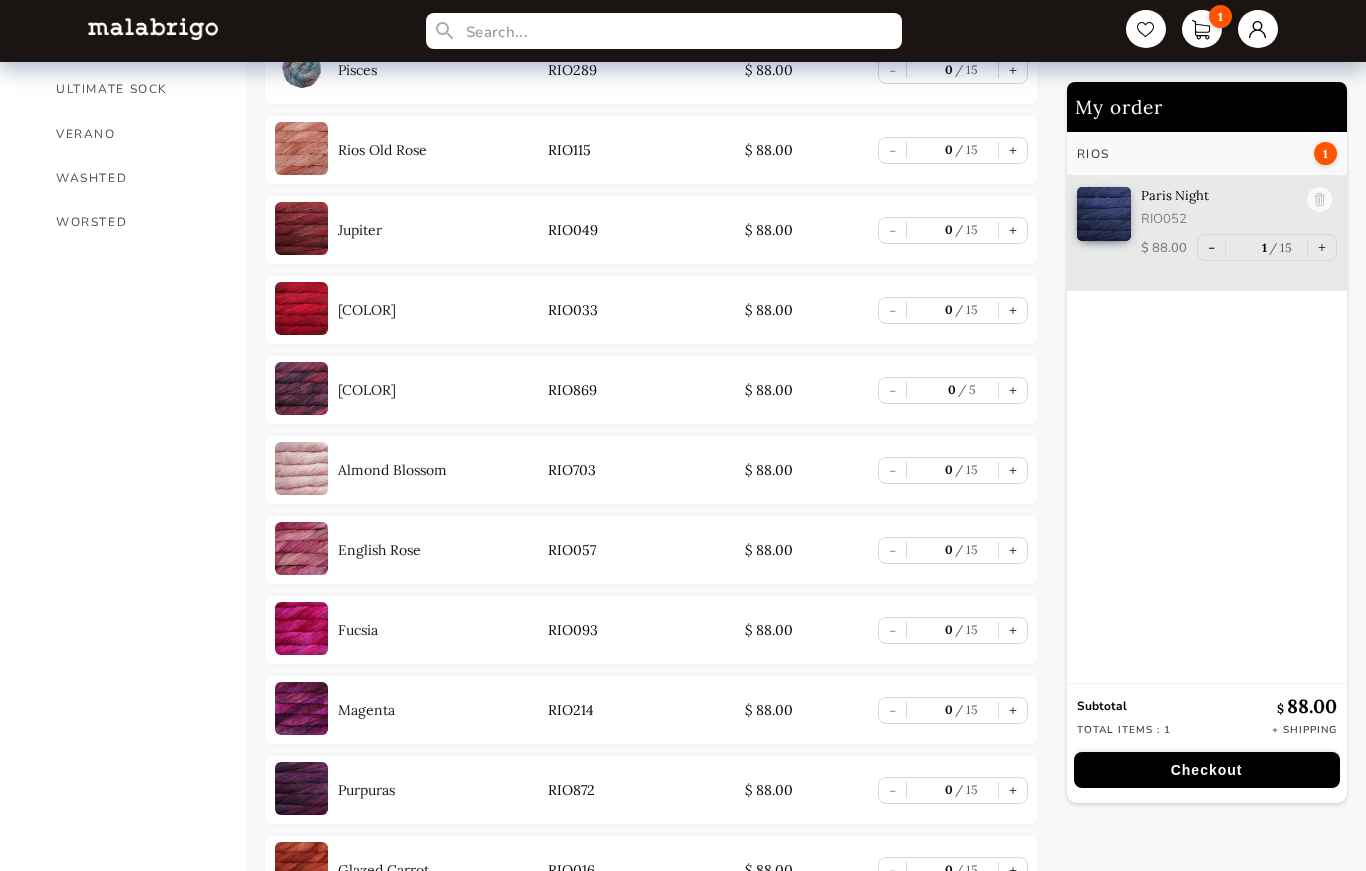 scroll, scrollTop: 1683, scrollLeft: 0, axis: vertical 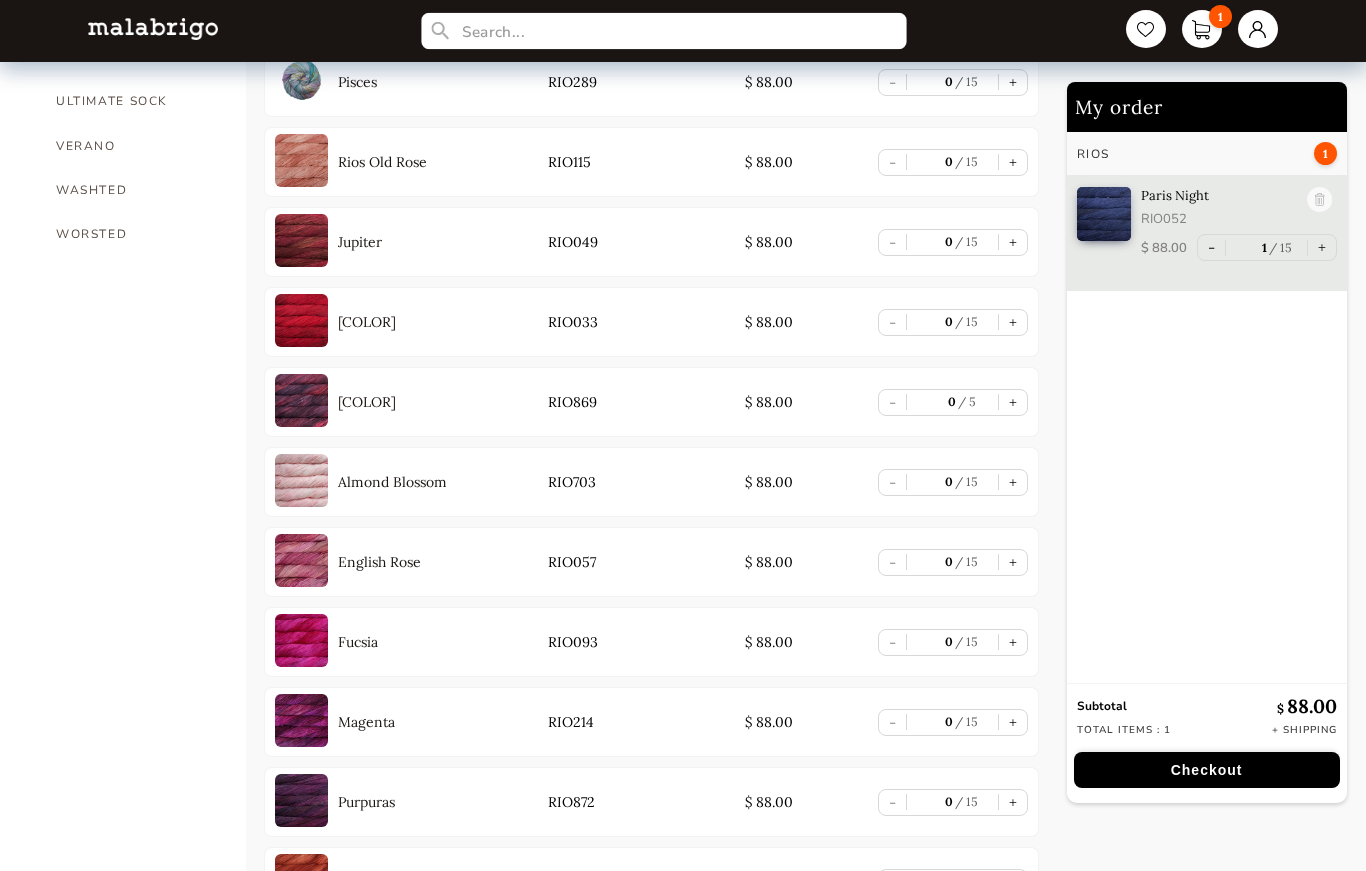 click at bounding box center (663, 31) 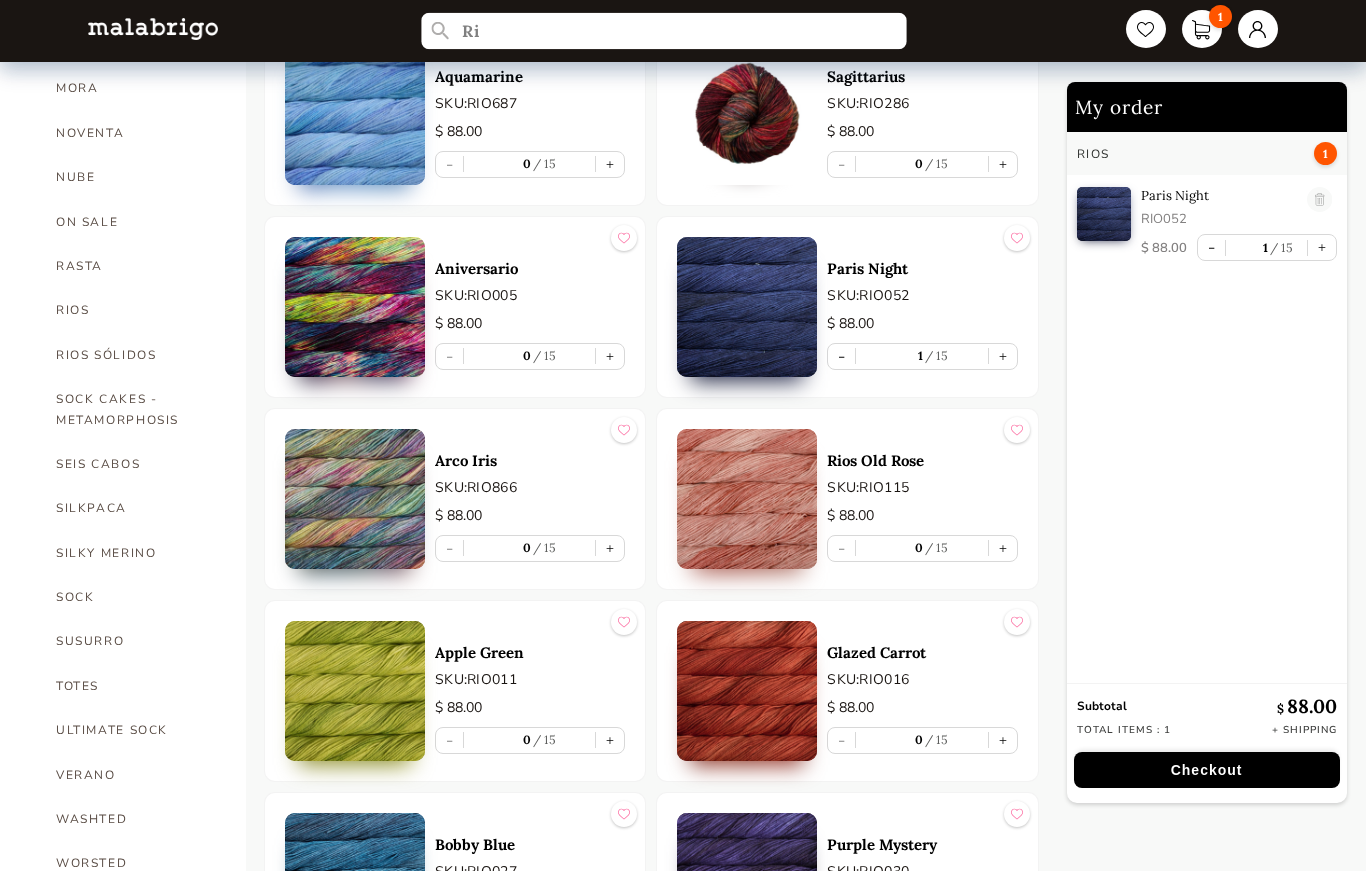 type on "R" 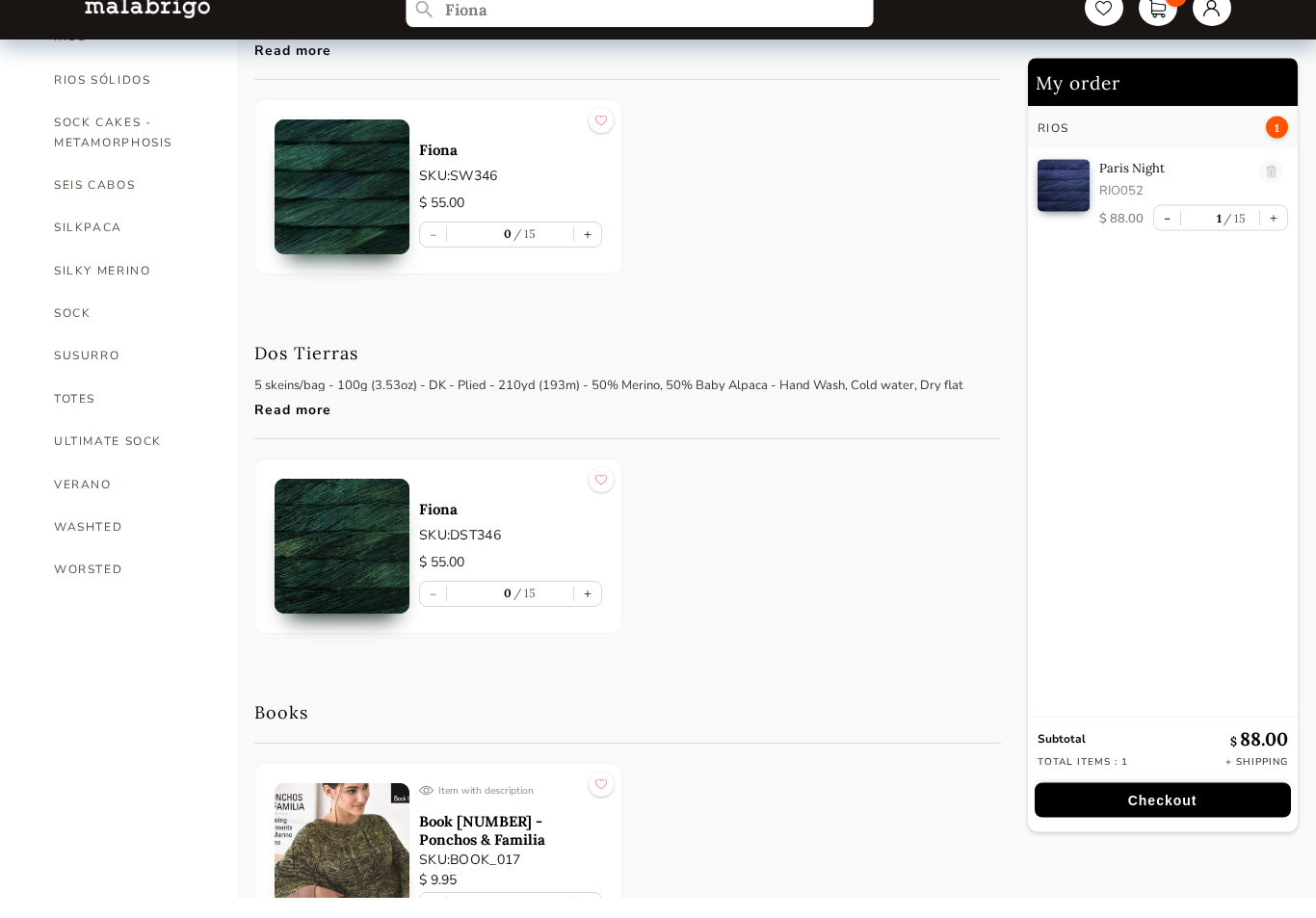 scroll, scrollTop: 1263, scrollLeft: 0, axis: vertical 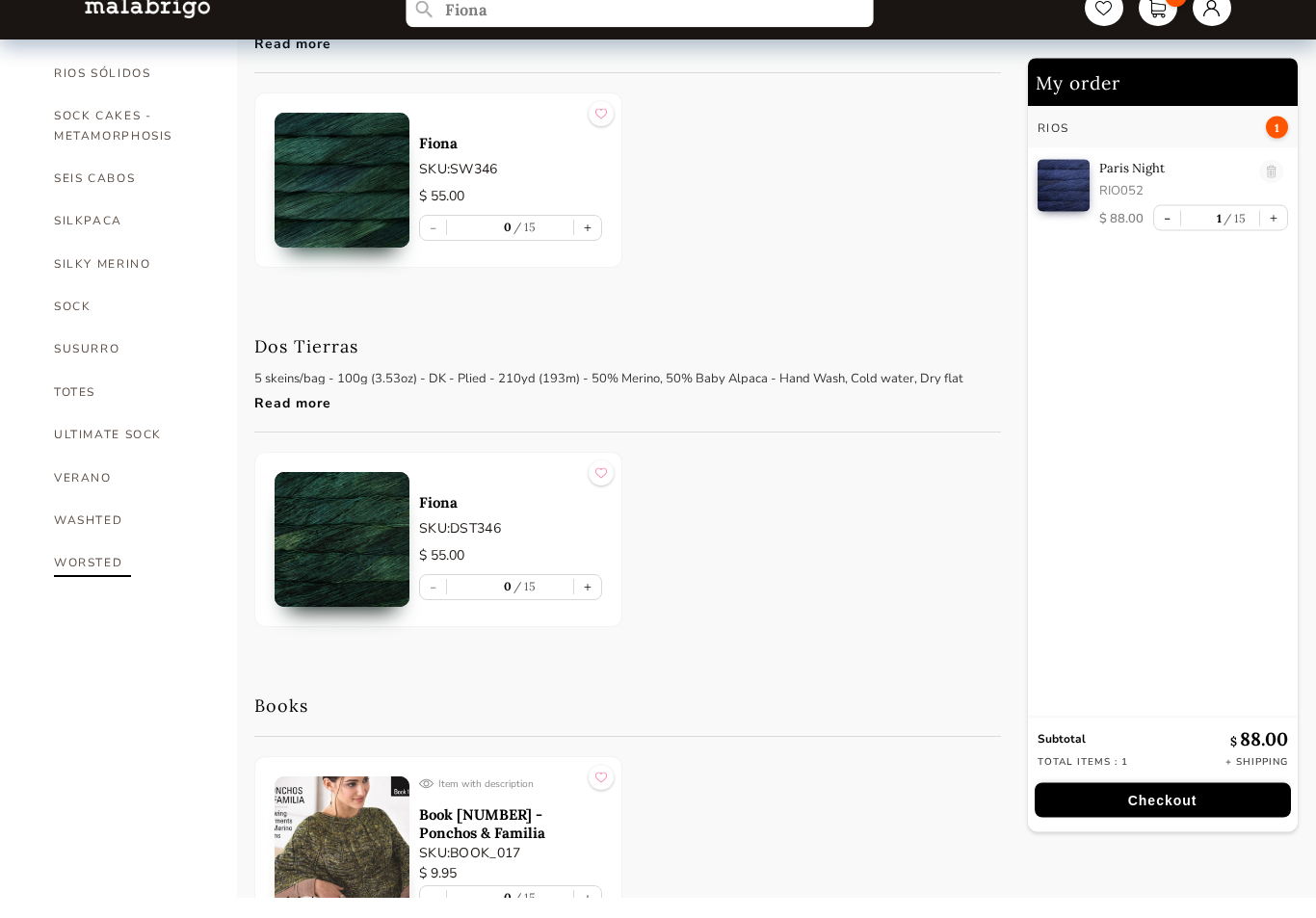 type on "Fiona" 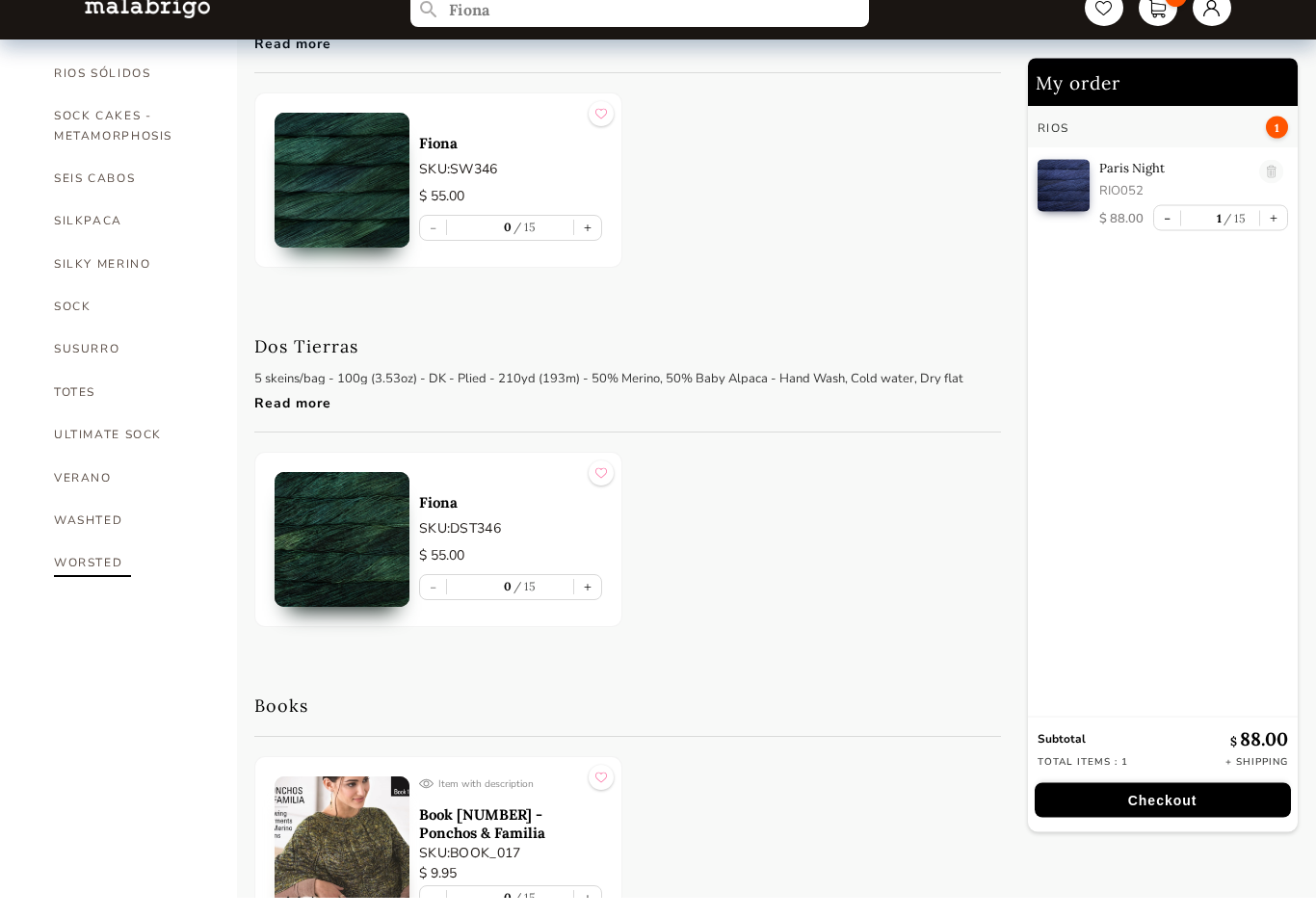 click on "WORSTED" at bounding box center (131, 584) 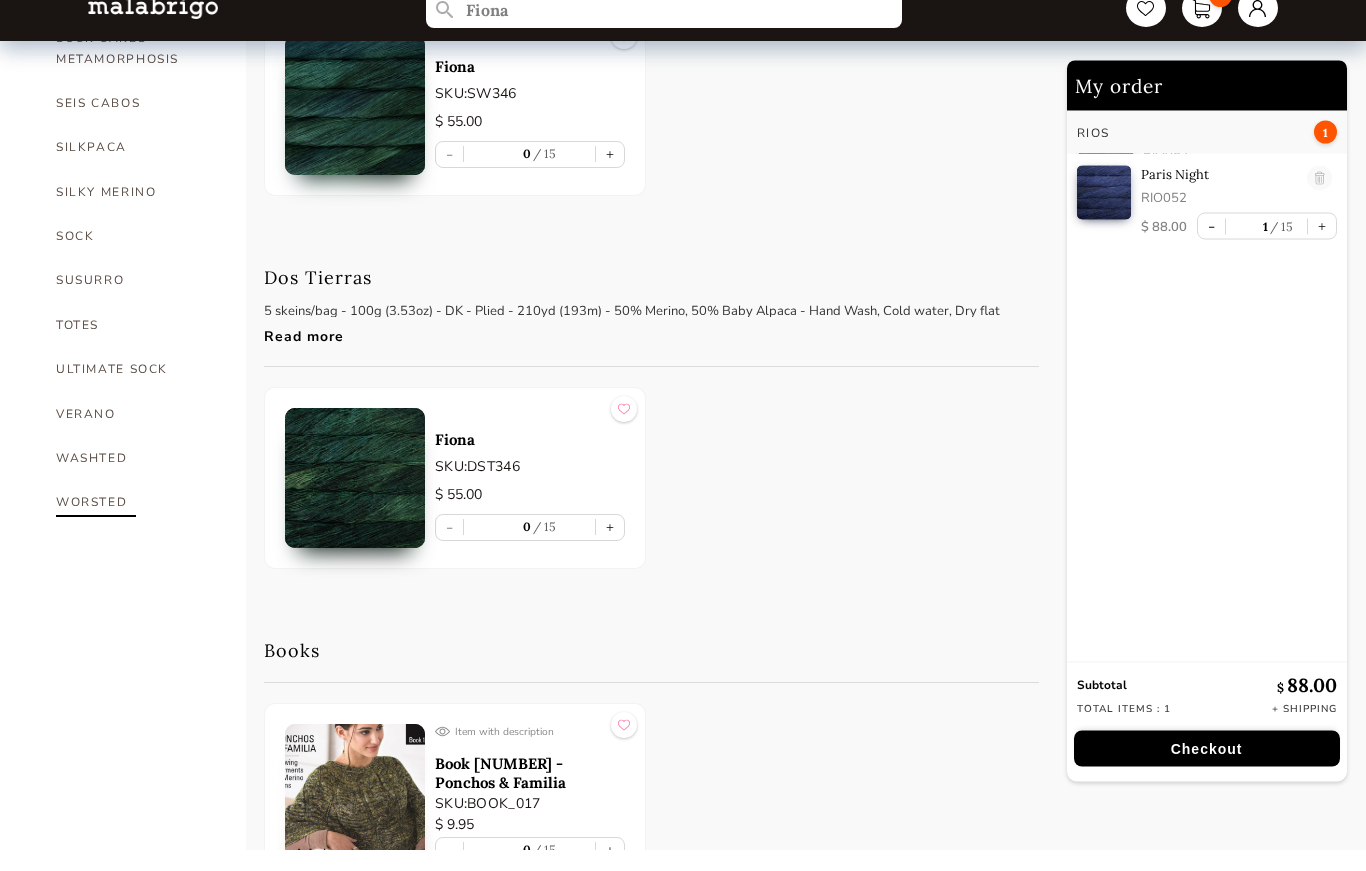 select on "INDEX" 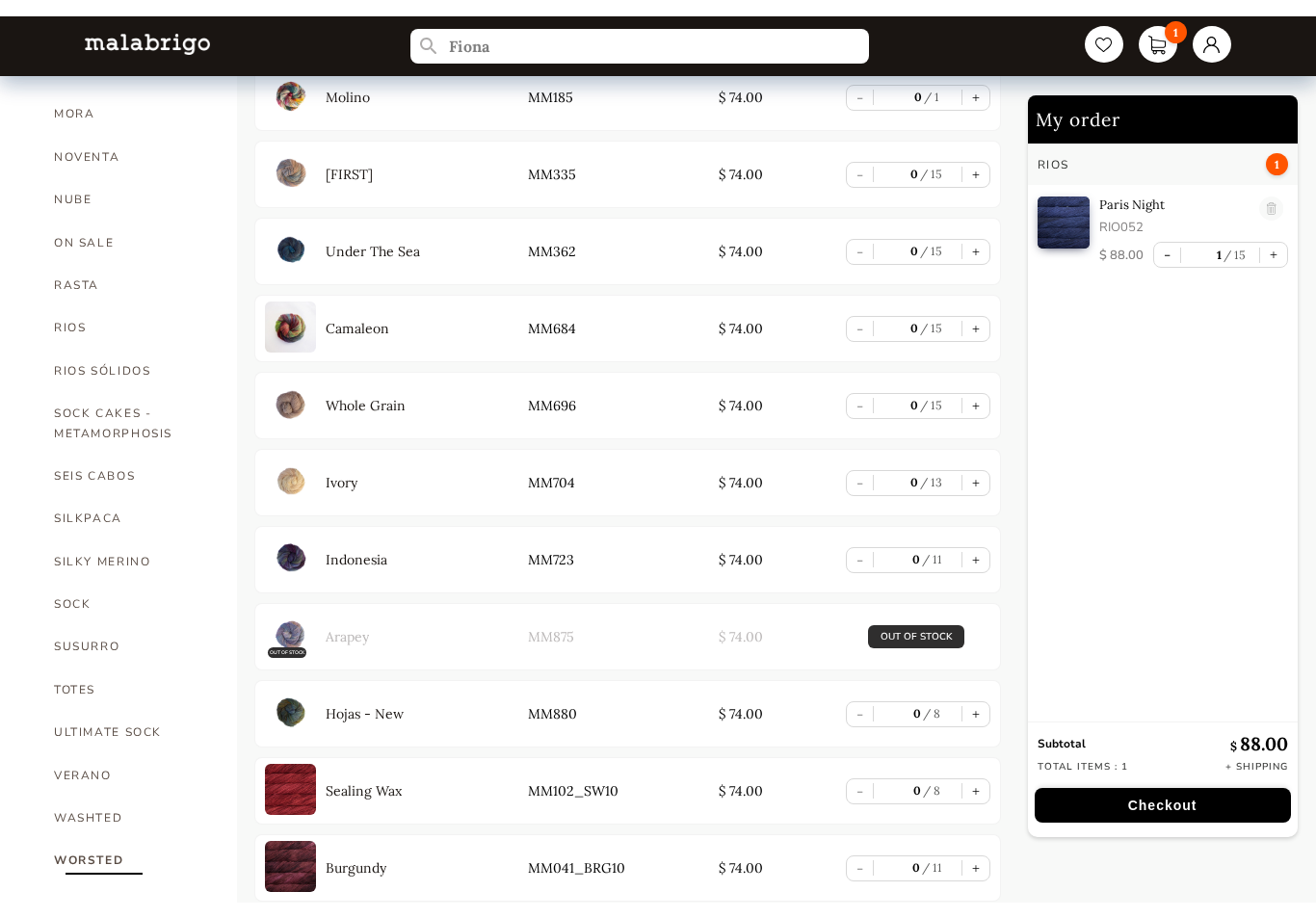 scroll, scrollTop: 988, scrollLeft: 0, axis: vertical 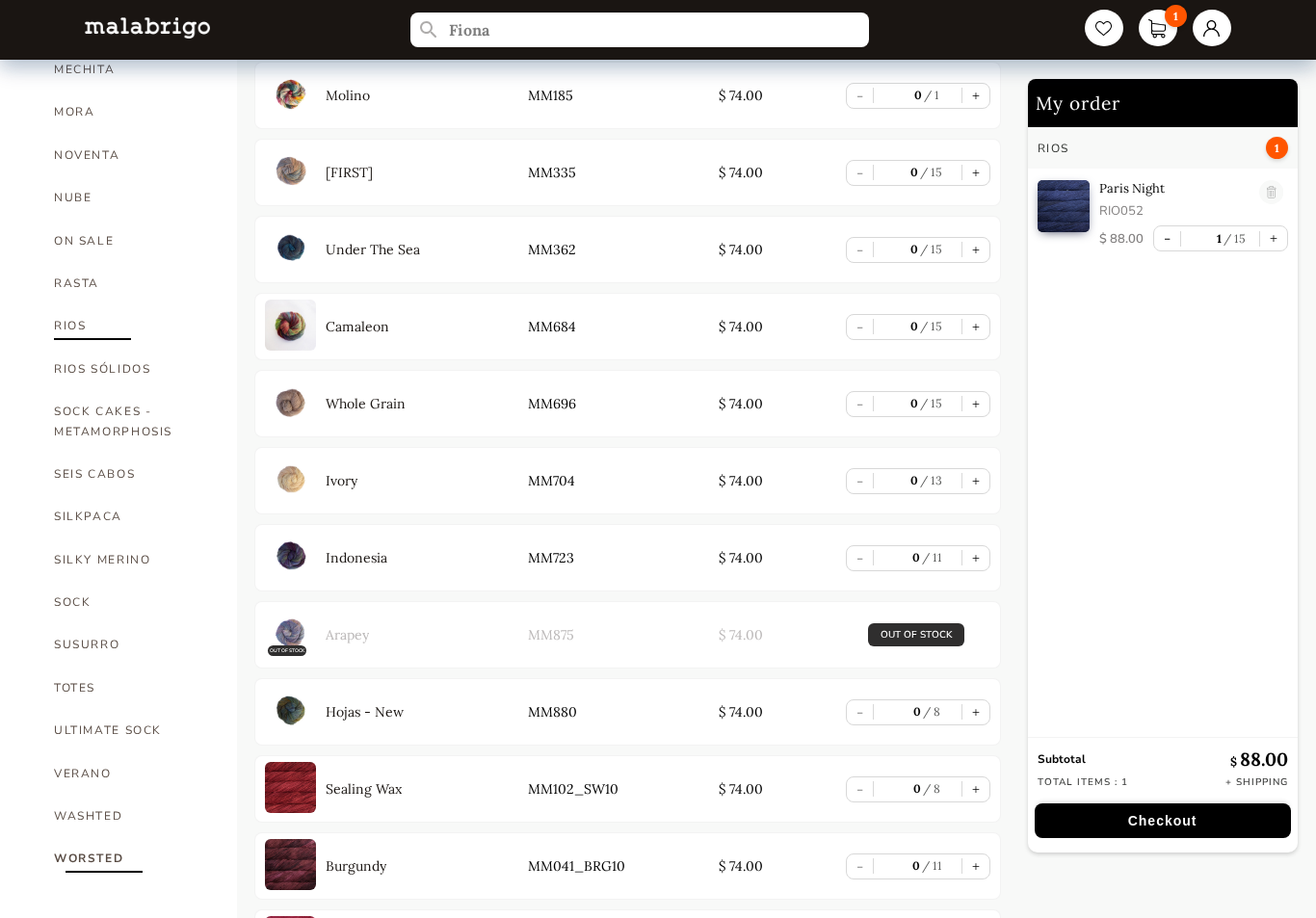 click on "RIOS" at bounding box center [131, 326] 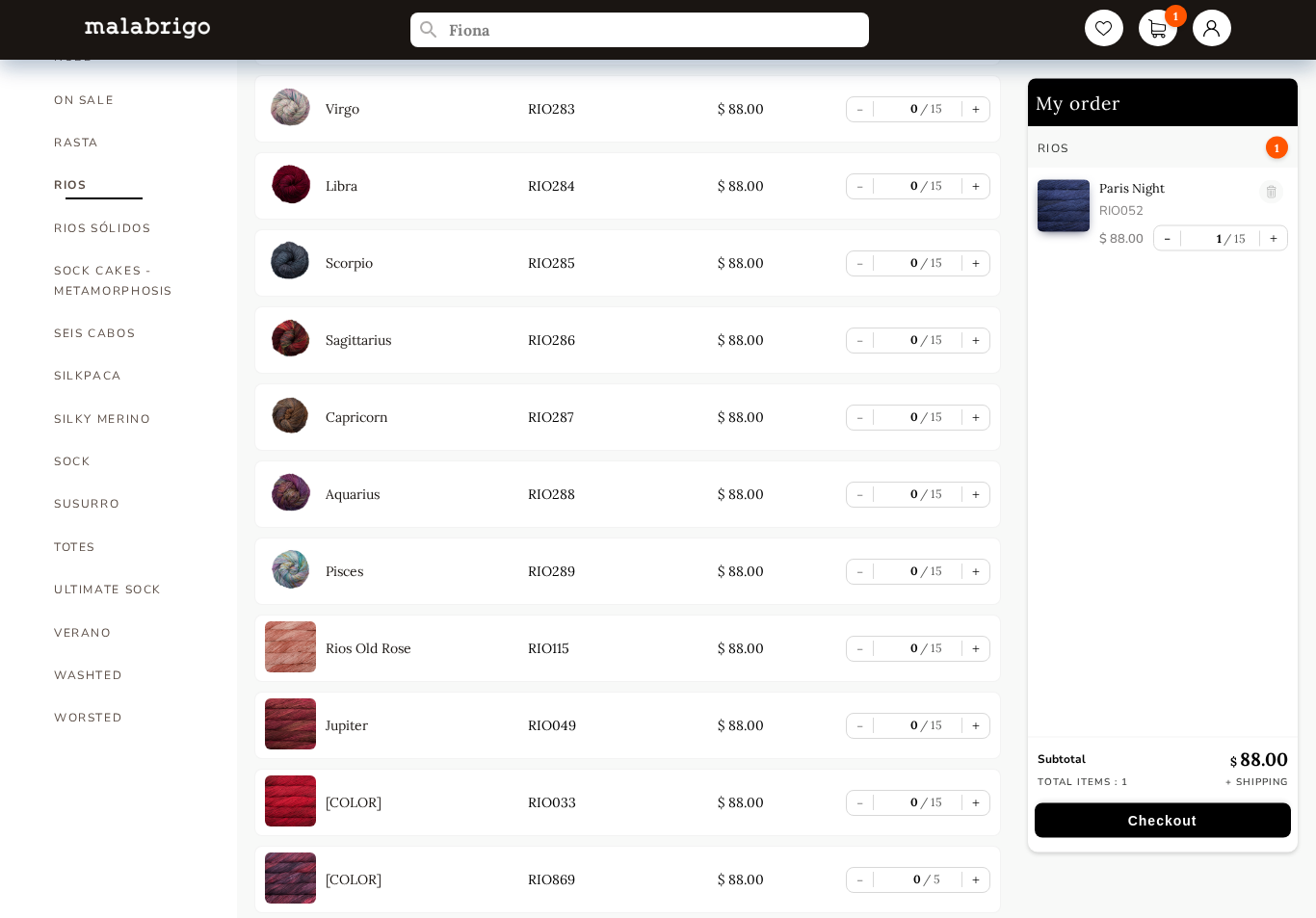 scroll, scrollTop: 1131, scrollLeft: 0, axis: vertical 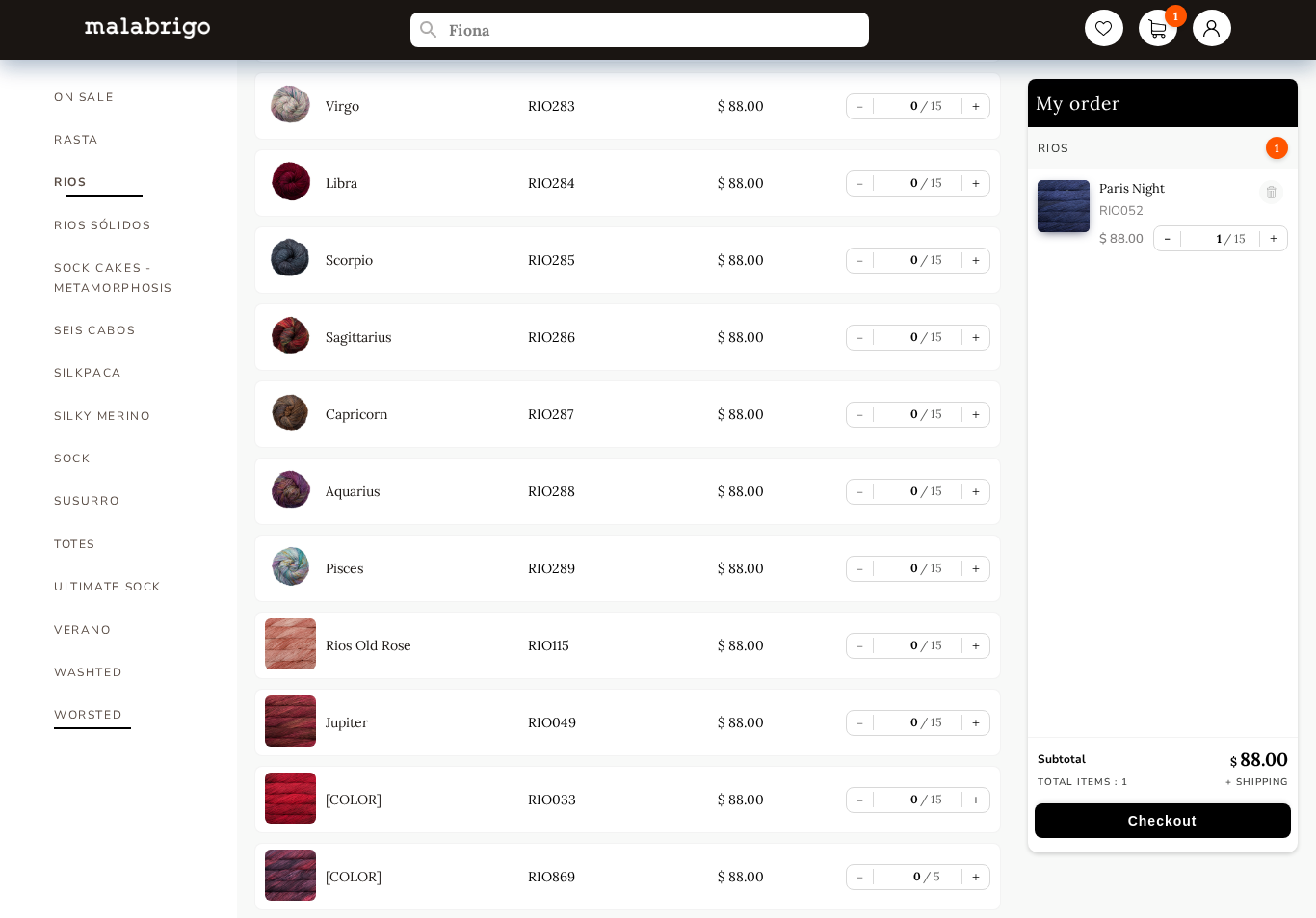 click on "WORSTED" at bounding box center [131, 715] 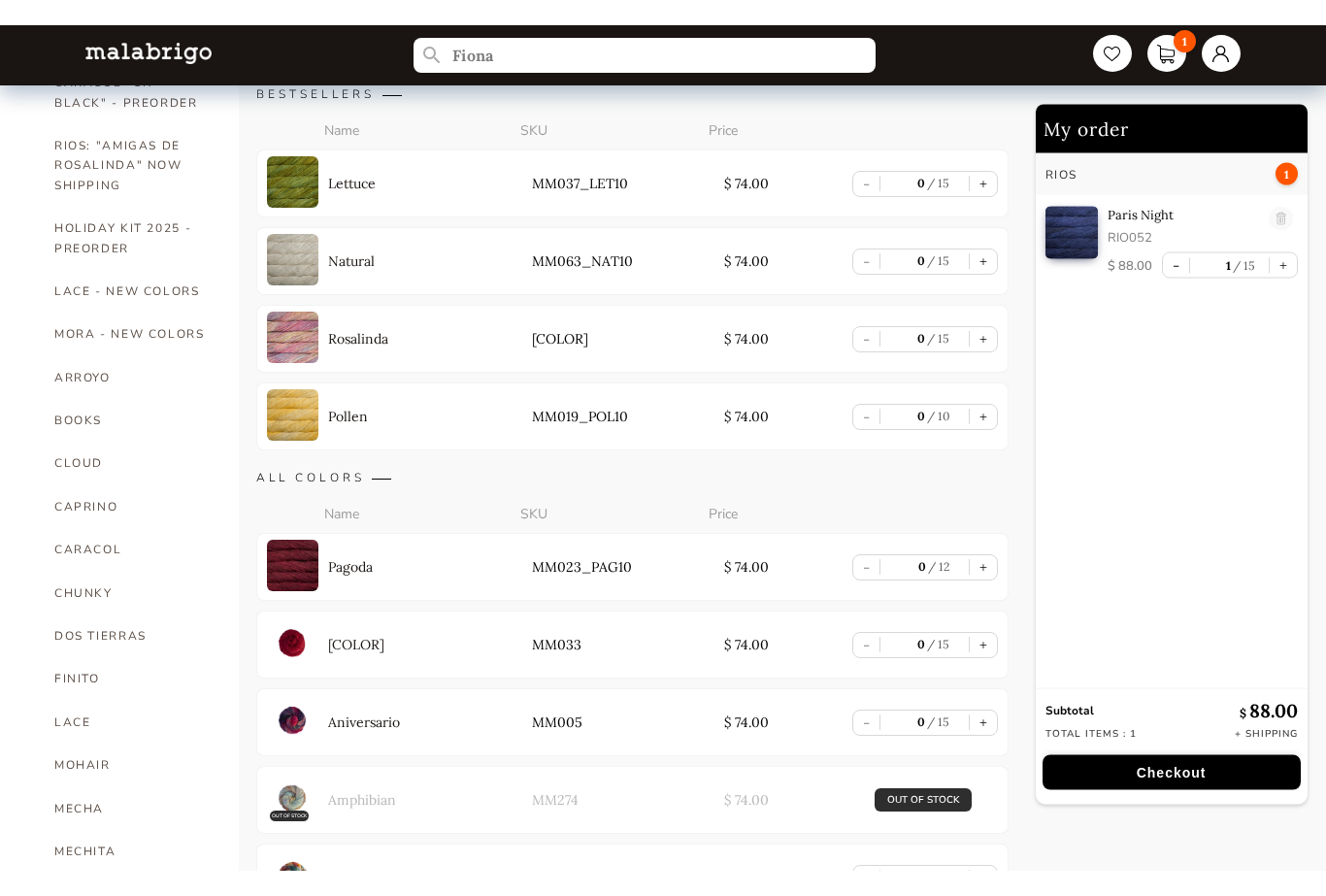 scroll, scrollTop: 235, scrollLeft: 0, axis: vertical 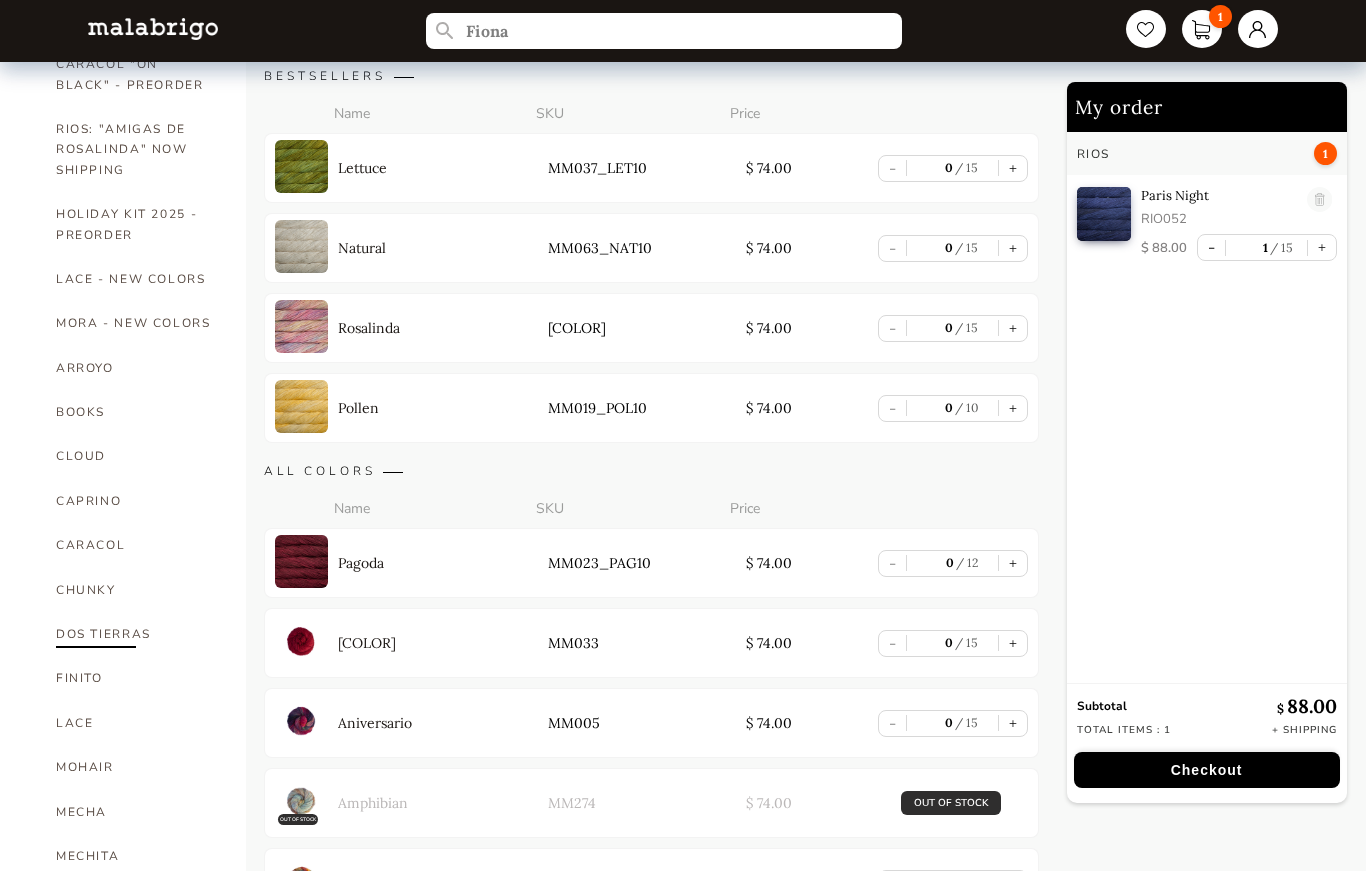 click on "DOS TIERRAS" at bounding box center (136, 634) 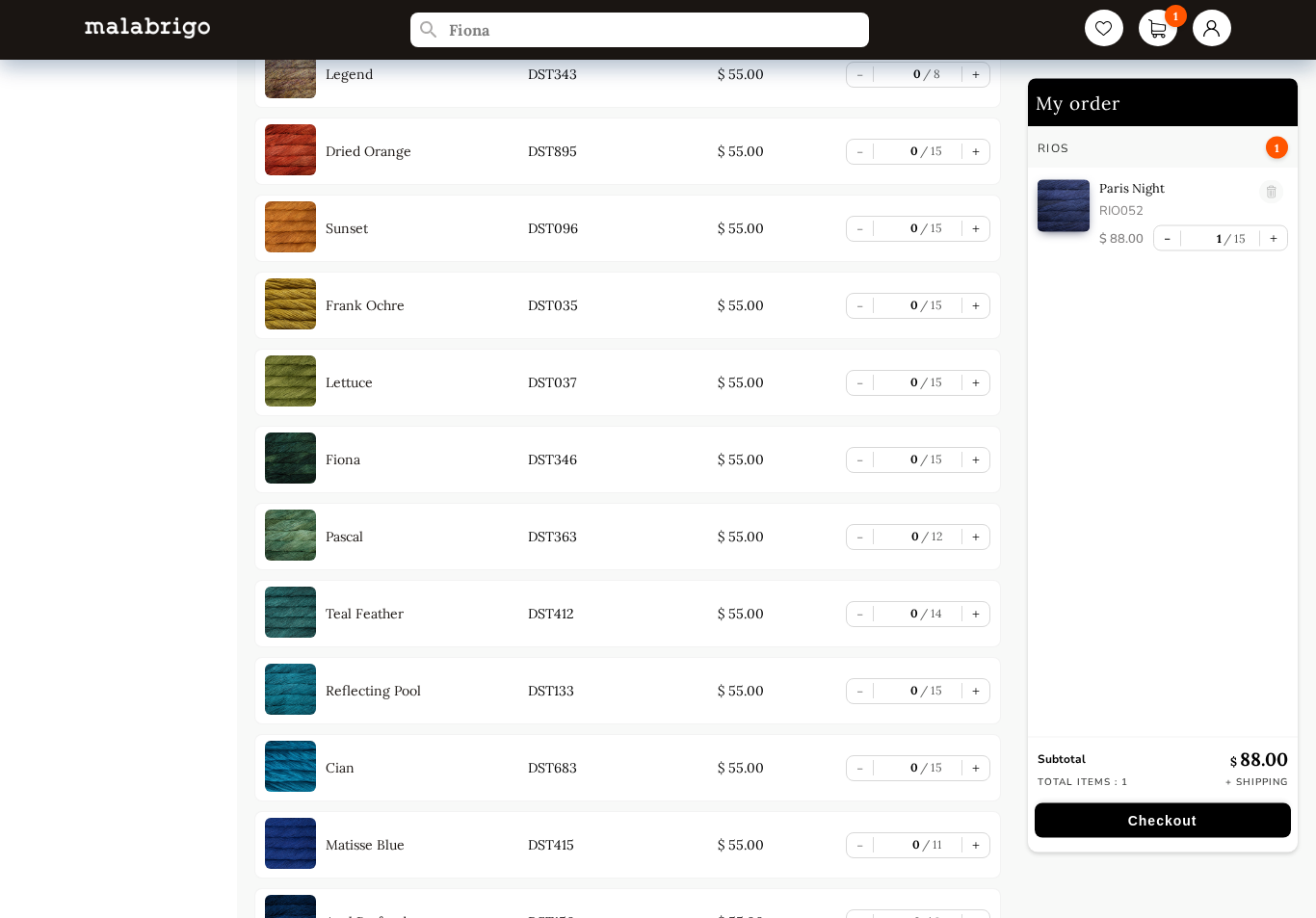 scroll, scrollTop: 2244, scrollLeft: 0, axis: vertical 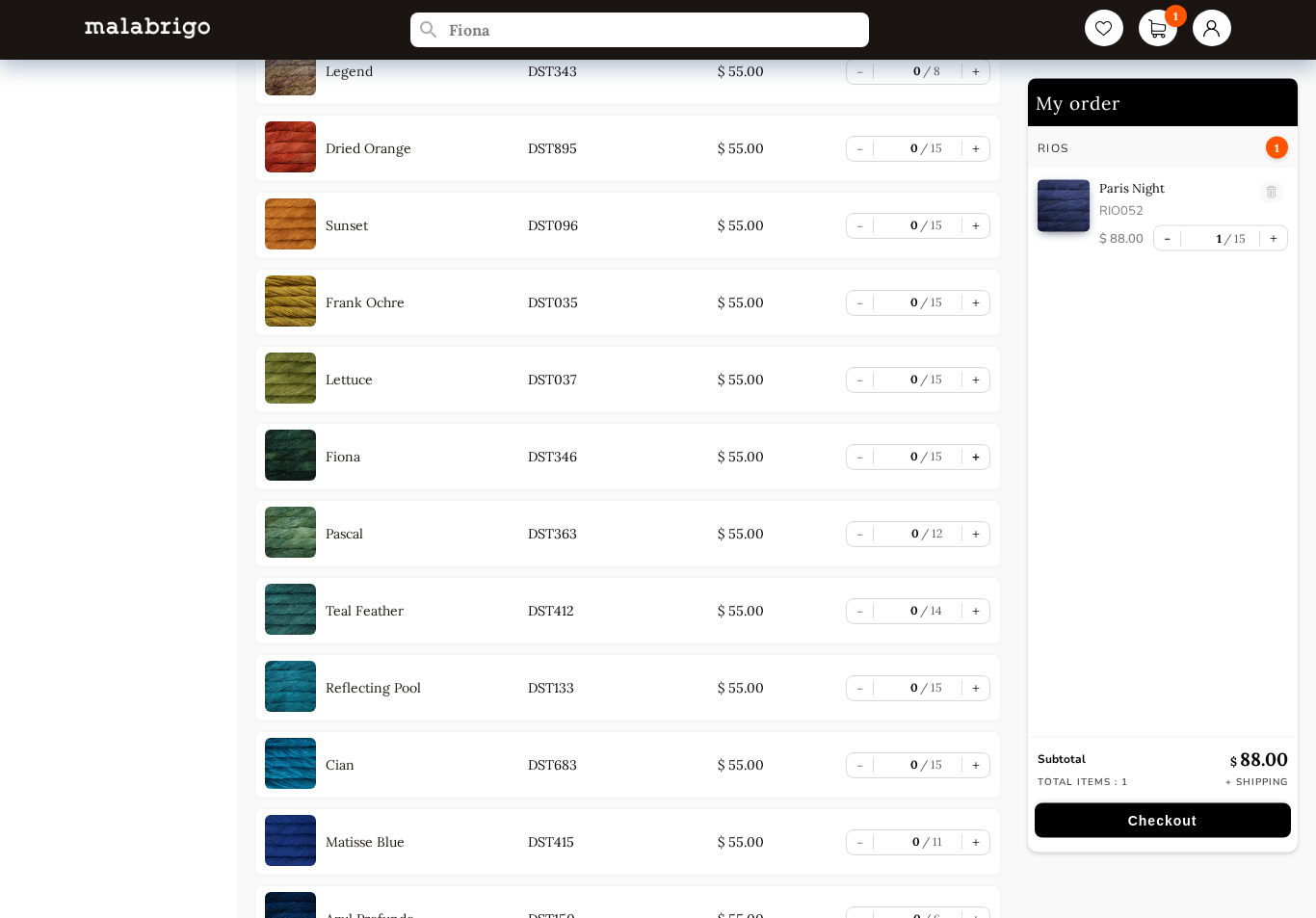 click on "+" at bounding box center [976, 458] 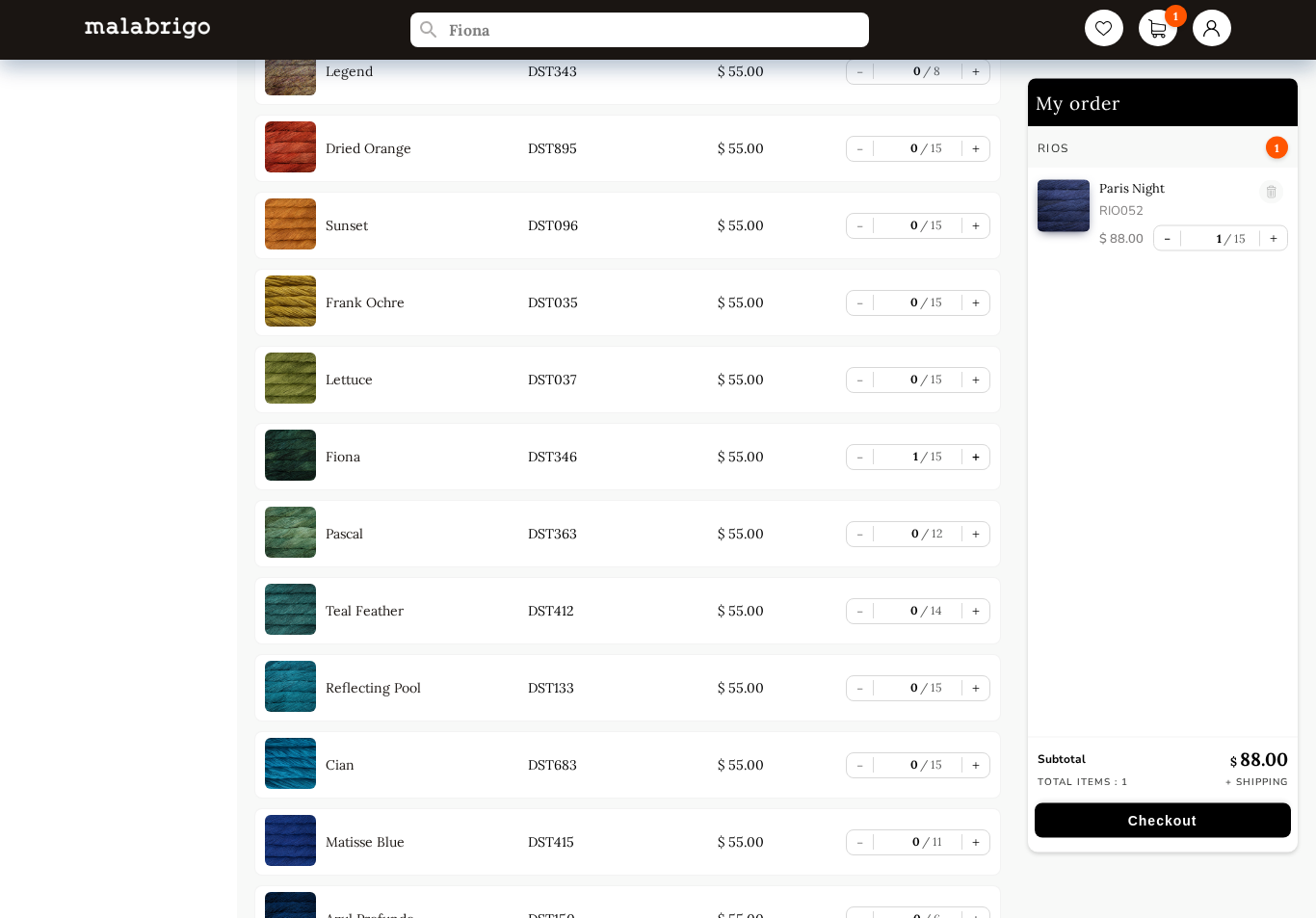 scroll, scrollTop: 2245, scrollLeft: 0, axis: vertical 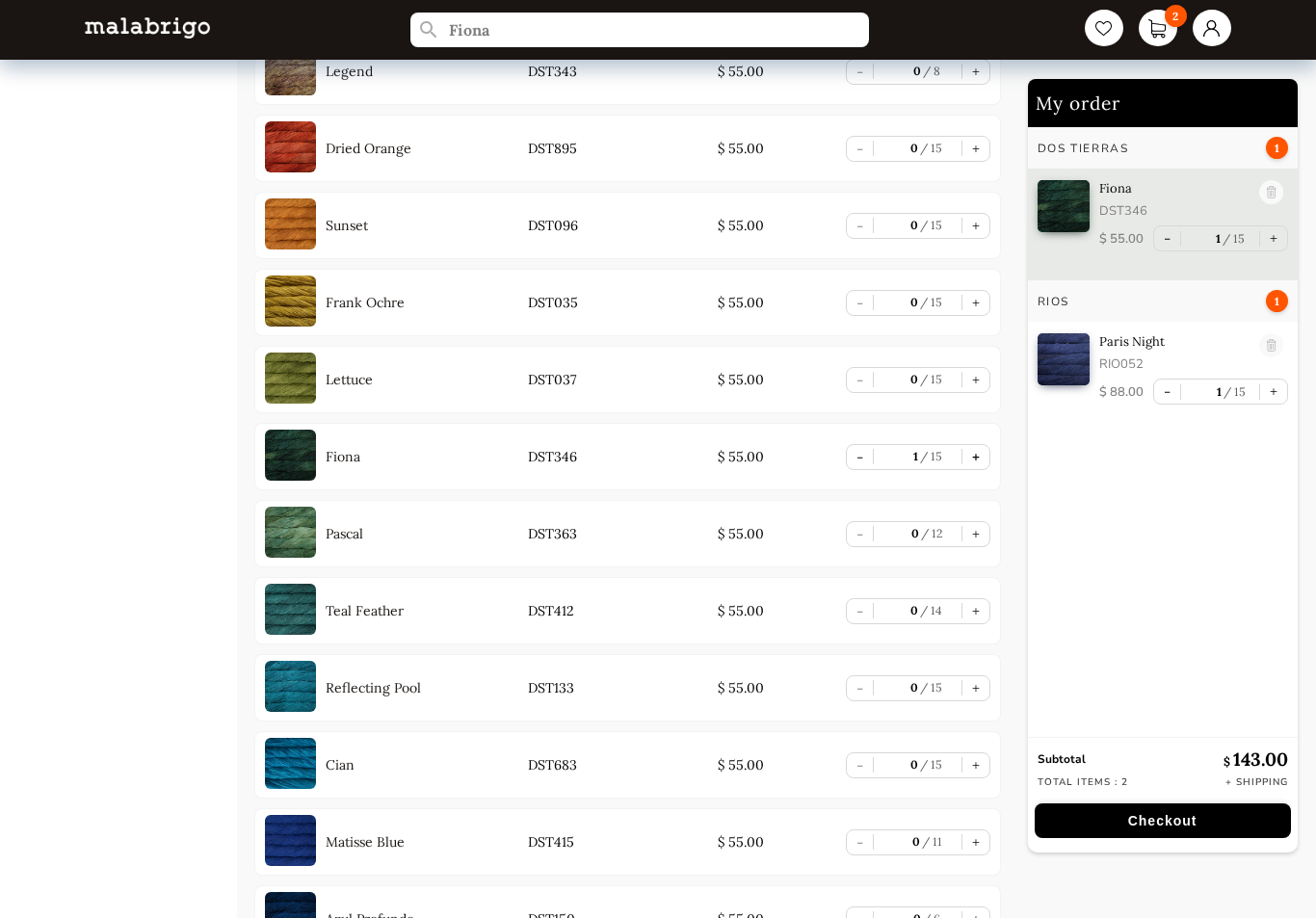 click on "+" at bounding box center (976, 457) 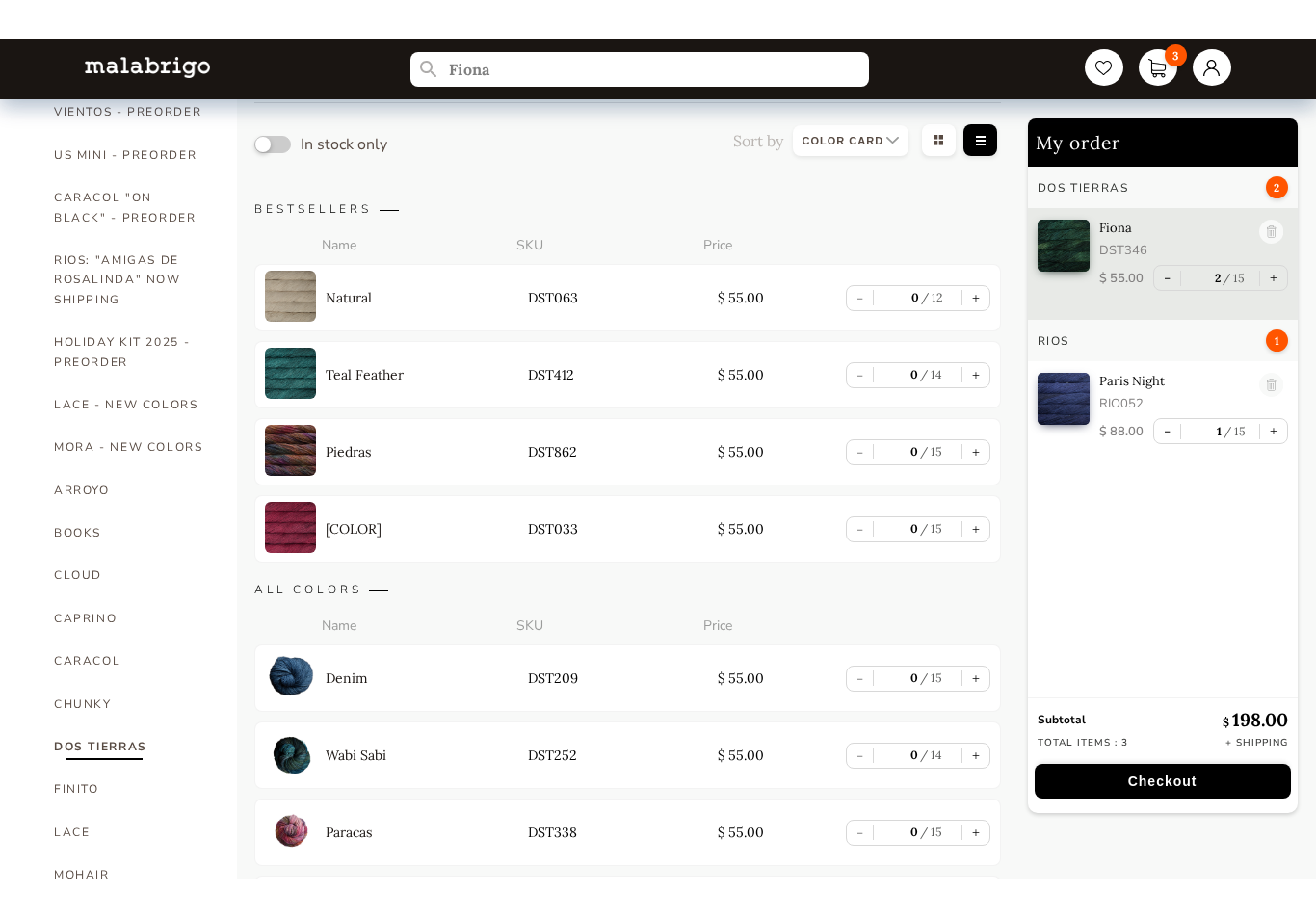scroll, scrollTop: 138, scrollLeft: 0, axis: vertical 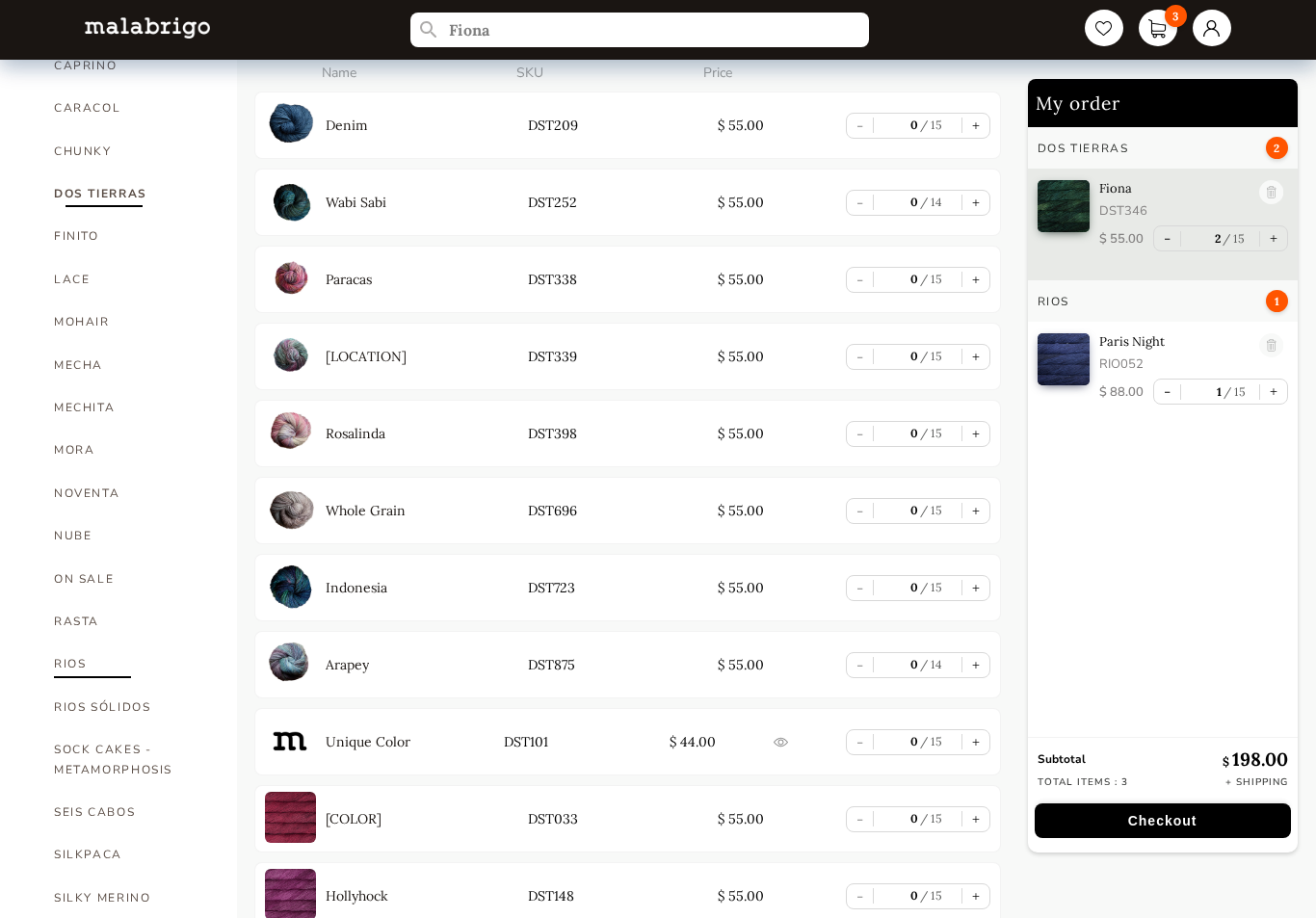 click on "RIOS" at bounding box center [131, 664] 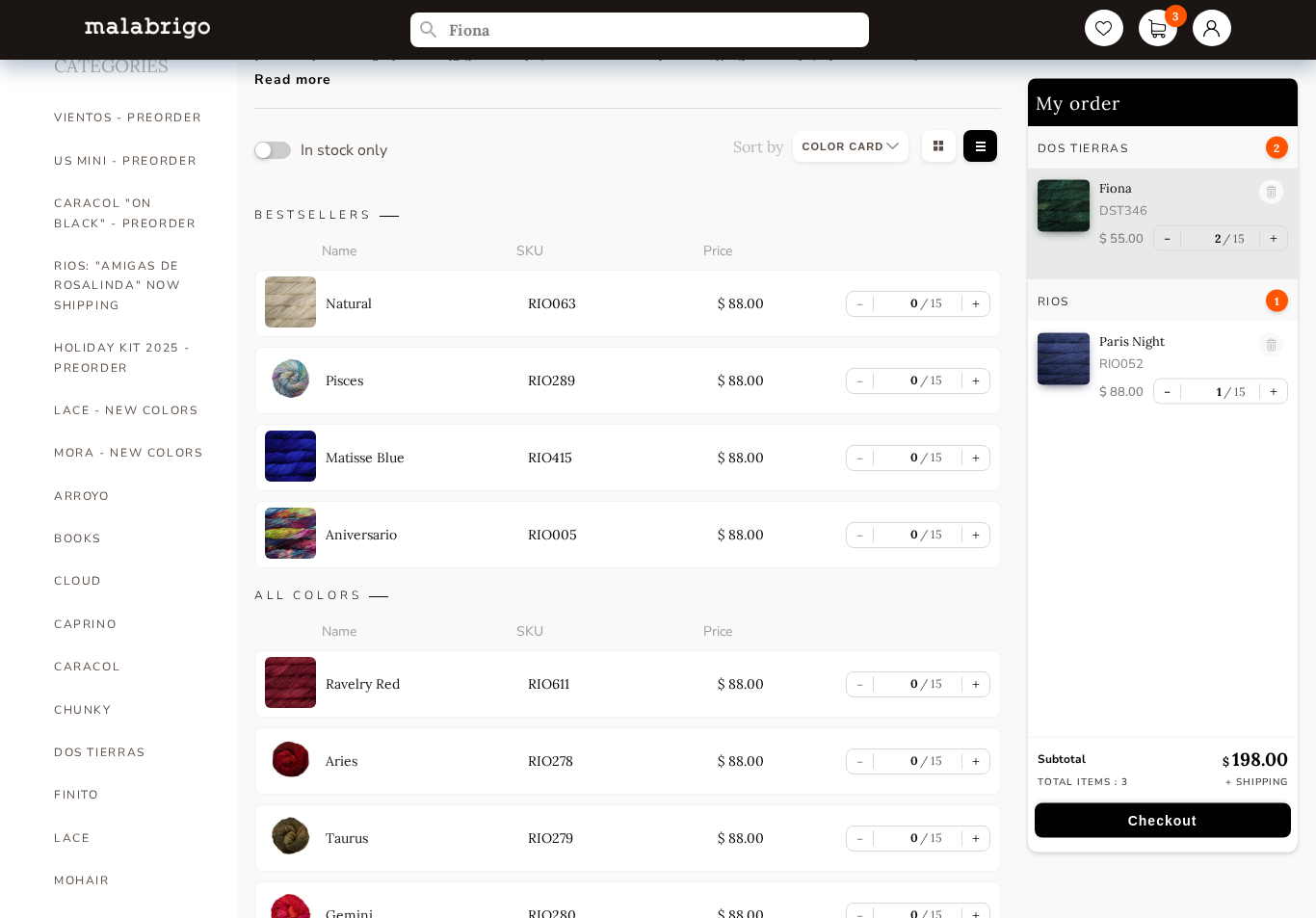 scroll, scrollTop: 103, scrollLeft: 0, axis: vertical 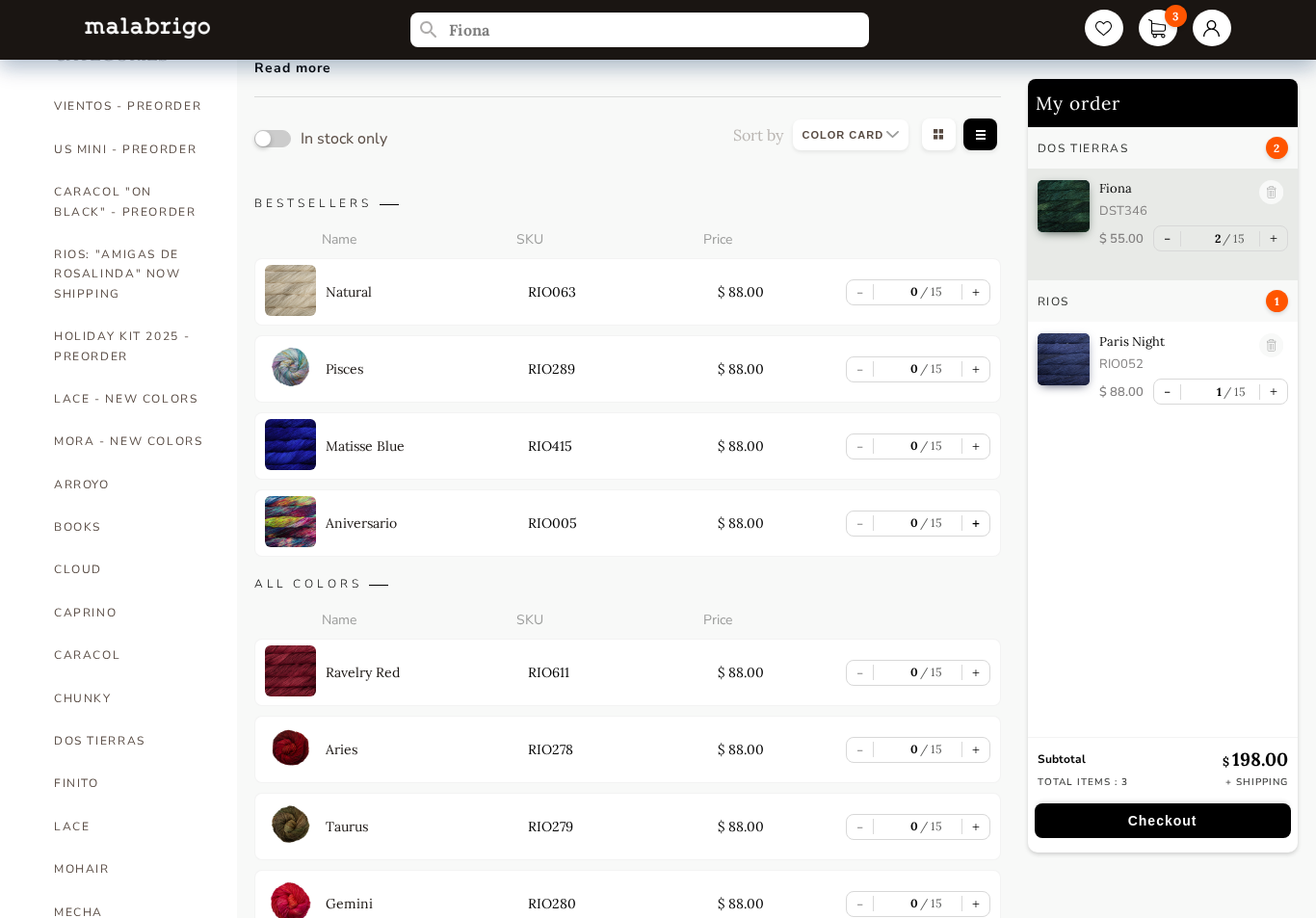 click on "+" at bounding box center (976, 523) 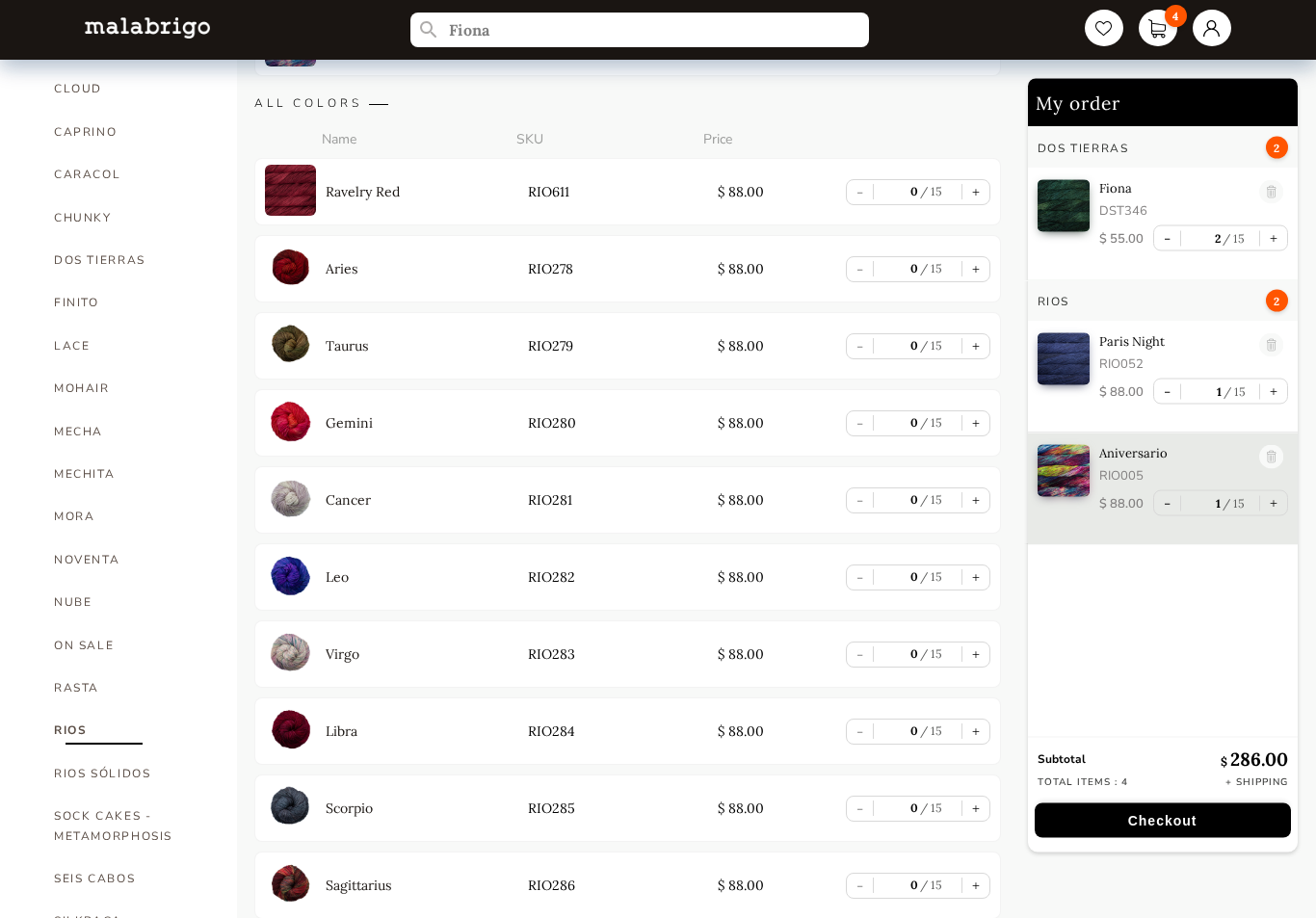 scroll, scrollTop: 585, scrollLeft: 0, axis: vertical 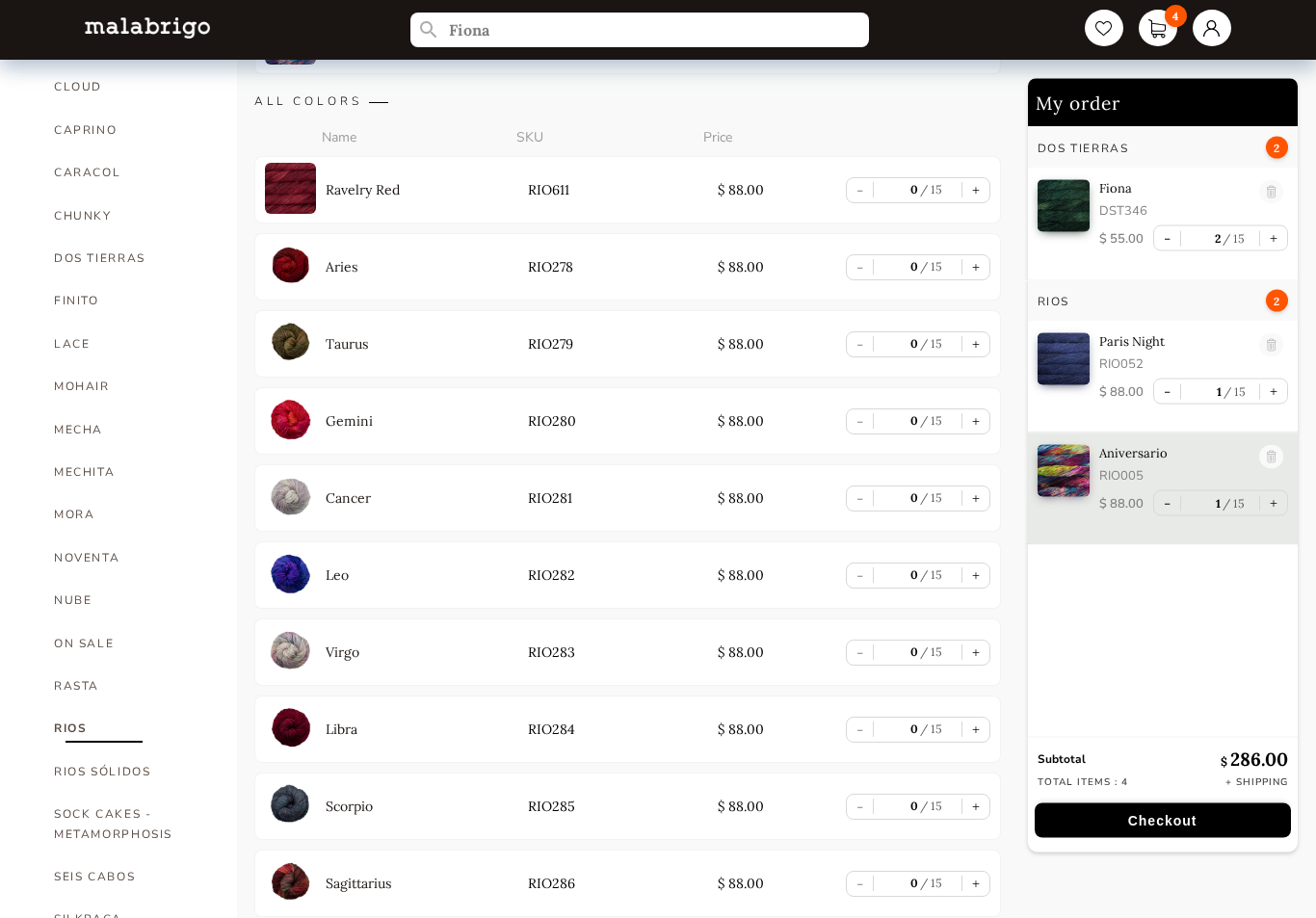 click at bounding box center (290, 497) 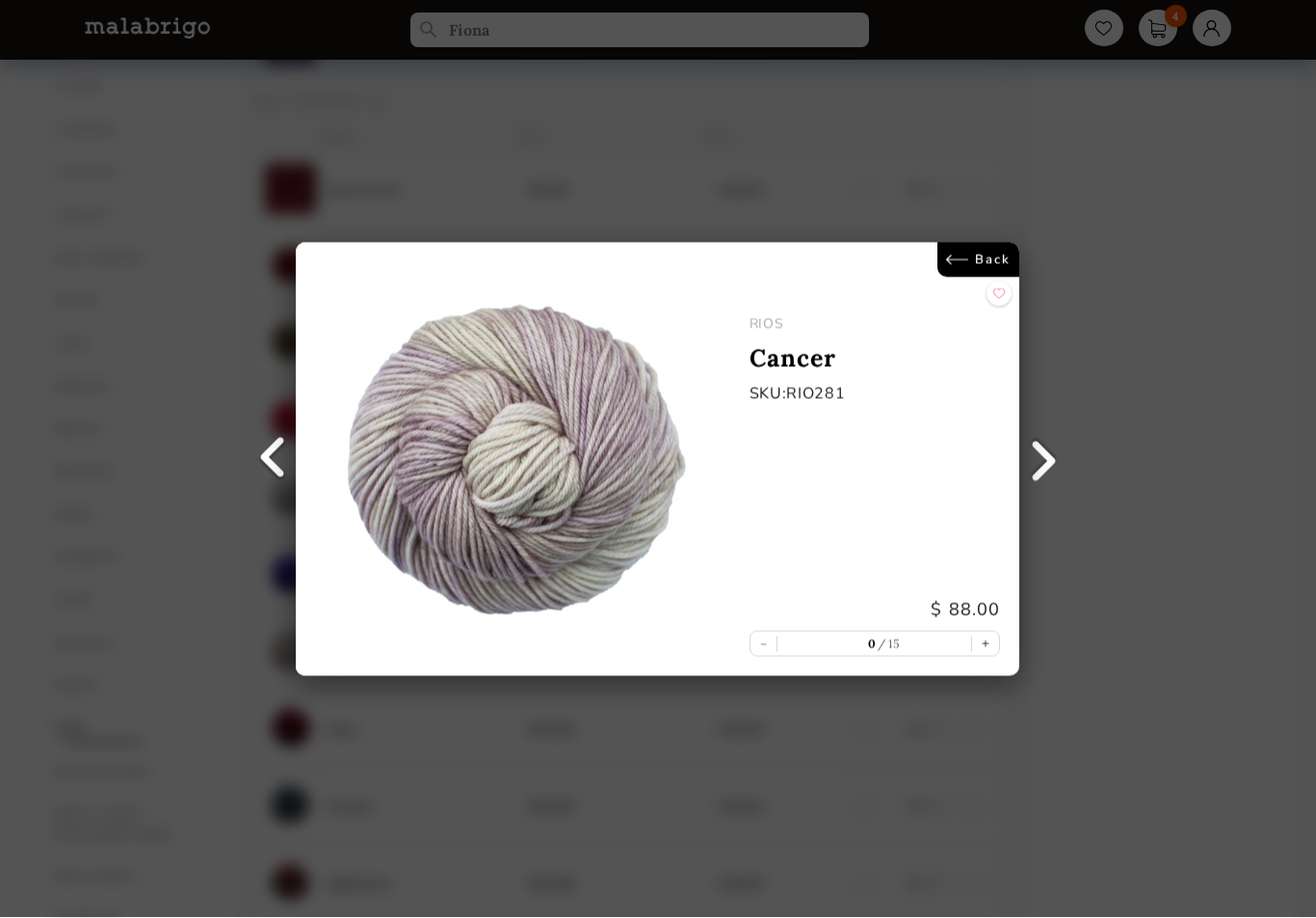 scroll, scrollTop: 665, scrollLeft: 0, axis: vertical 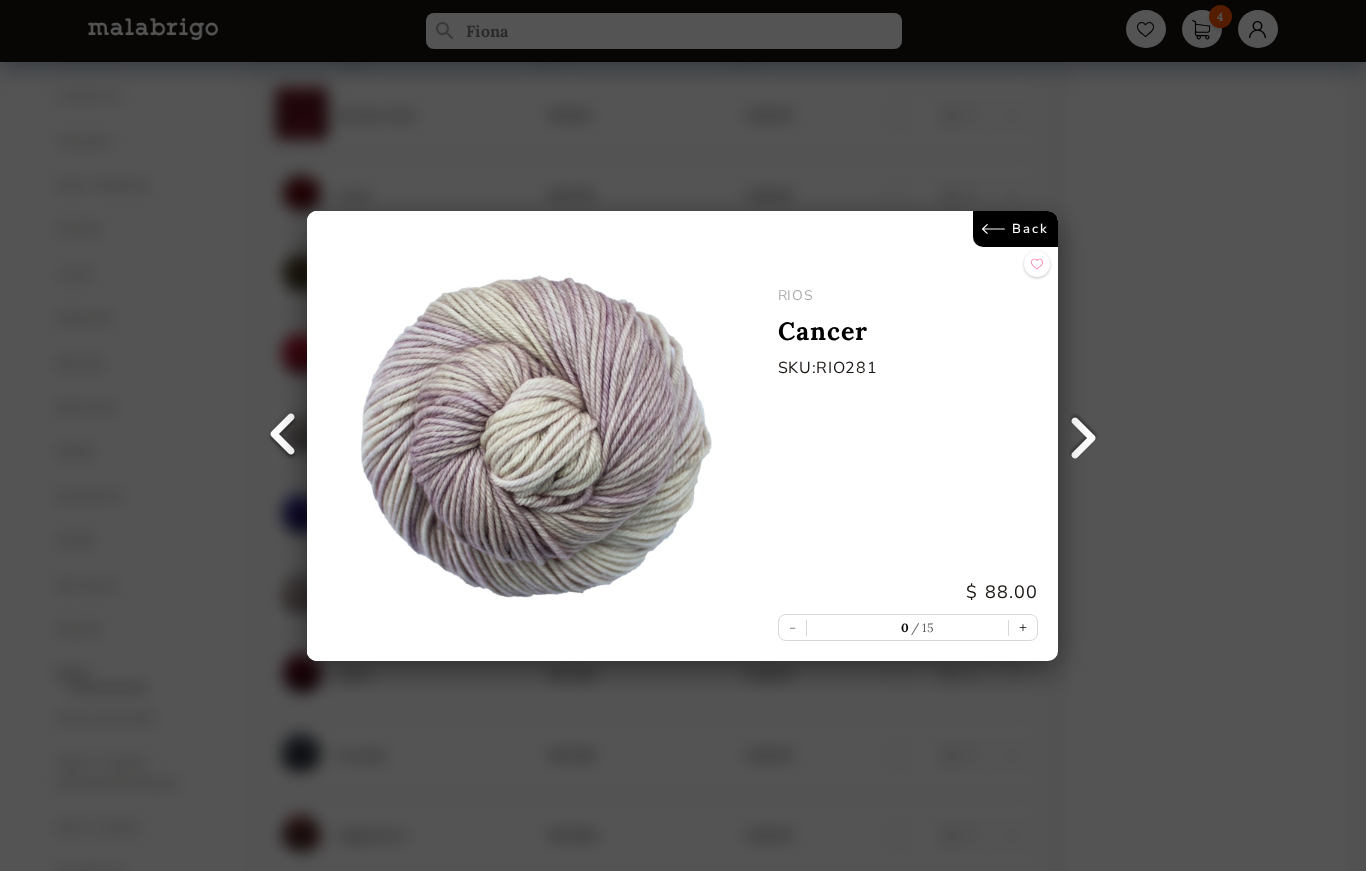 click on "Back" at bounding box center (1016, 229) 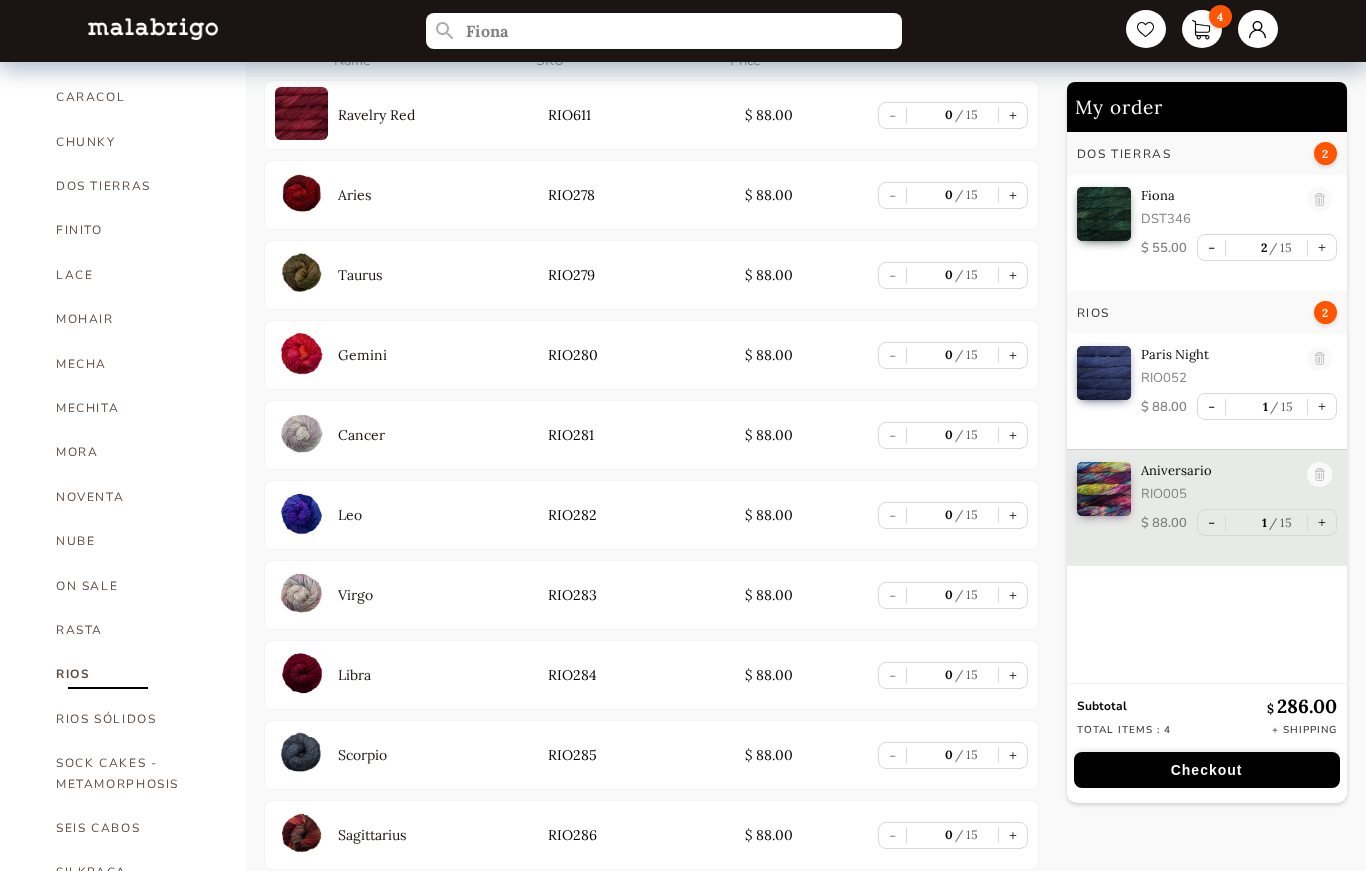 click at bounding box center [301, 593] 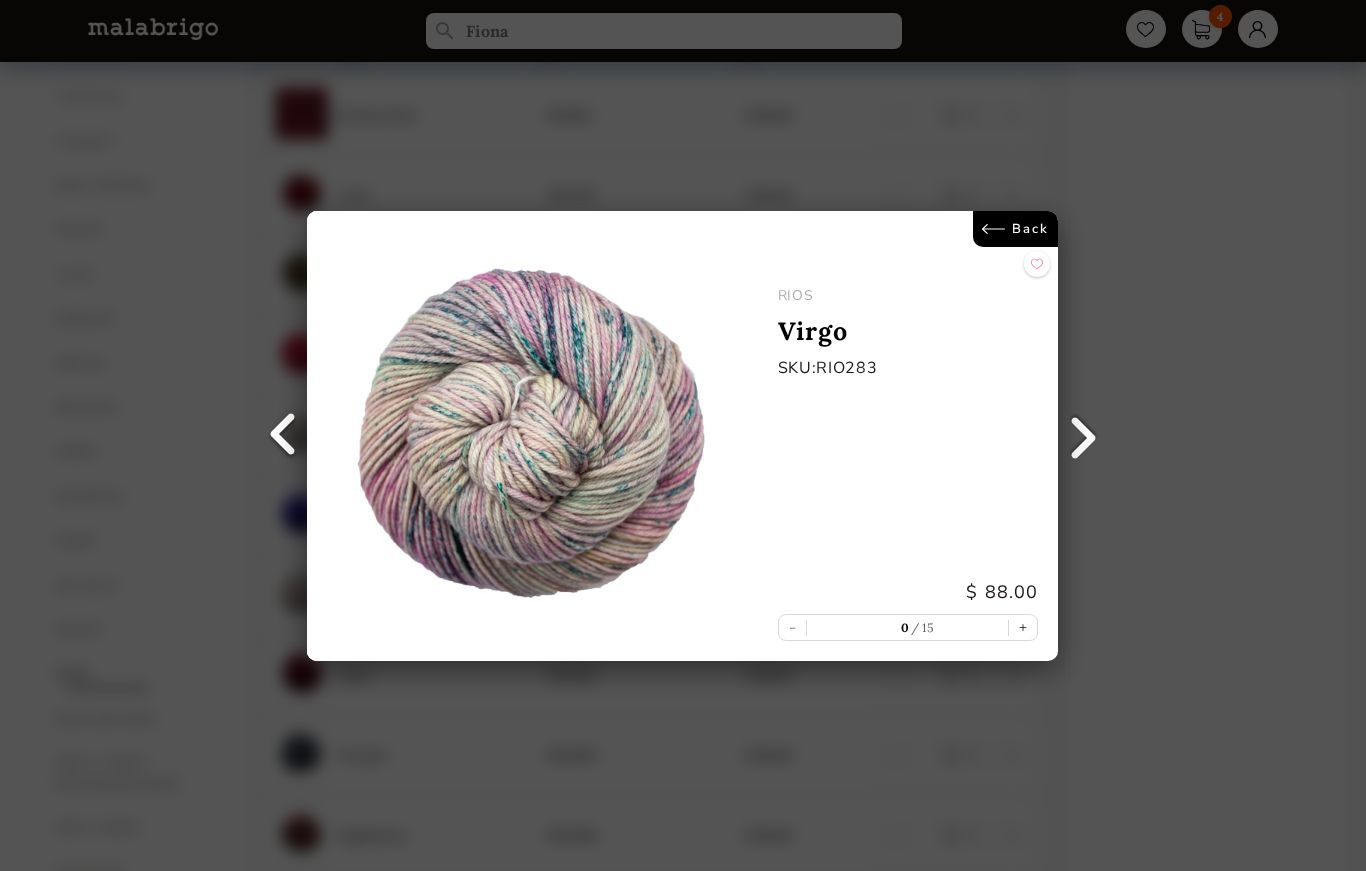 click on "Back" at bounding box center [1016, 229] 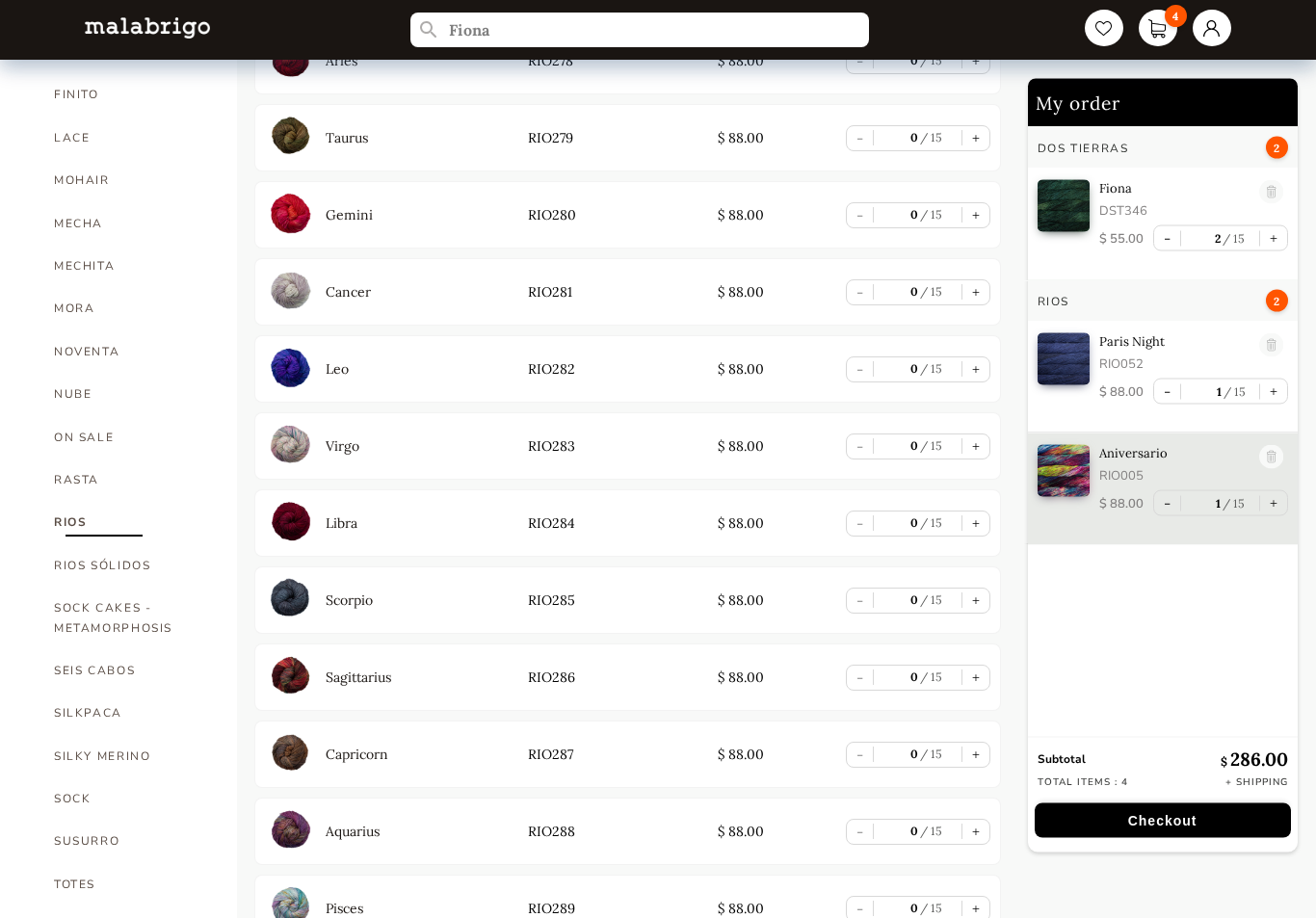 scroll, scrollTop: 813, scrollLeft: 0, axis: vertical 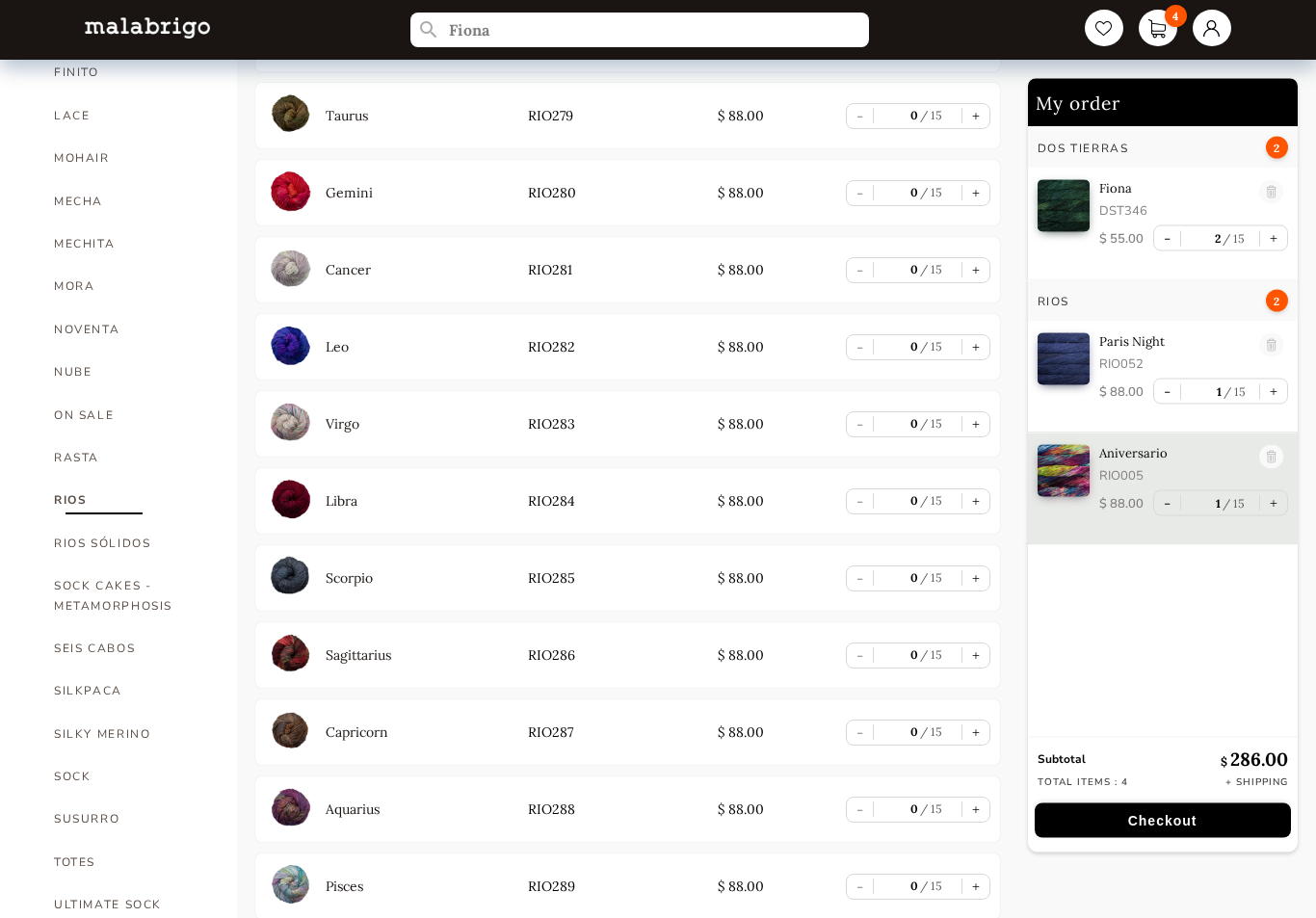 click at bounding box center [290, 577] 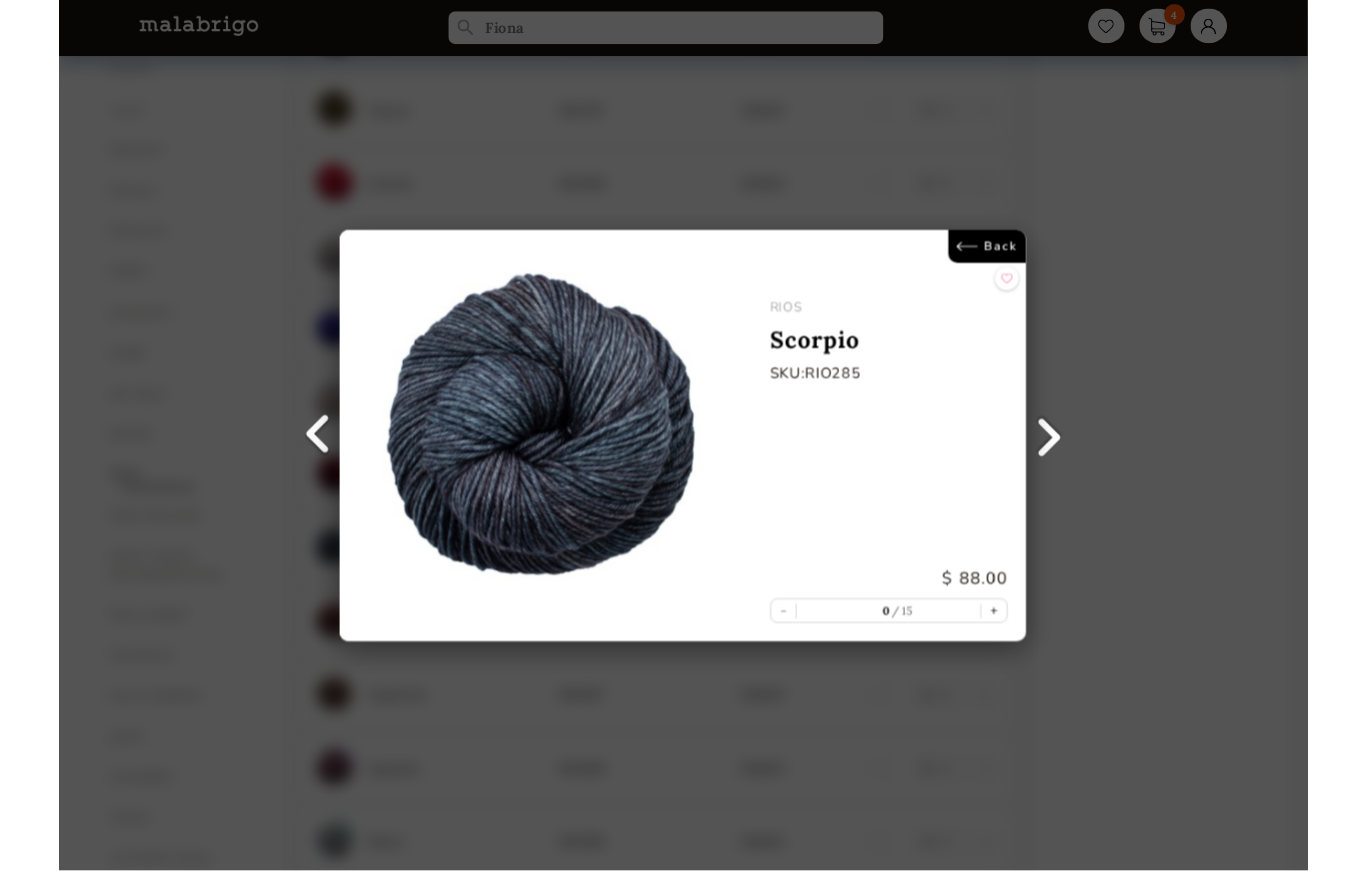scroll, scrollTop: 927, scrollLeft: 0, axis: vertical 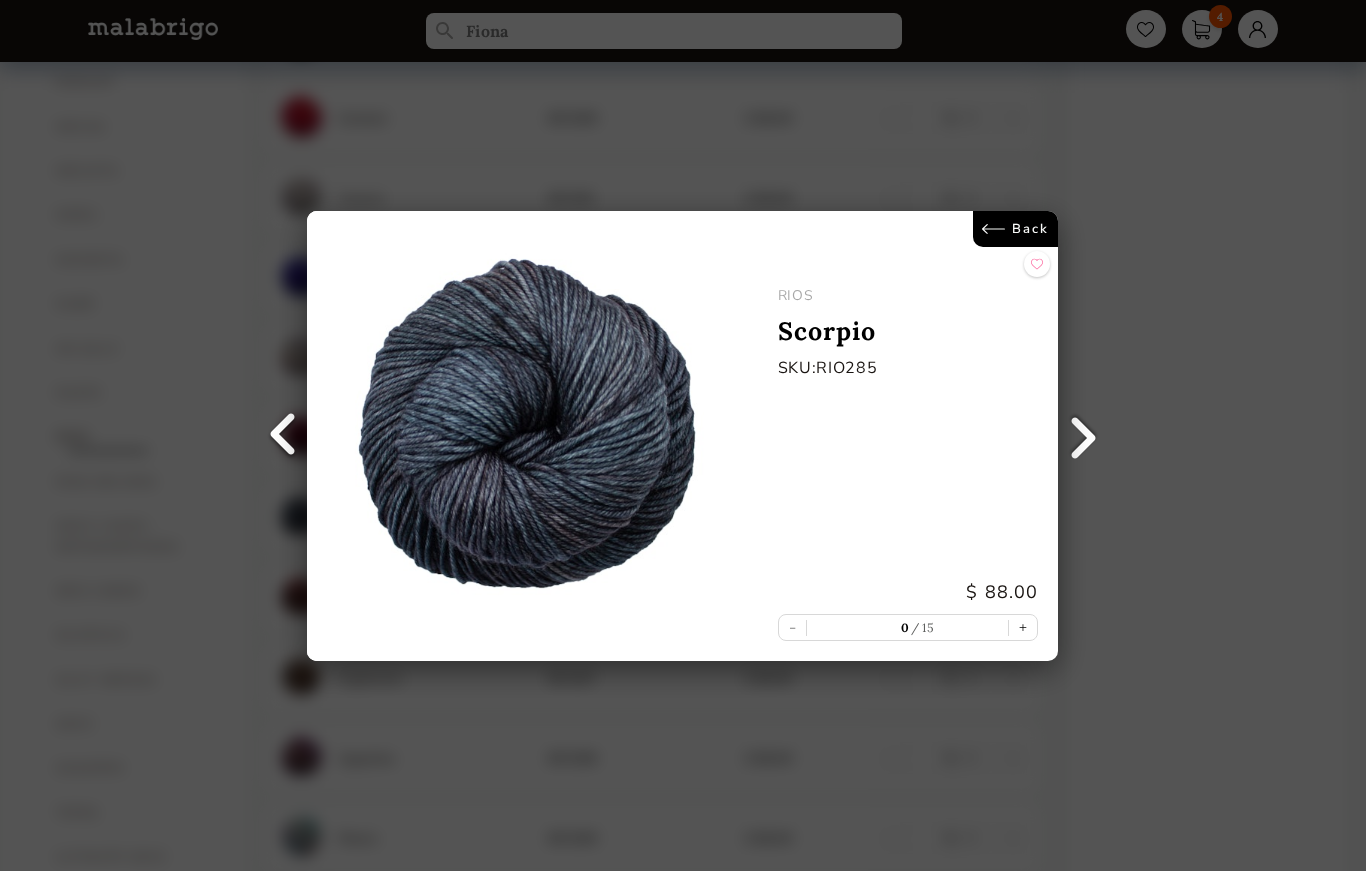 click on "Back" at bounding box center [1016, 229] 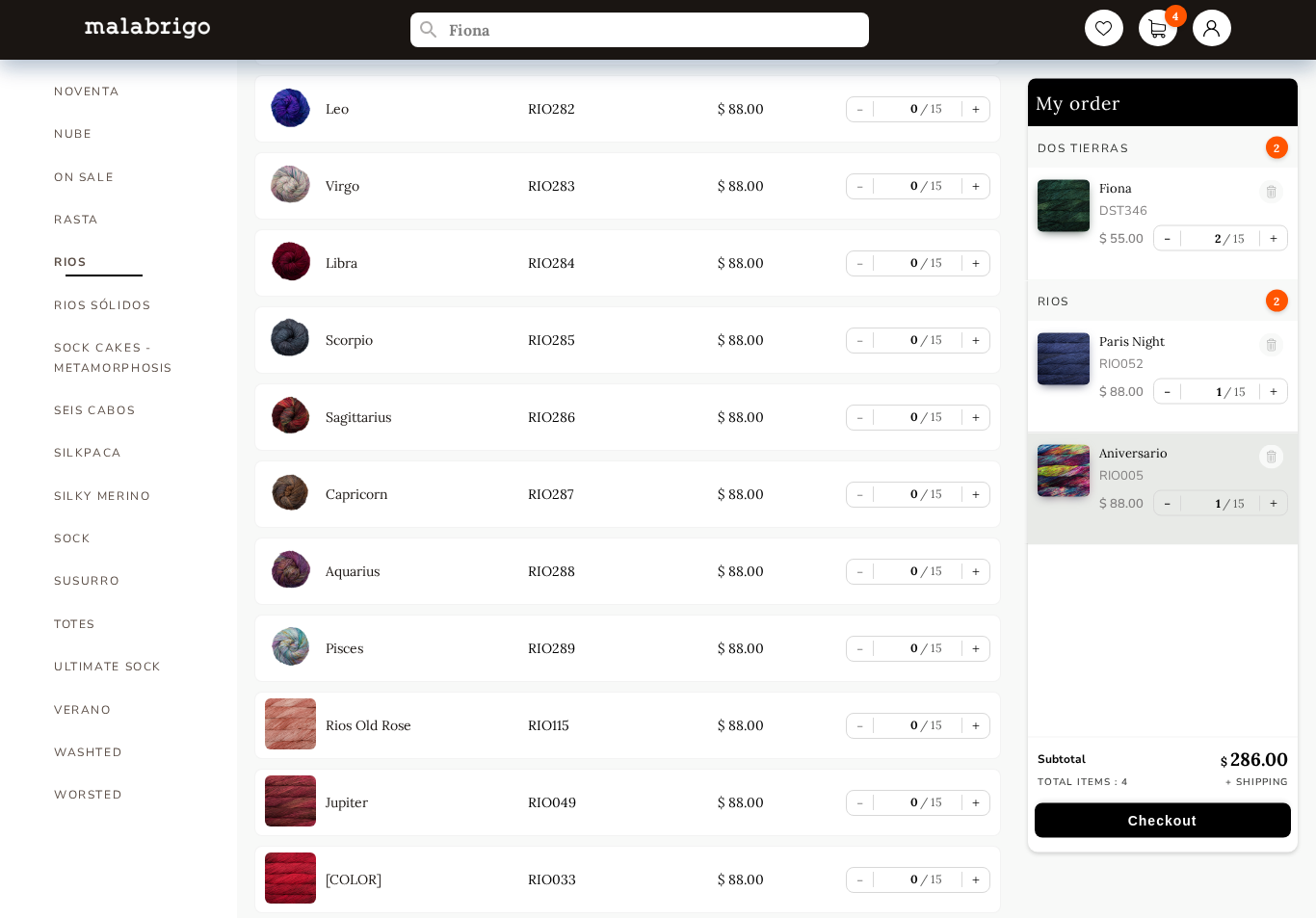 scroll, scrollTop: 1052, scrollLeft: 0, axis: vertical 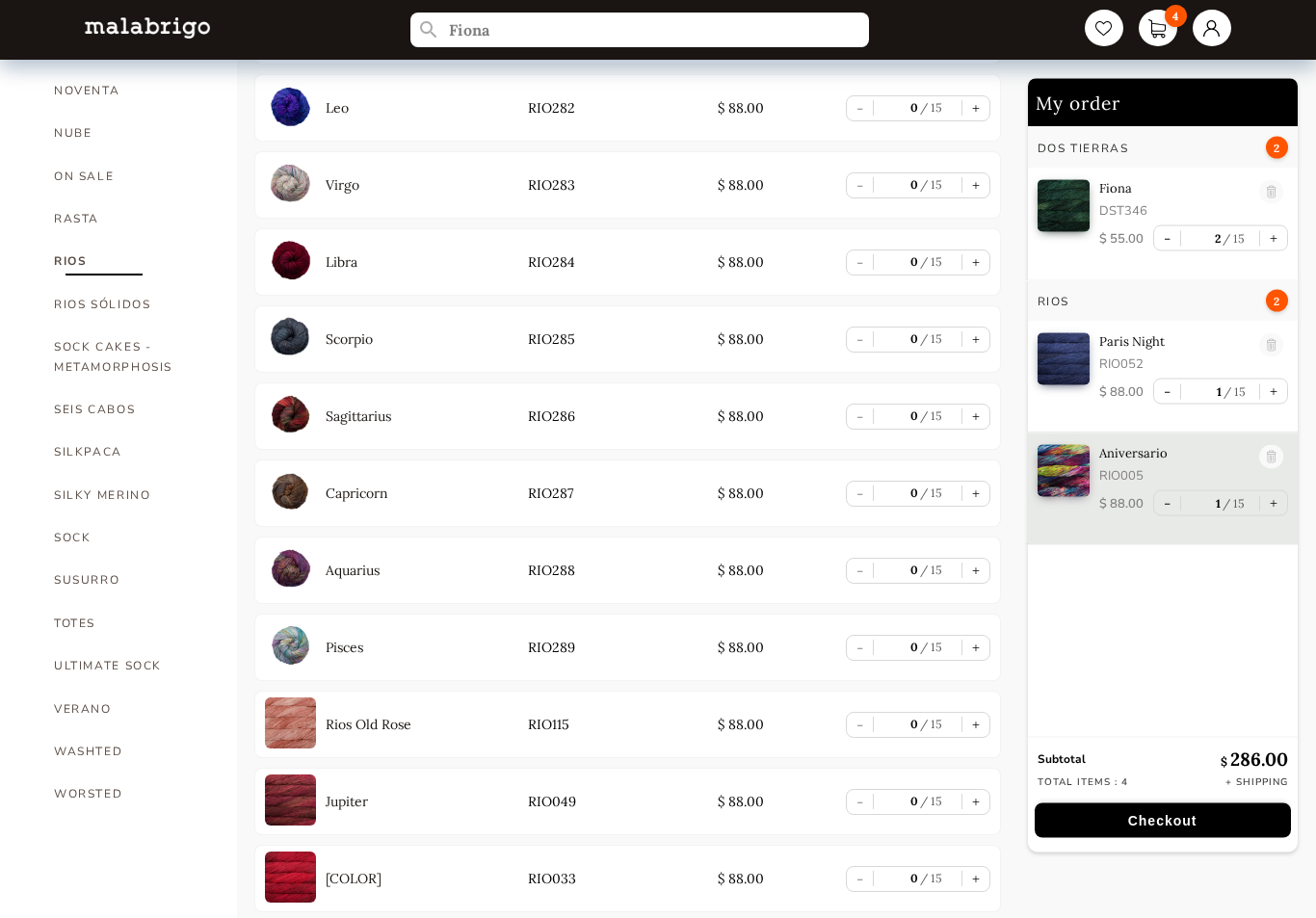 click at bounding box center (290, 569) 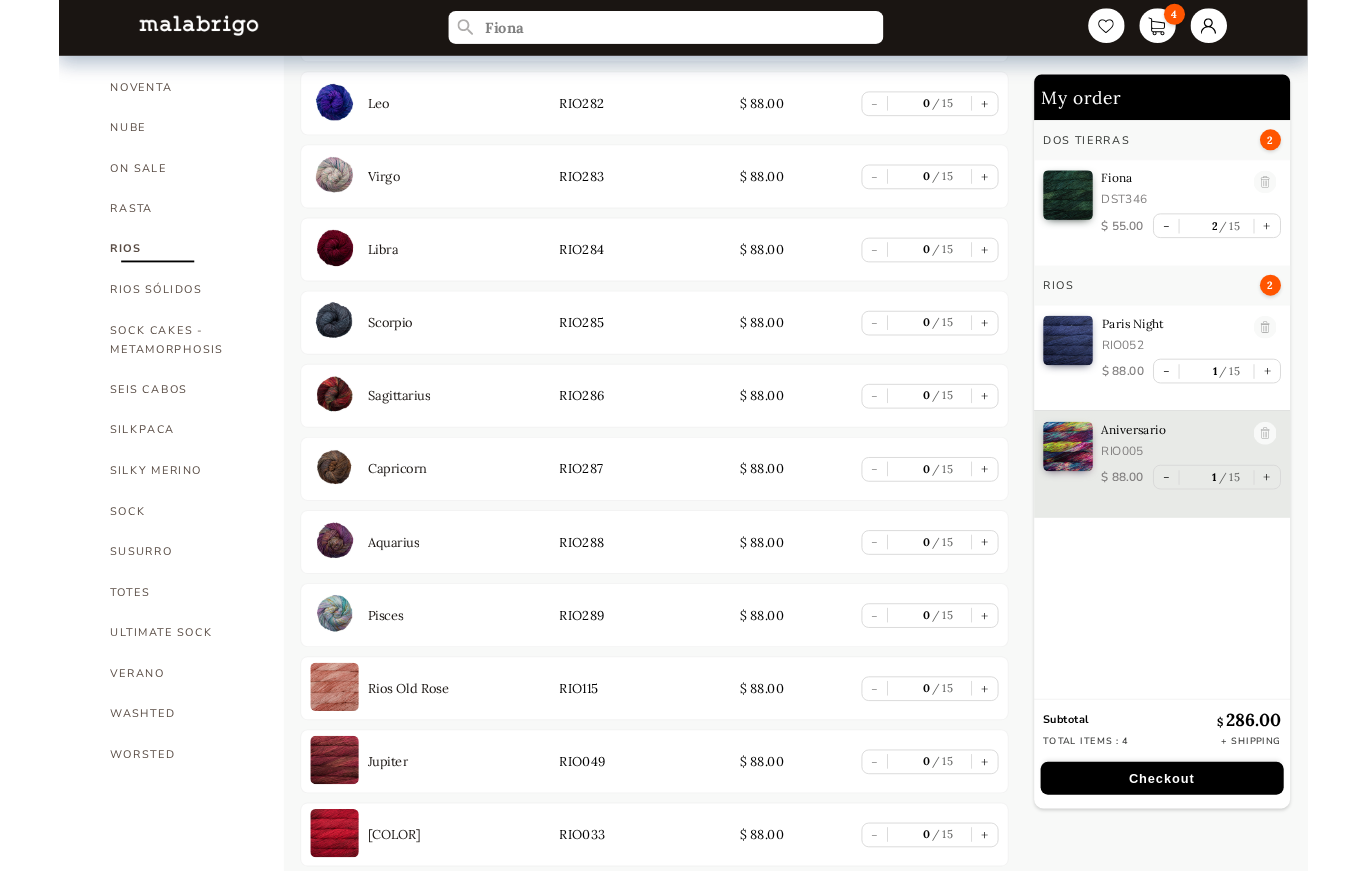 scroll, scrollTop: 1175, scrollLeft: 0, axis: vertical 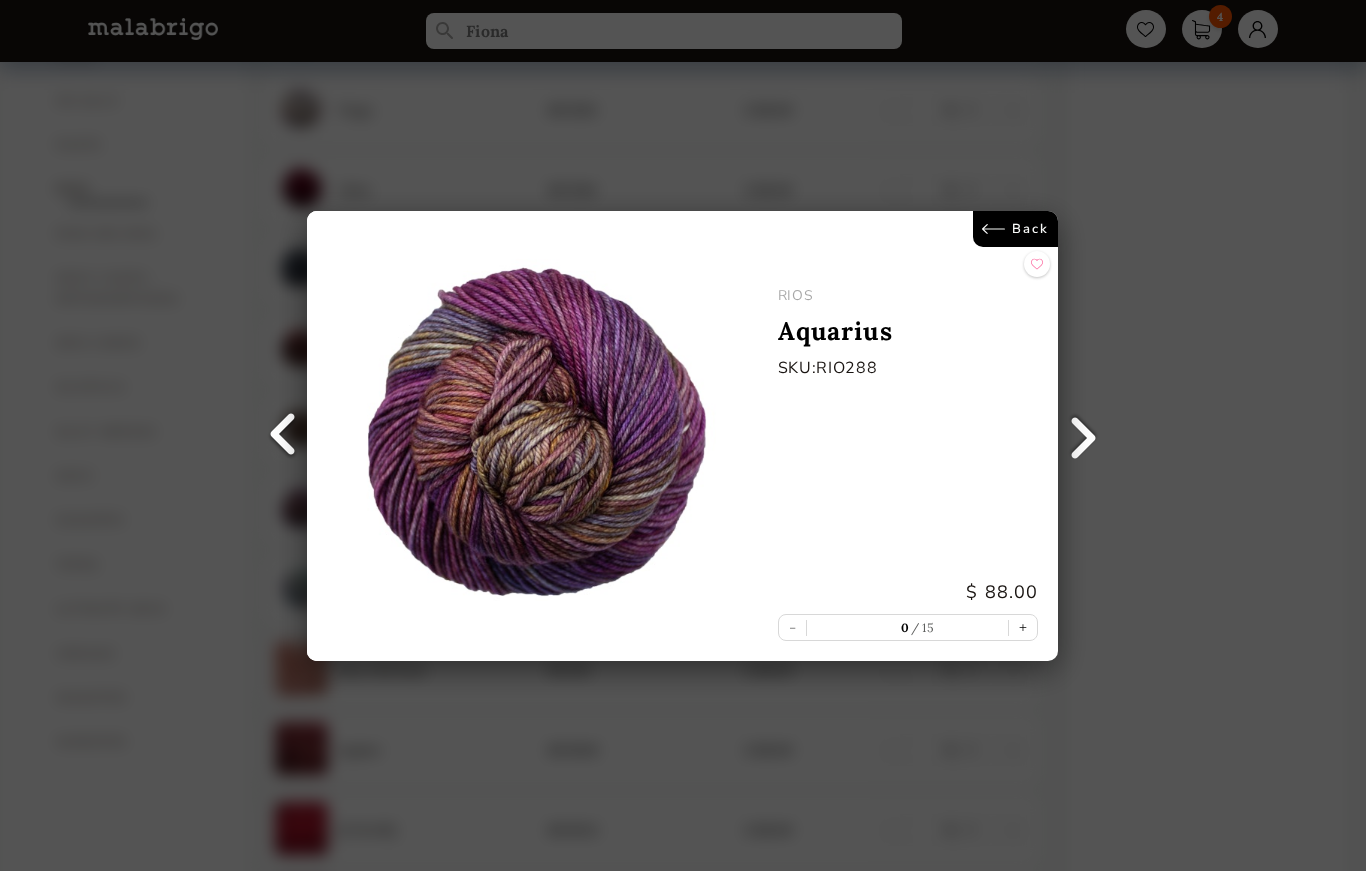 click at bounding box center [282, 436] 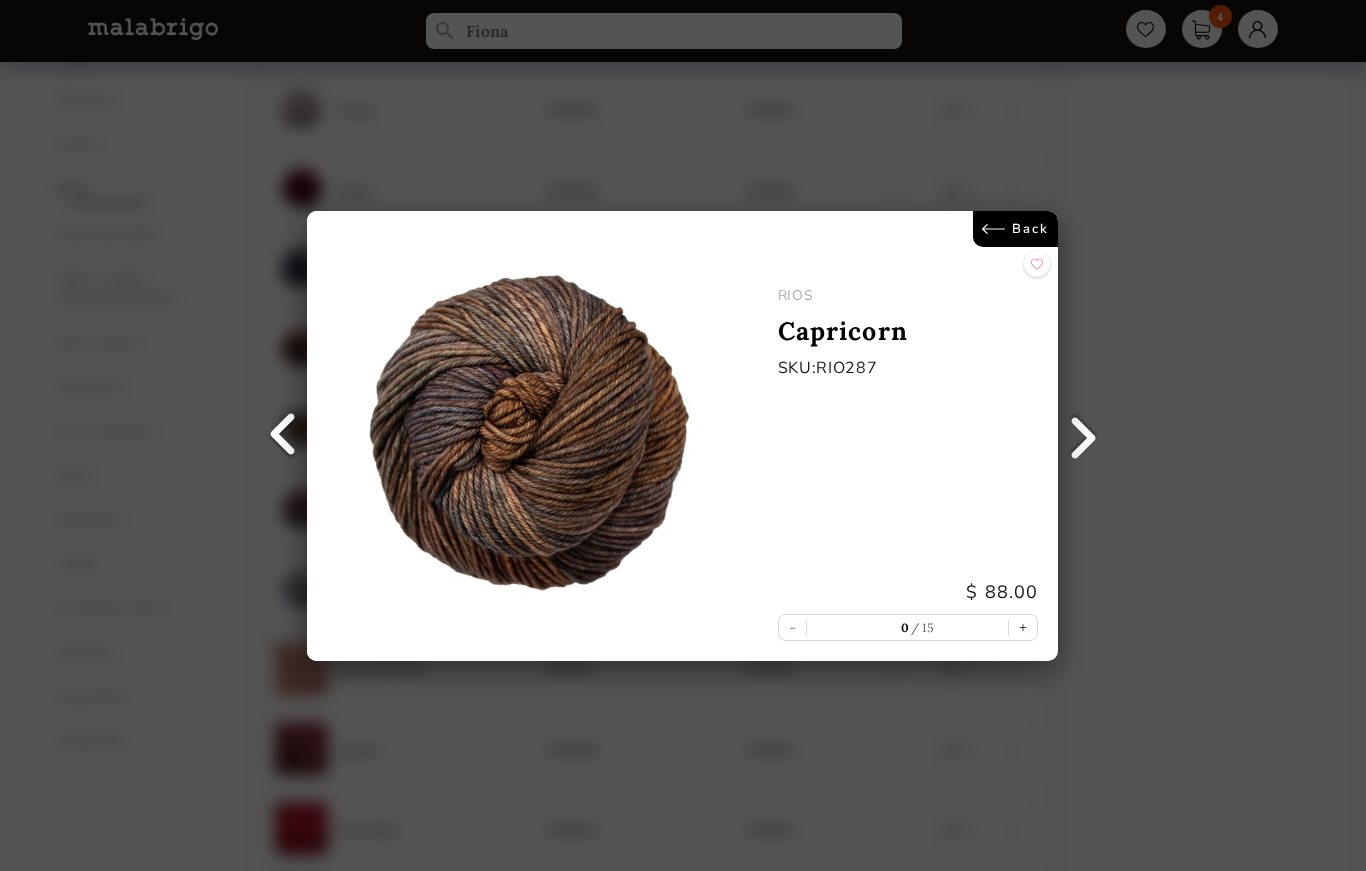 click at bounding box center (282, 436) 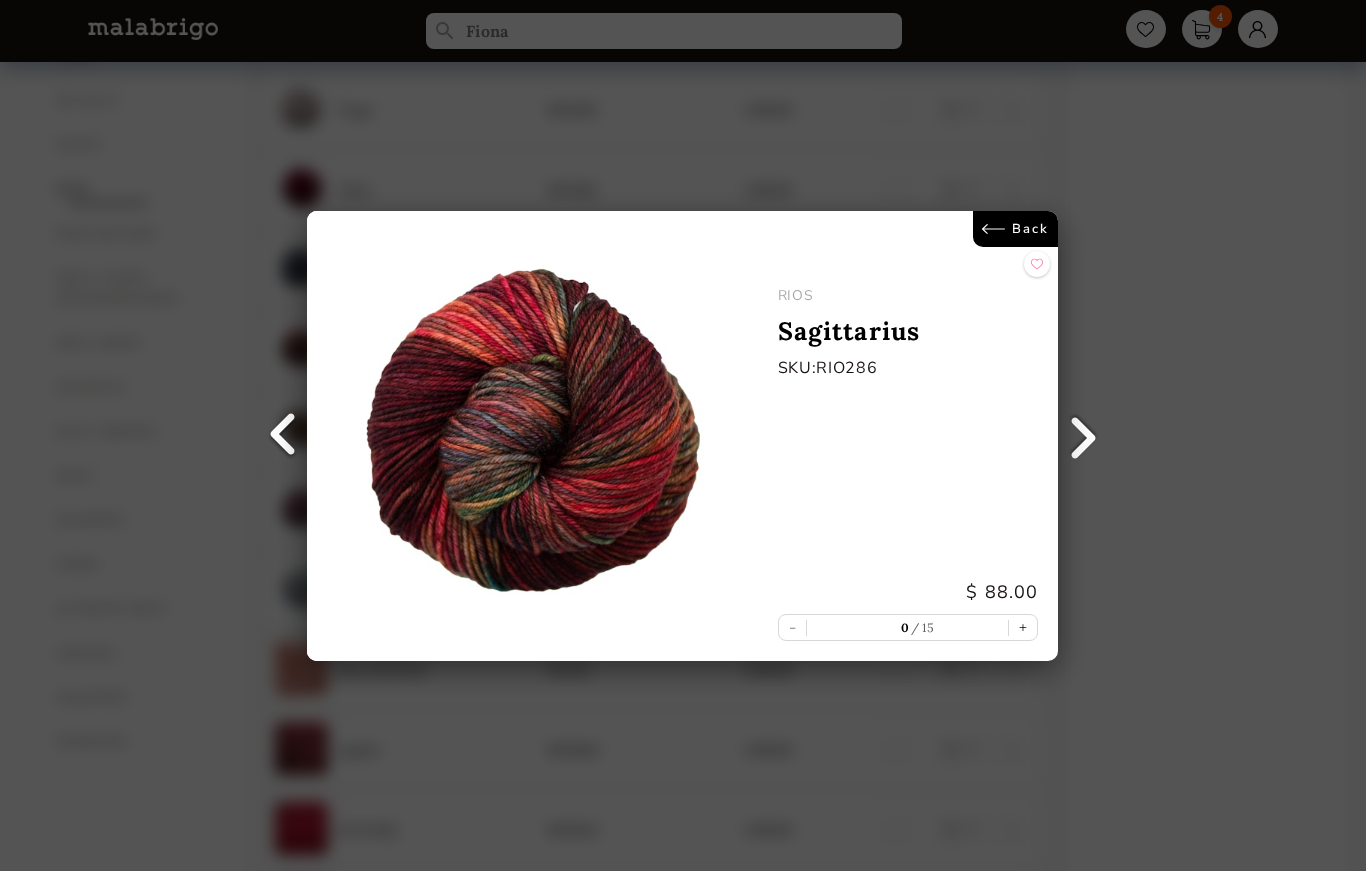 click at bounding box center (282, 436) 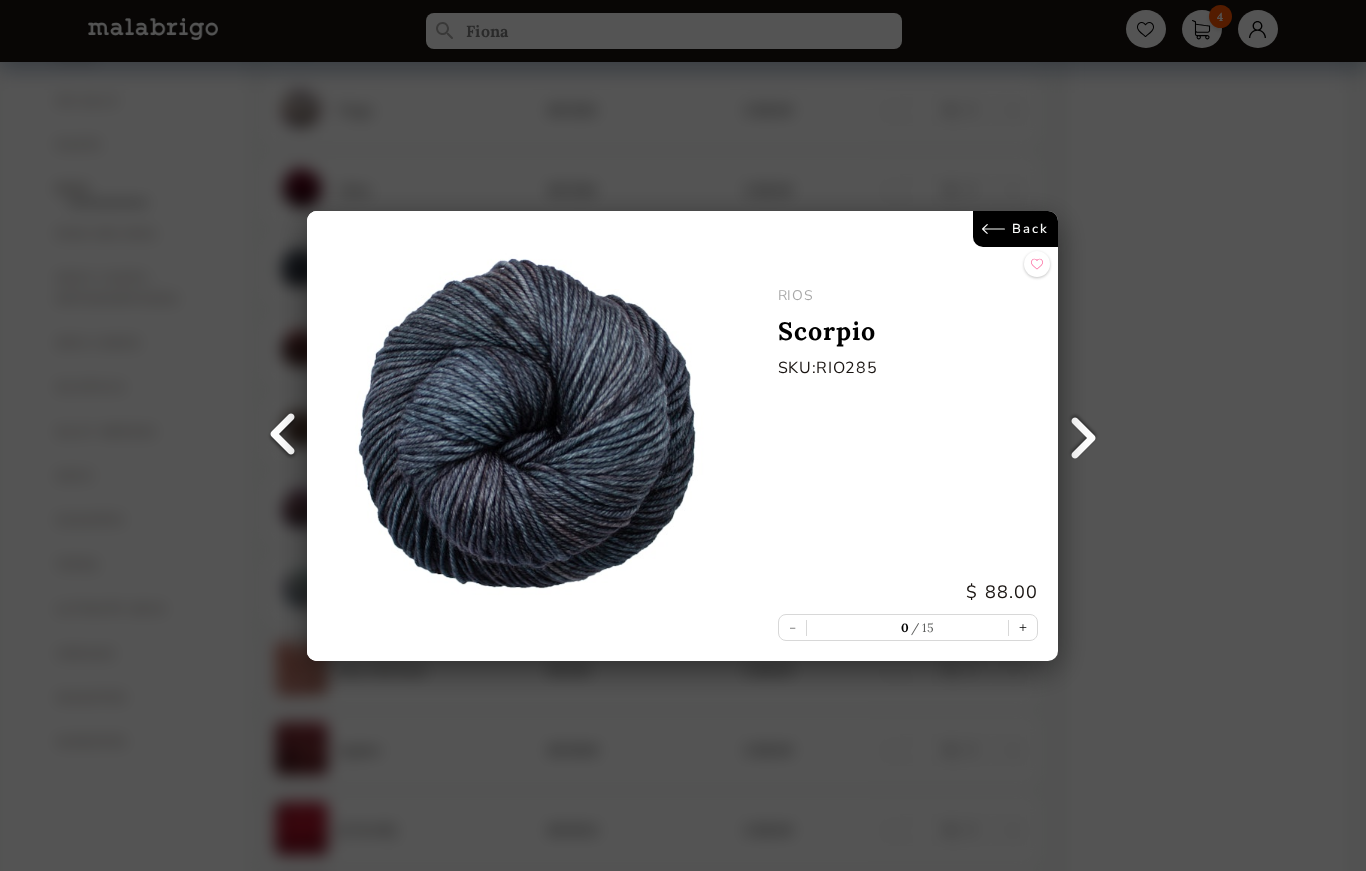 click at bounding box center (282, 436) 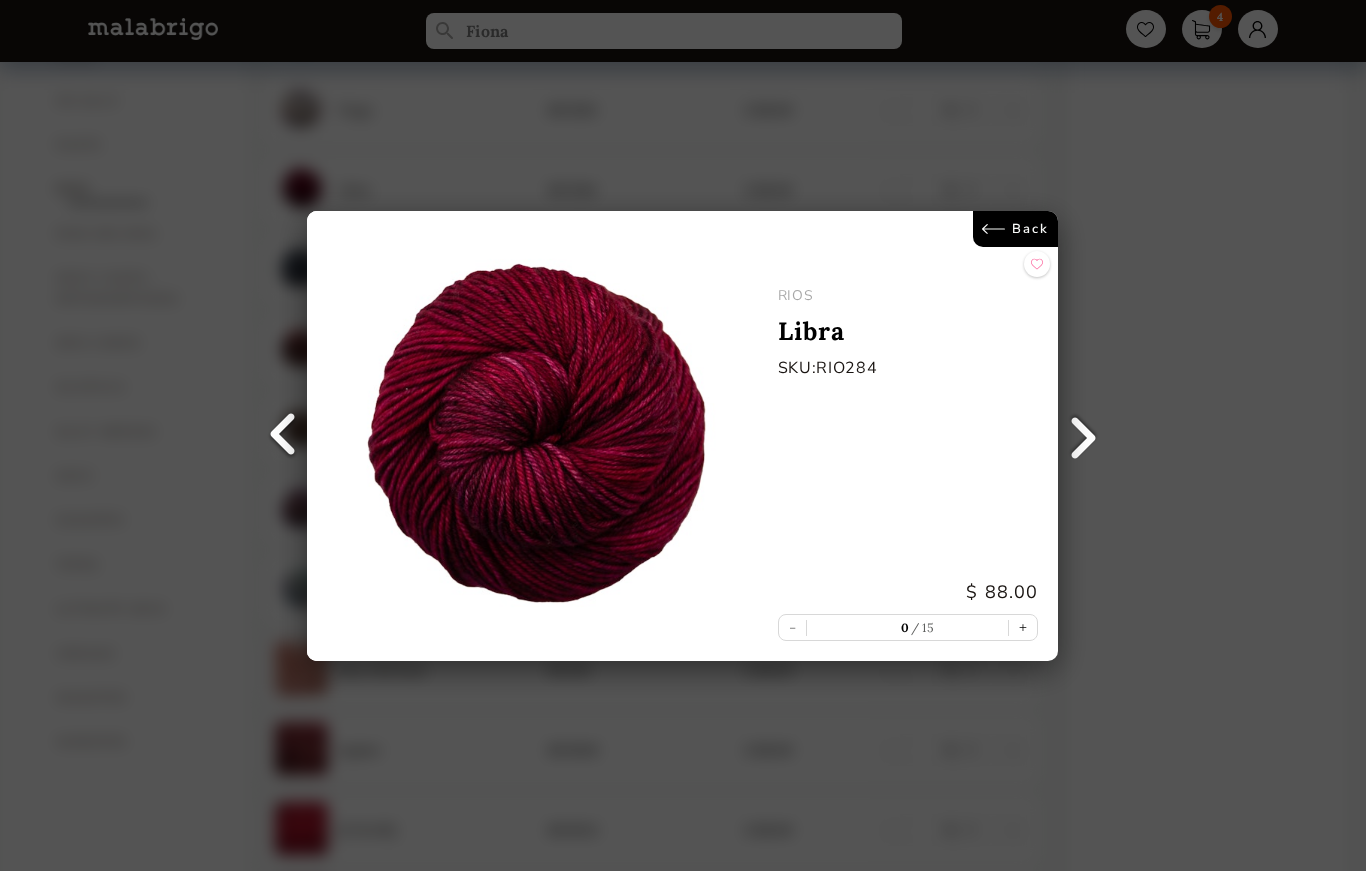 click at bounding box center (282, 436) 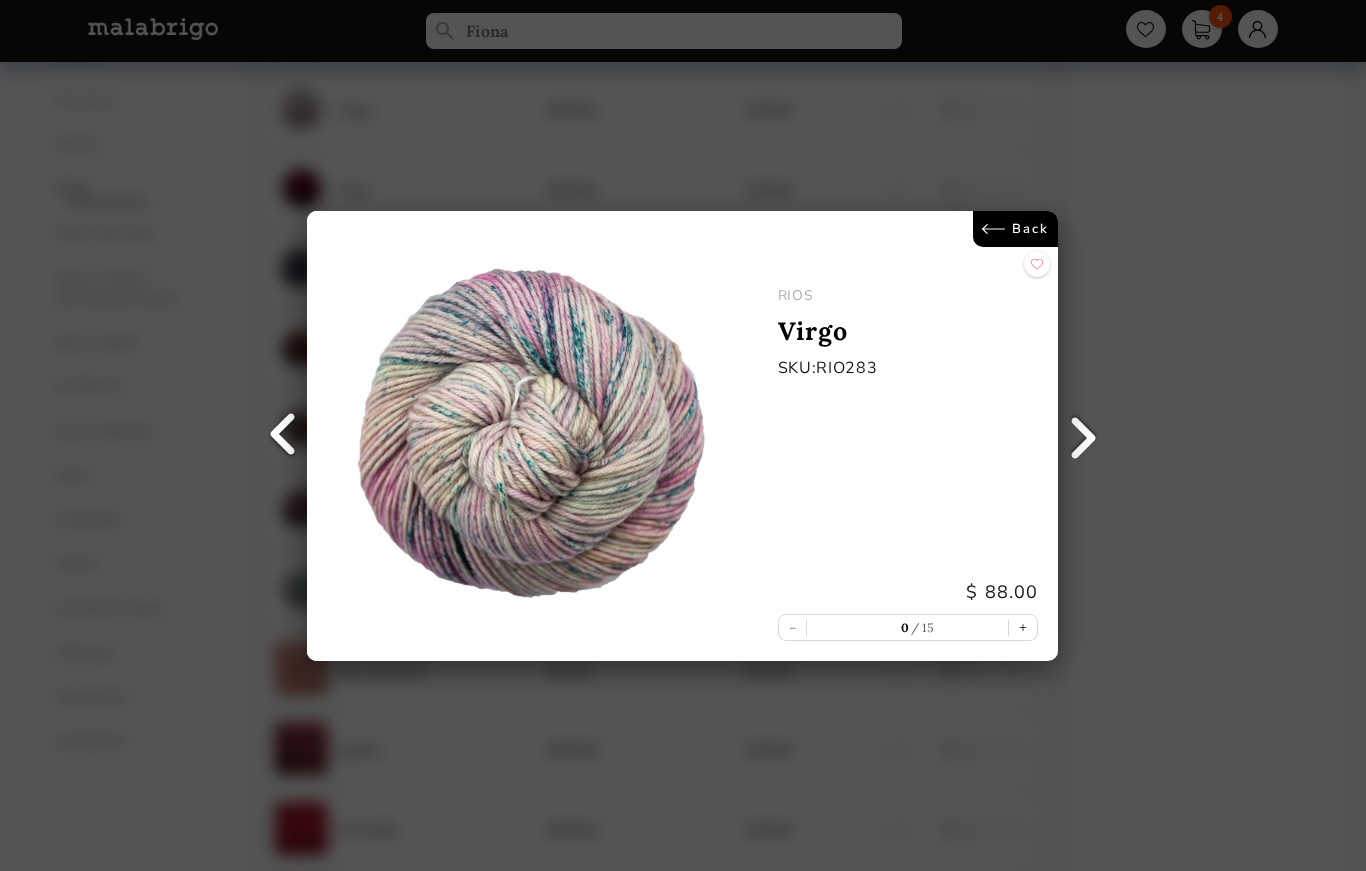 click at bounding box center [282, 436] 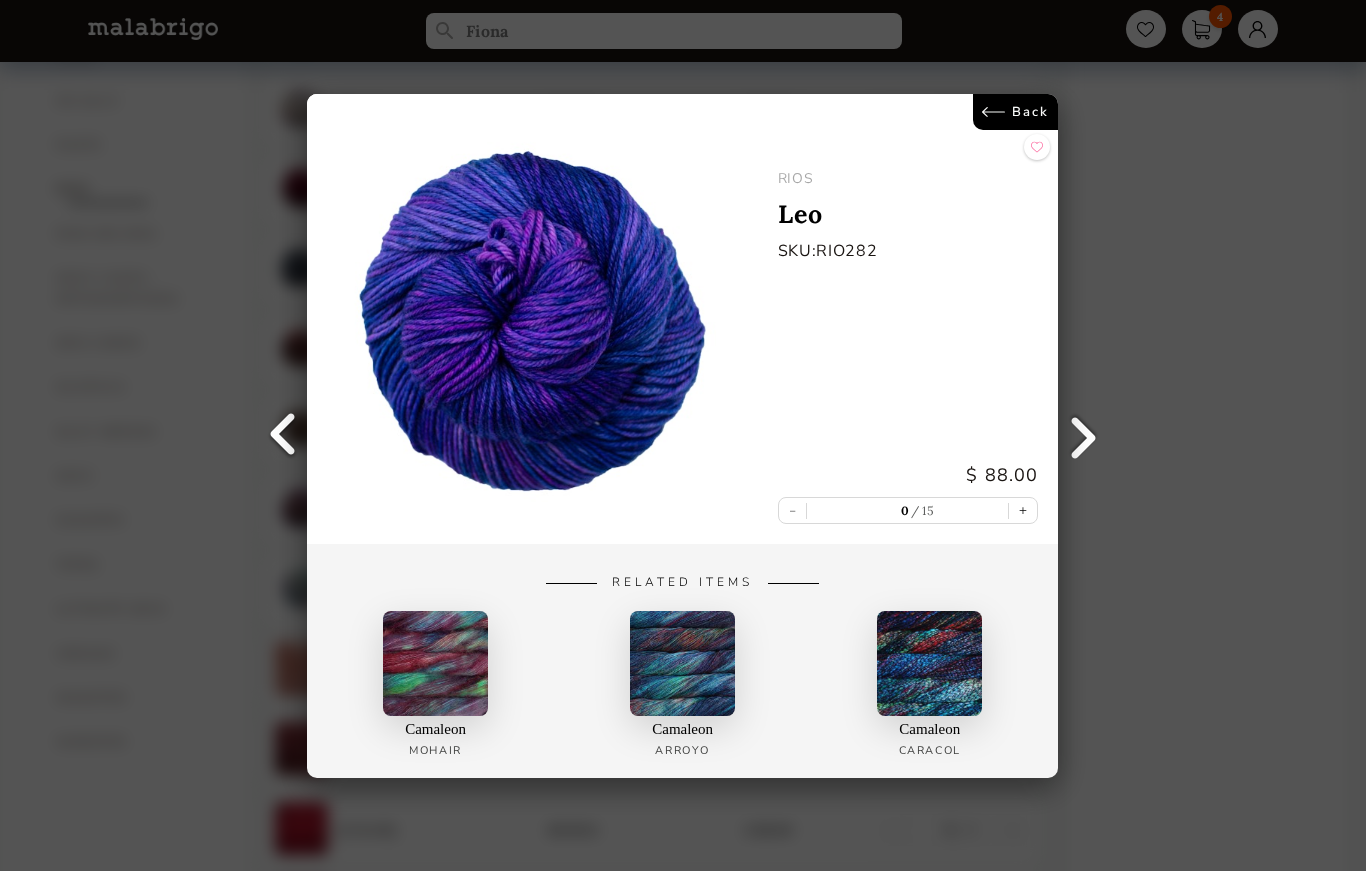 click at bounding box center [282, 436] 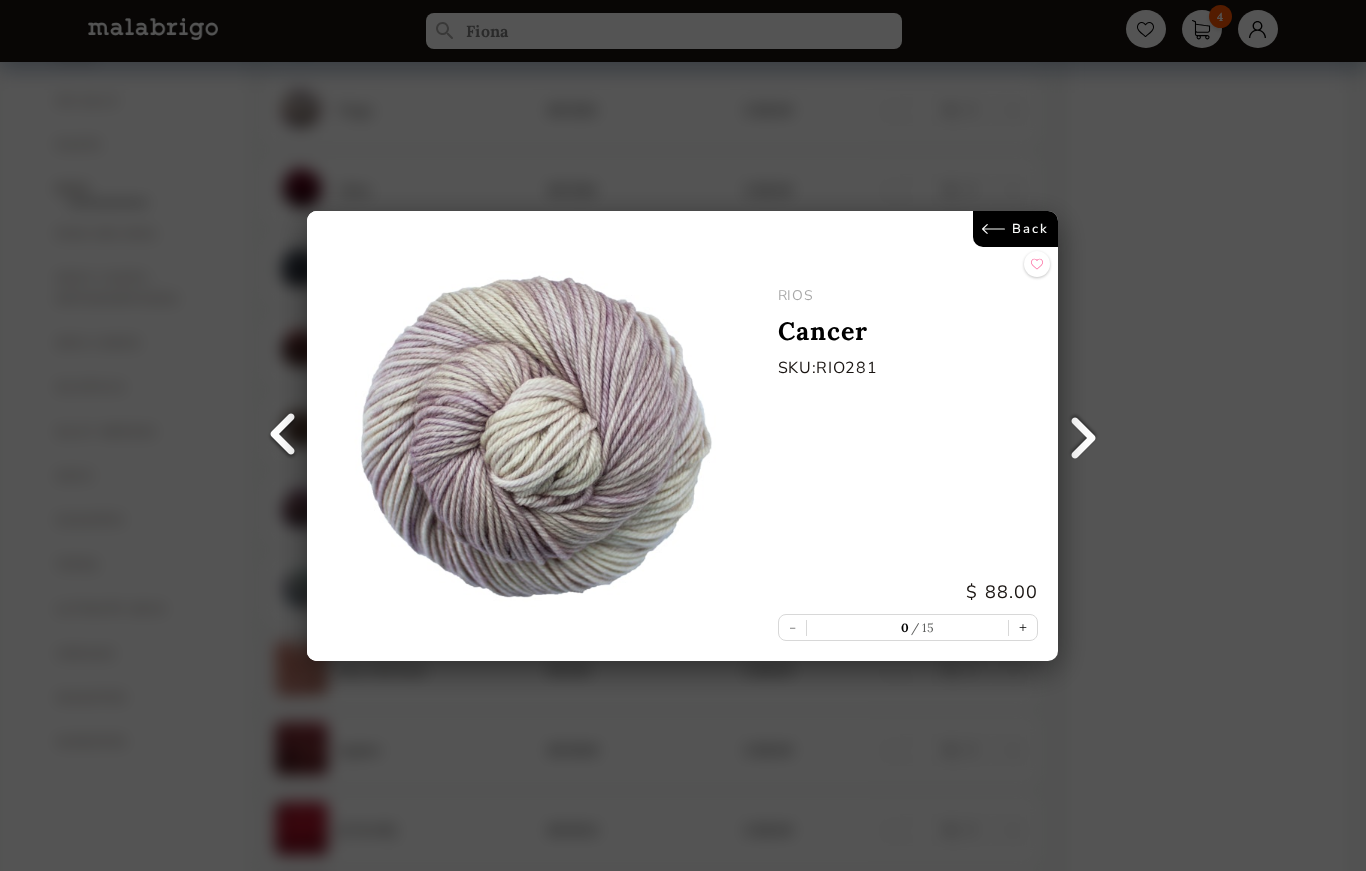 click at bounding box center [282, 436] 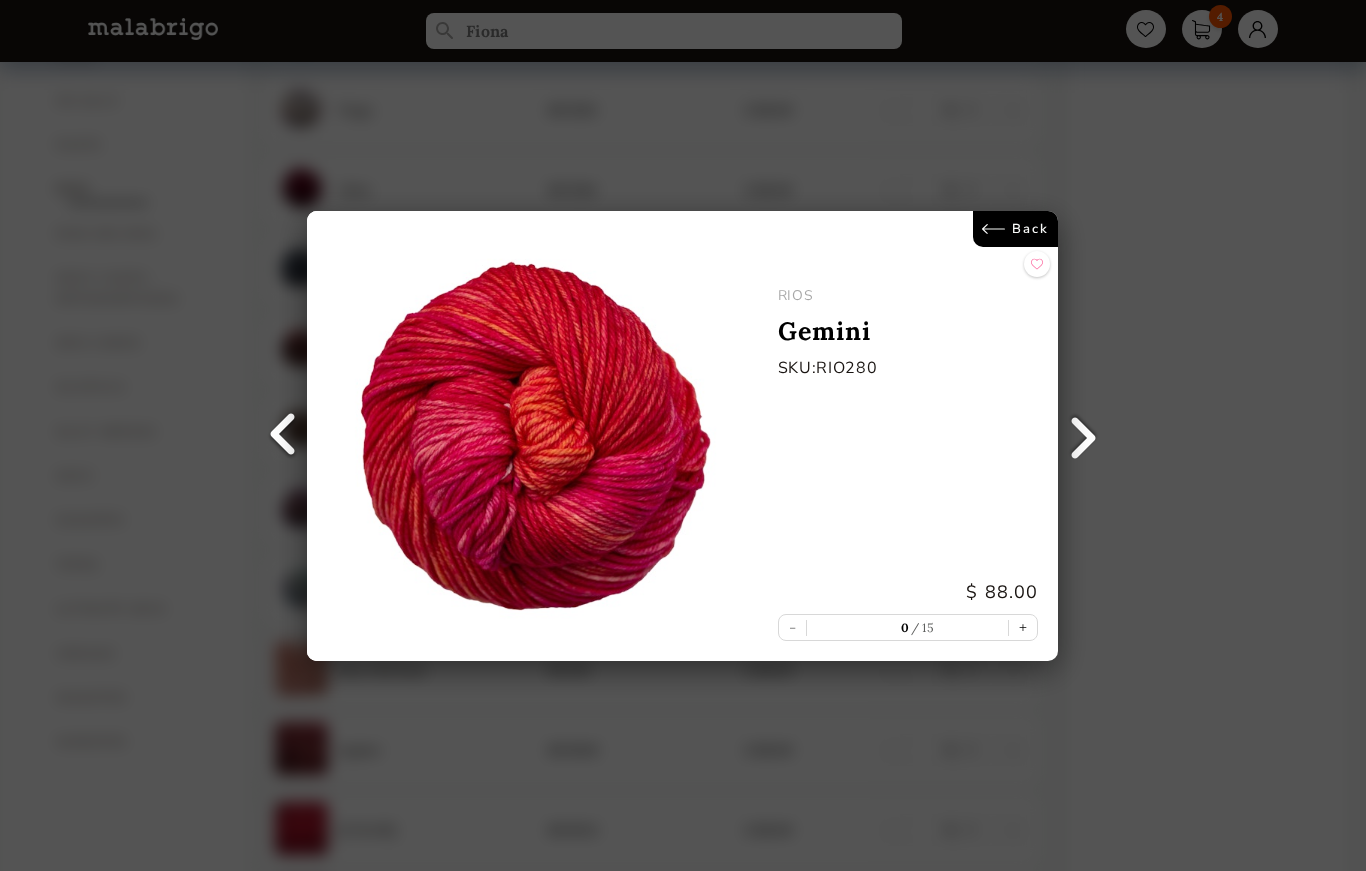 click at bounding box center (282, 436) 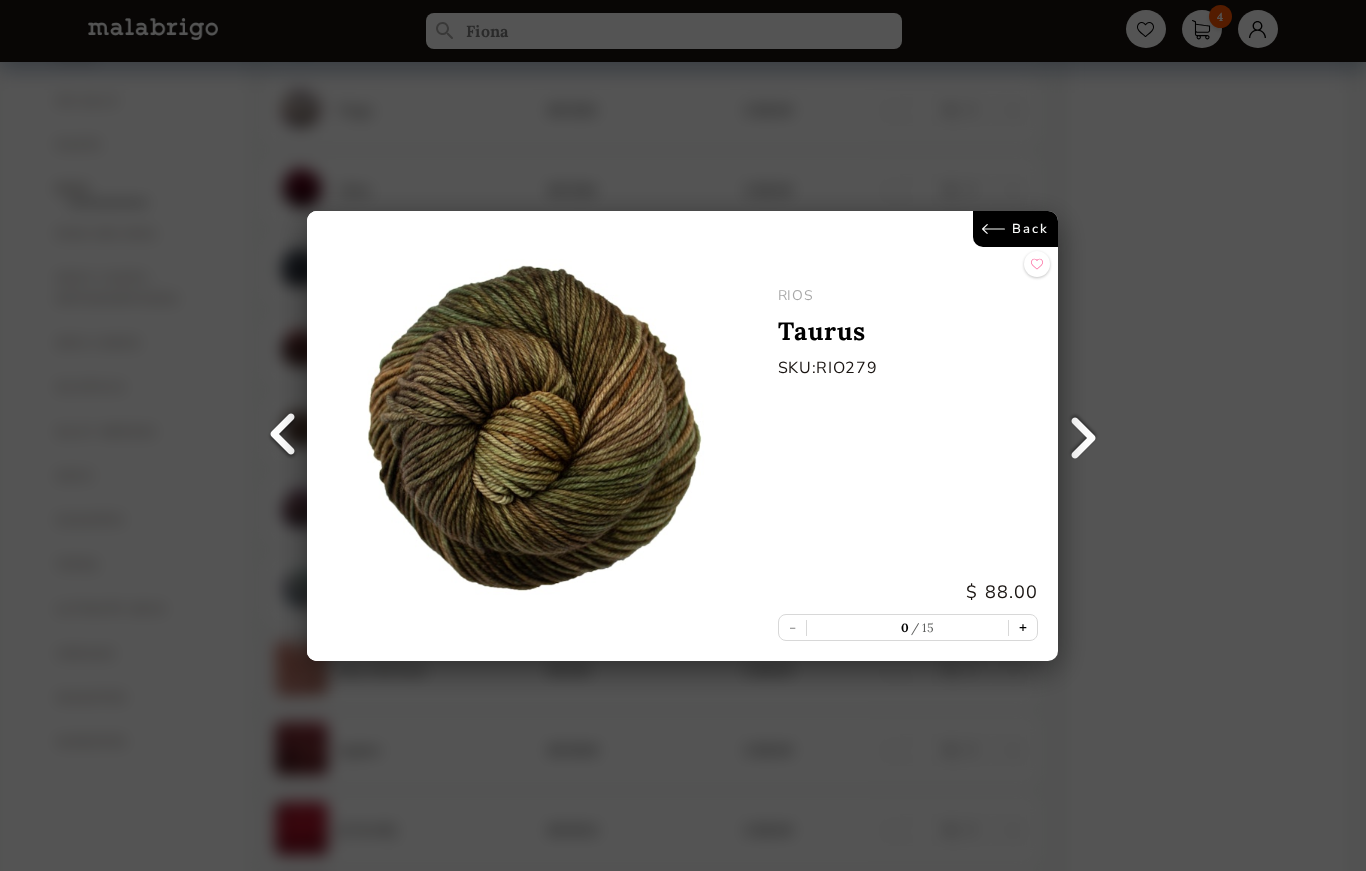 click on "+" at bounding box center [1024, 627] 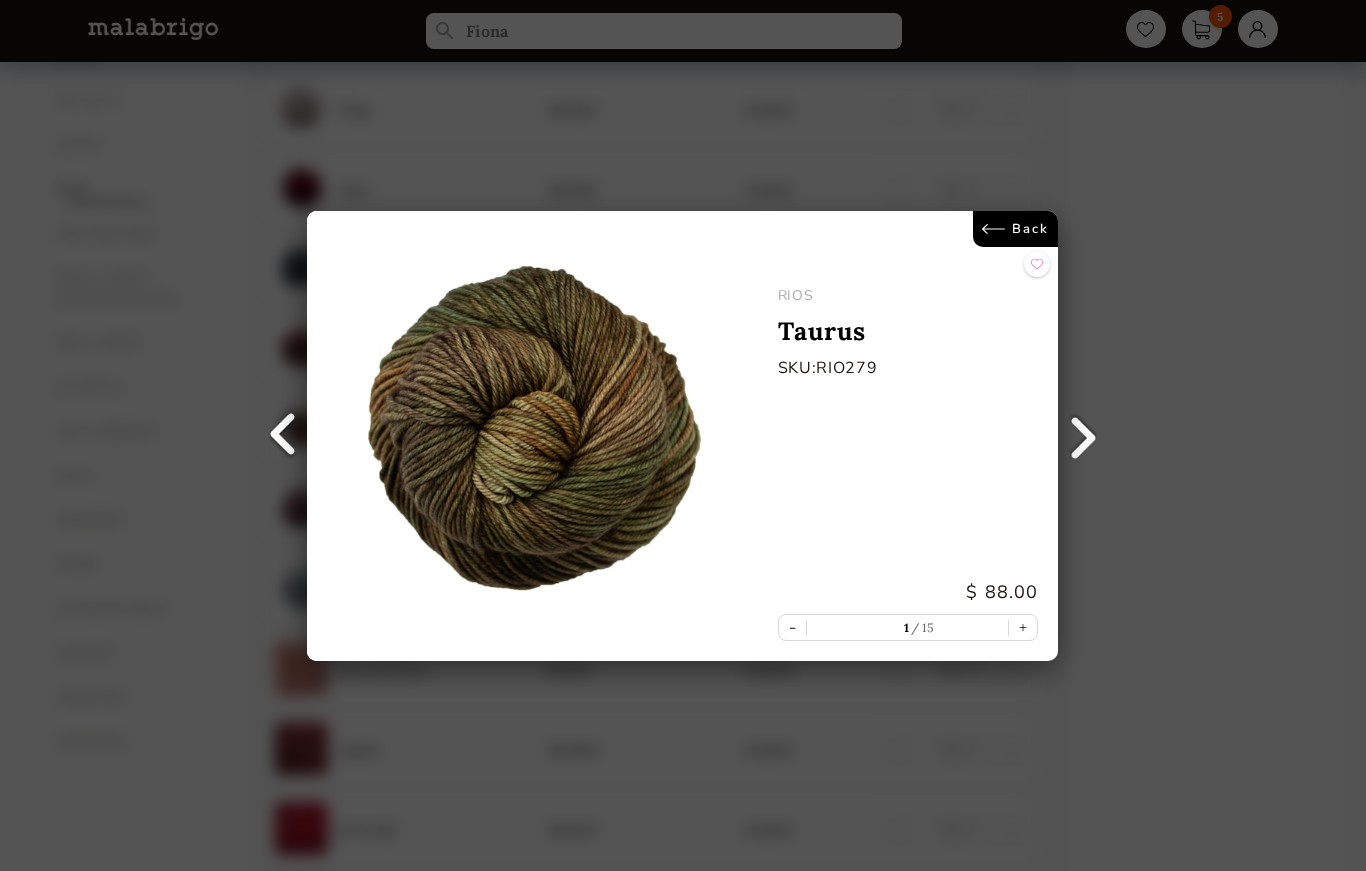 click on "Back" at bounding box center (1016, 229) 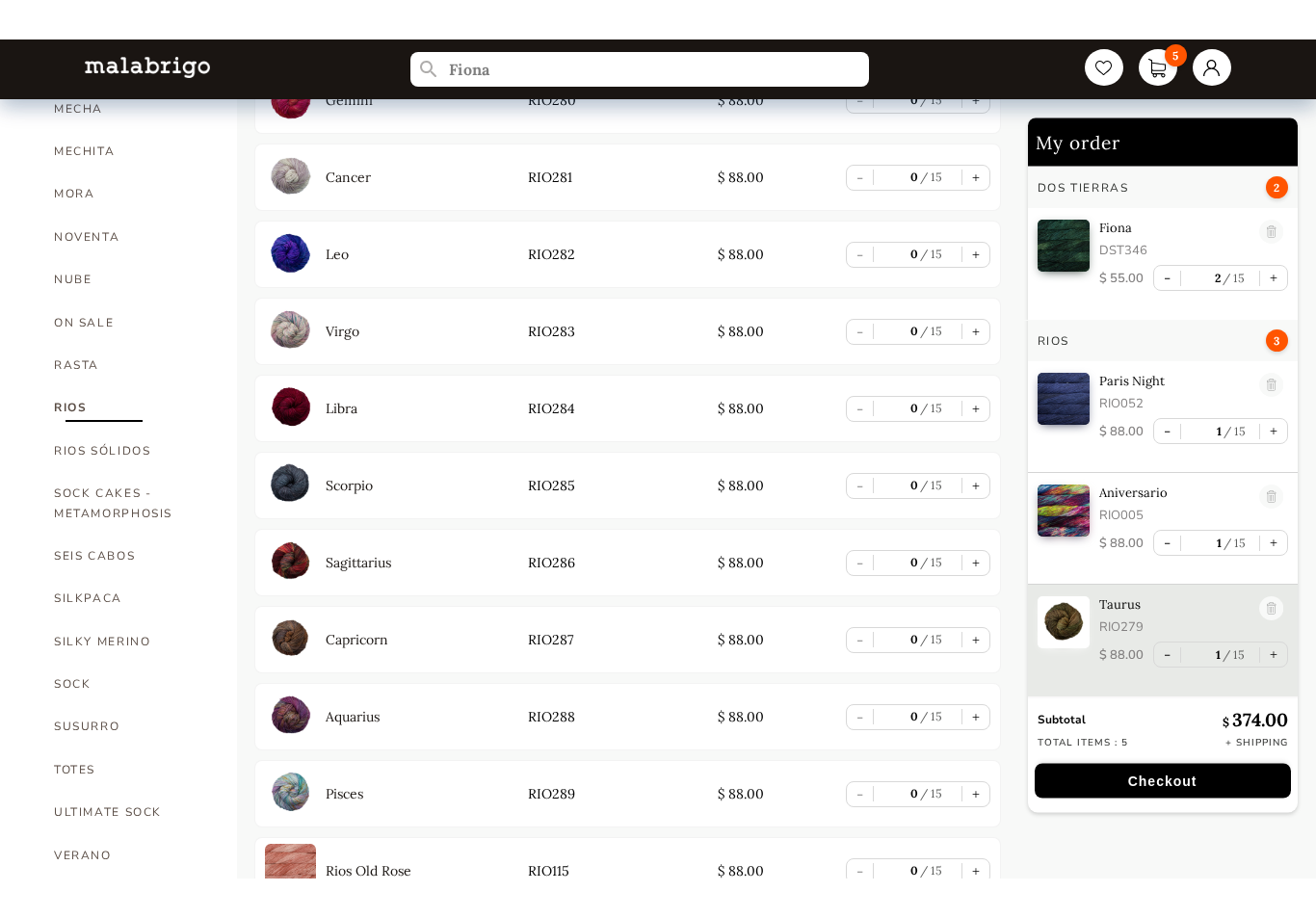 scroll, scrollTop: 867, scrollLeft: 0, axis: vertical 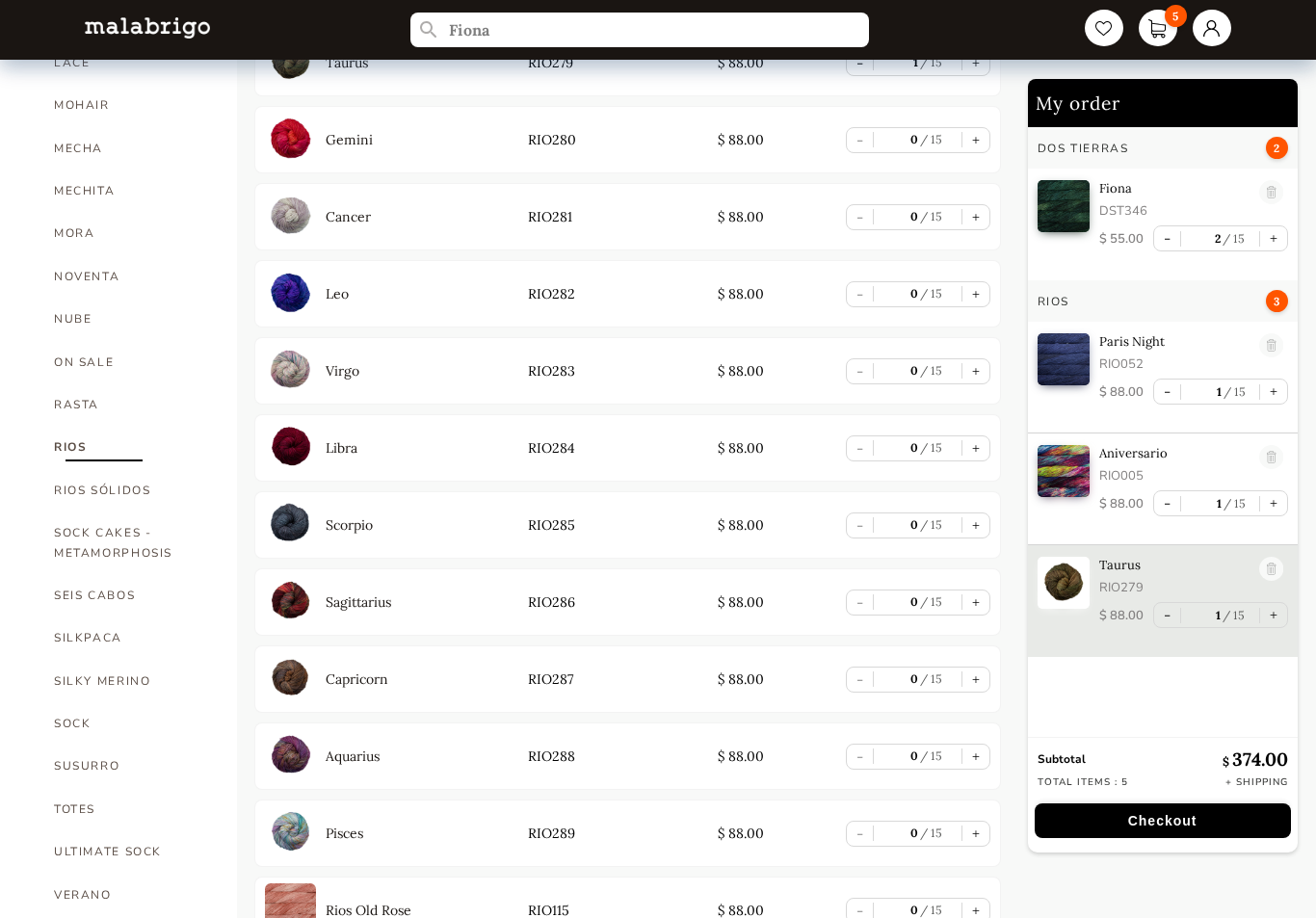 click at bounding box center [290, 523] 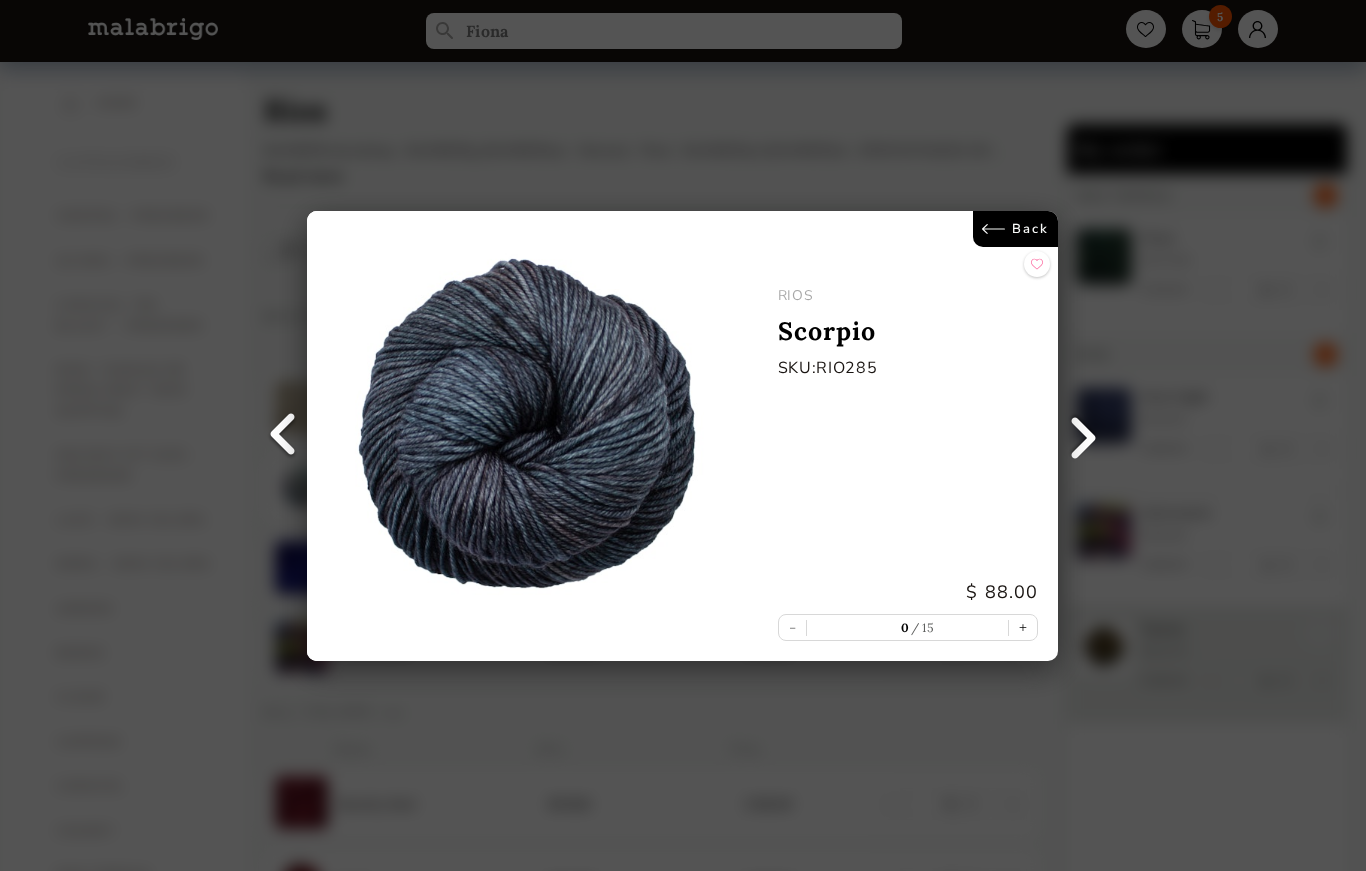 scroll, scrollTop: 0, scrollLeft: 0, axis: both 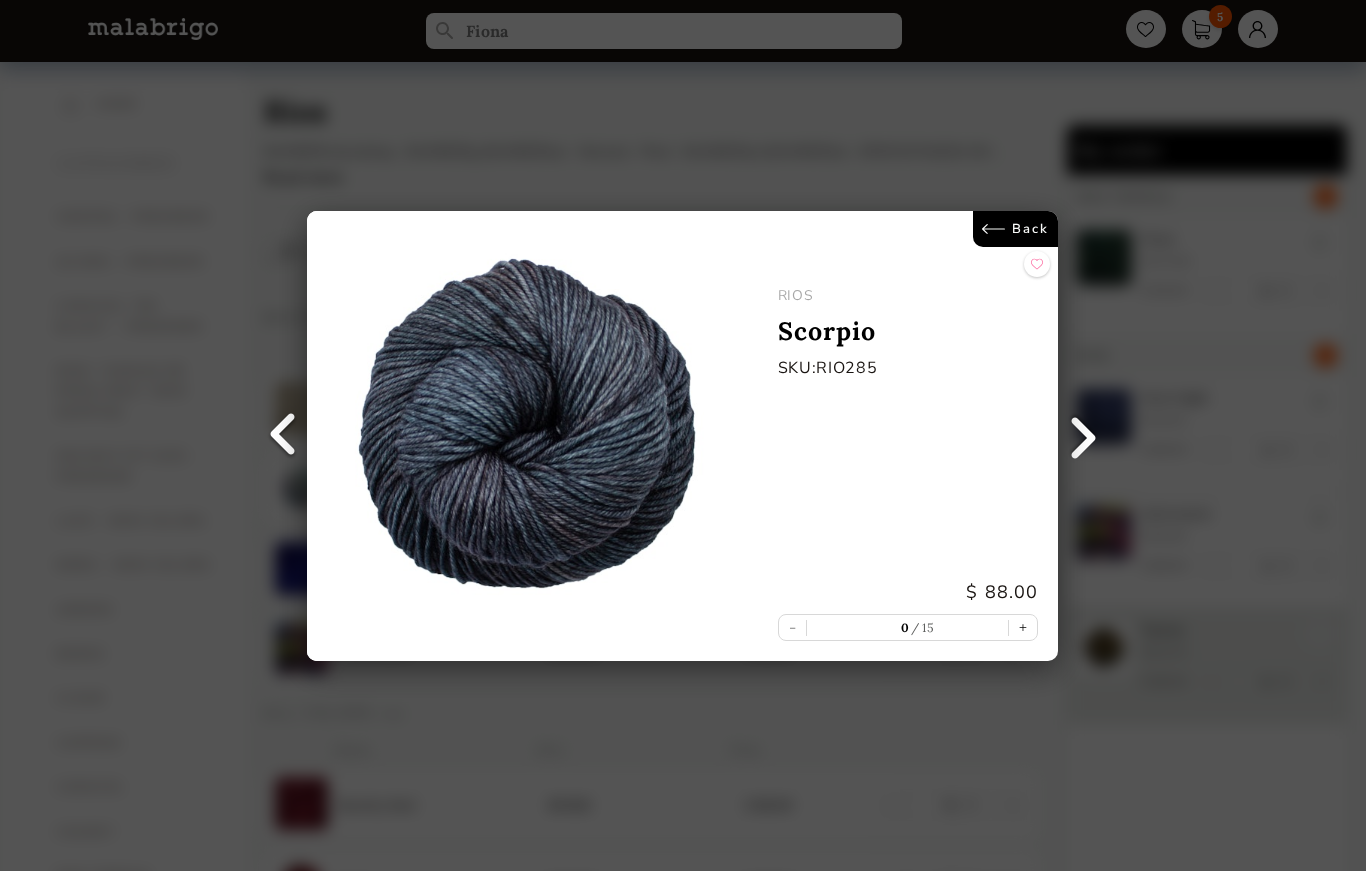 click at bounding box center [282, 436] 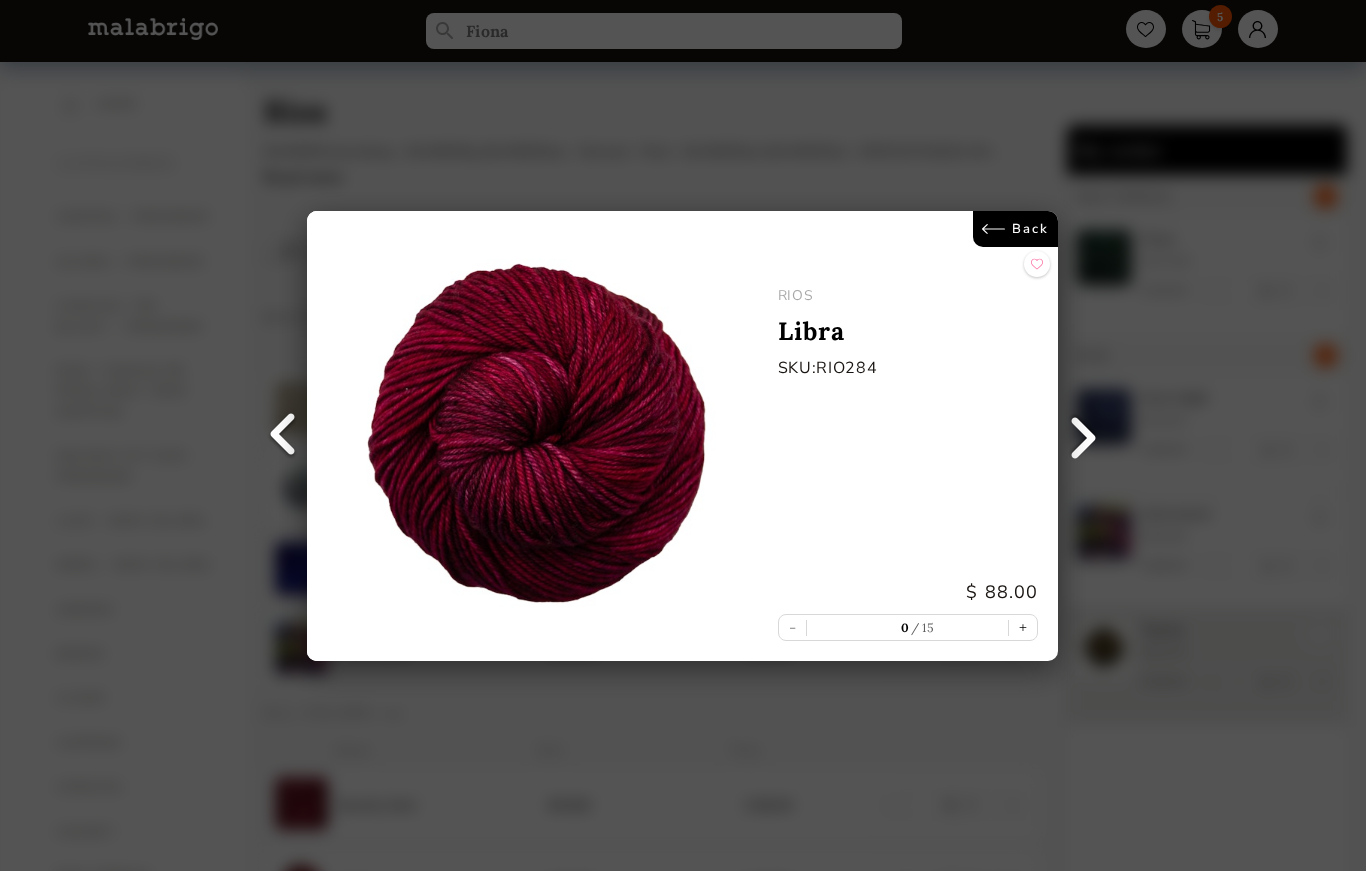 click on "Back" at bounding box center [1016, 229] 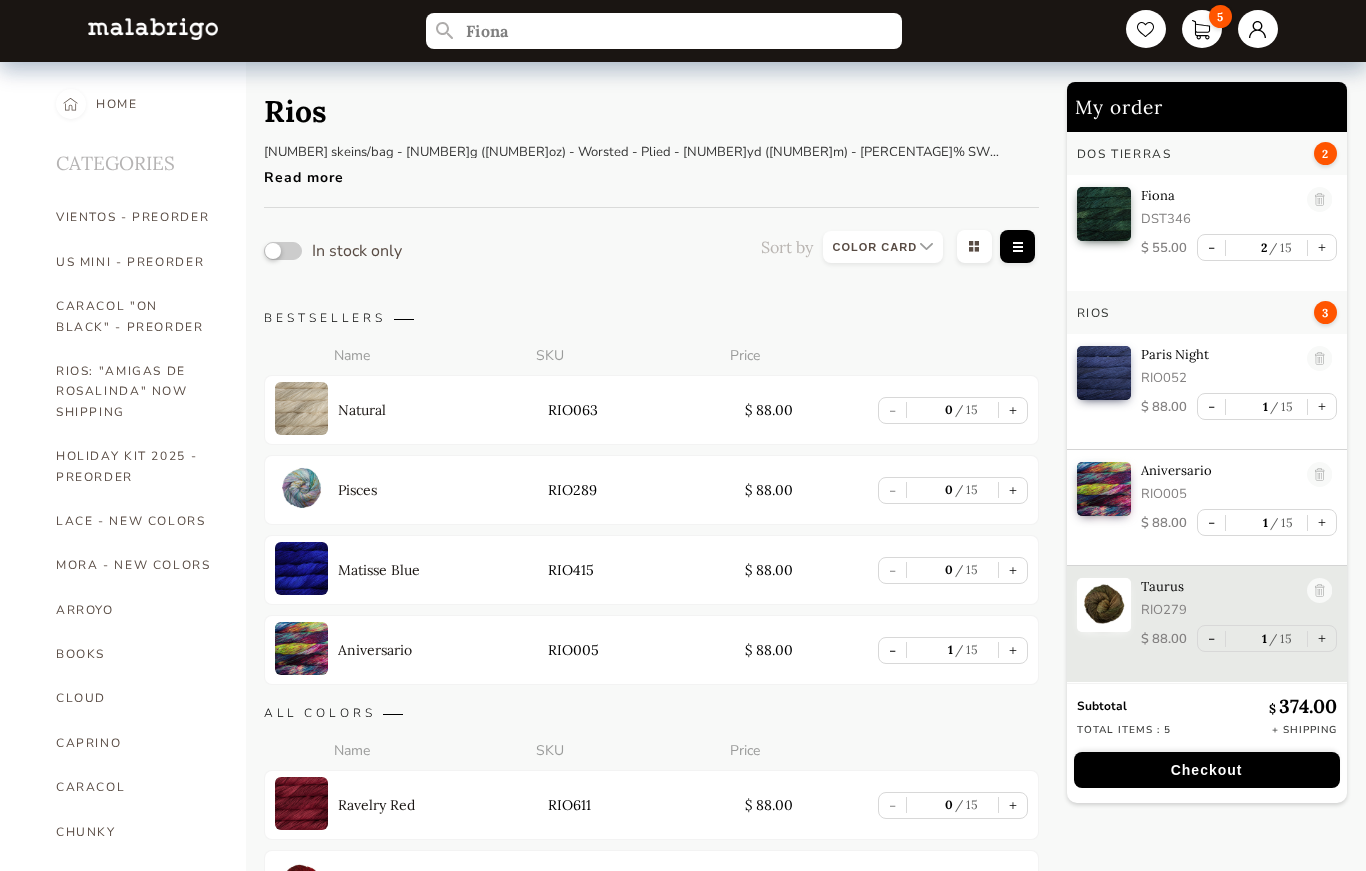 click on "Pisces" at bounding box center (357, 490) 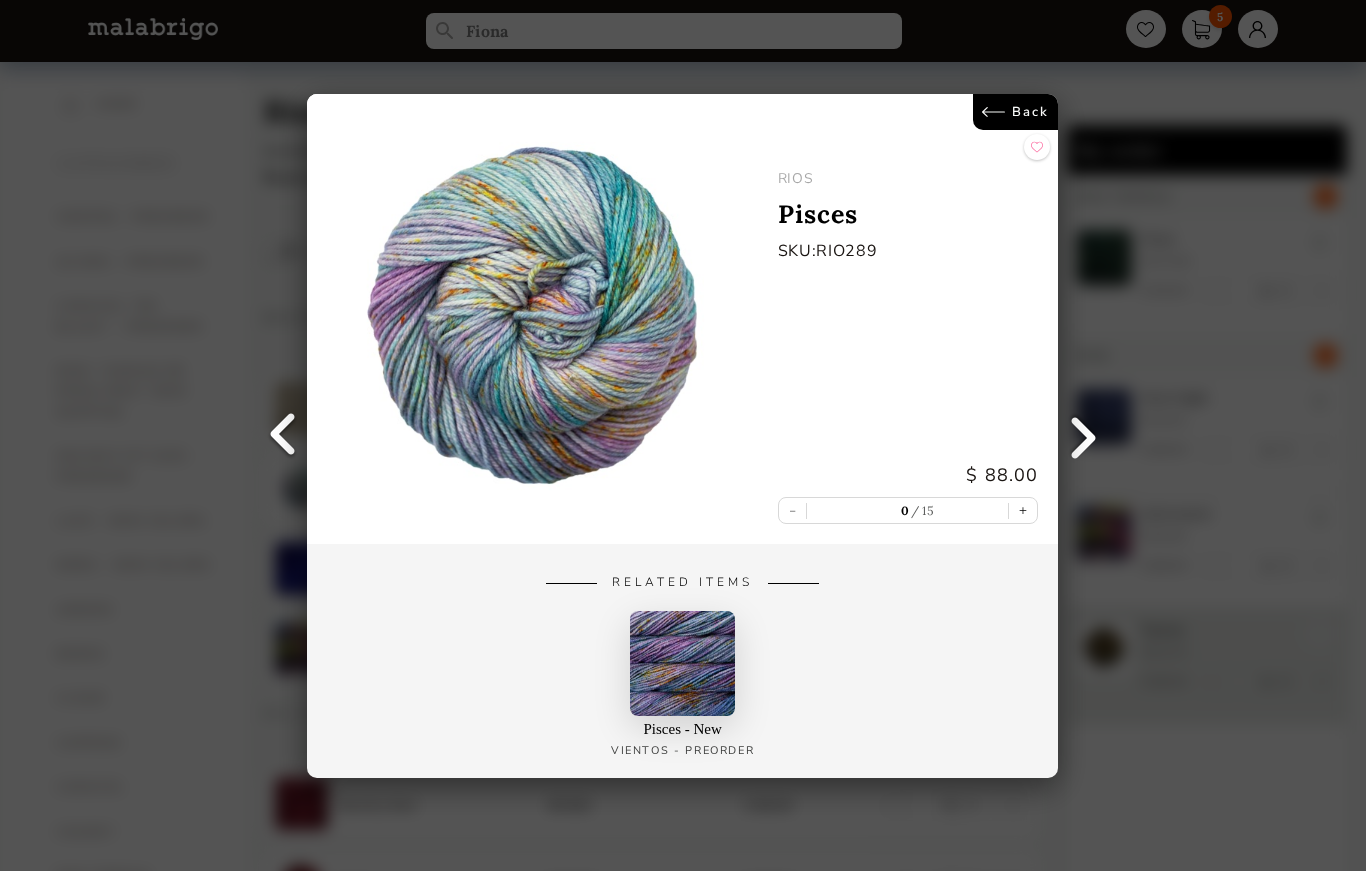 click at bounding box center [282, 436] 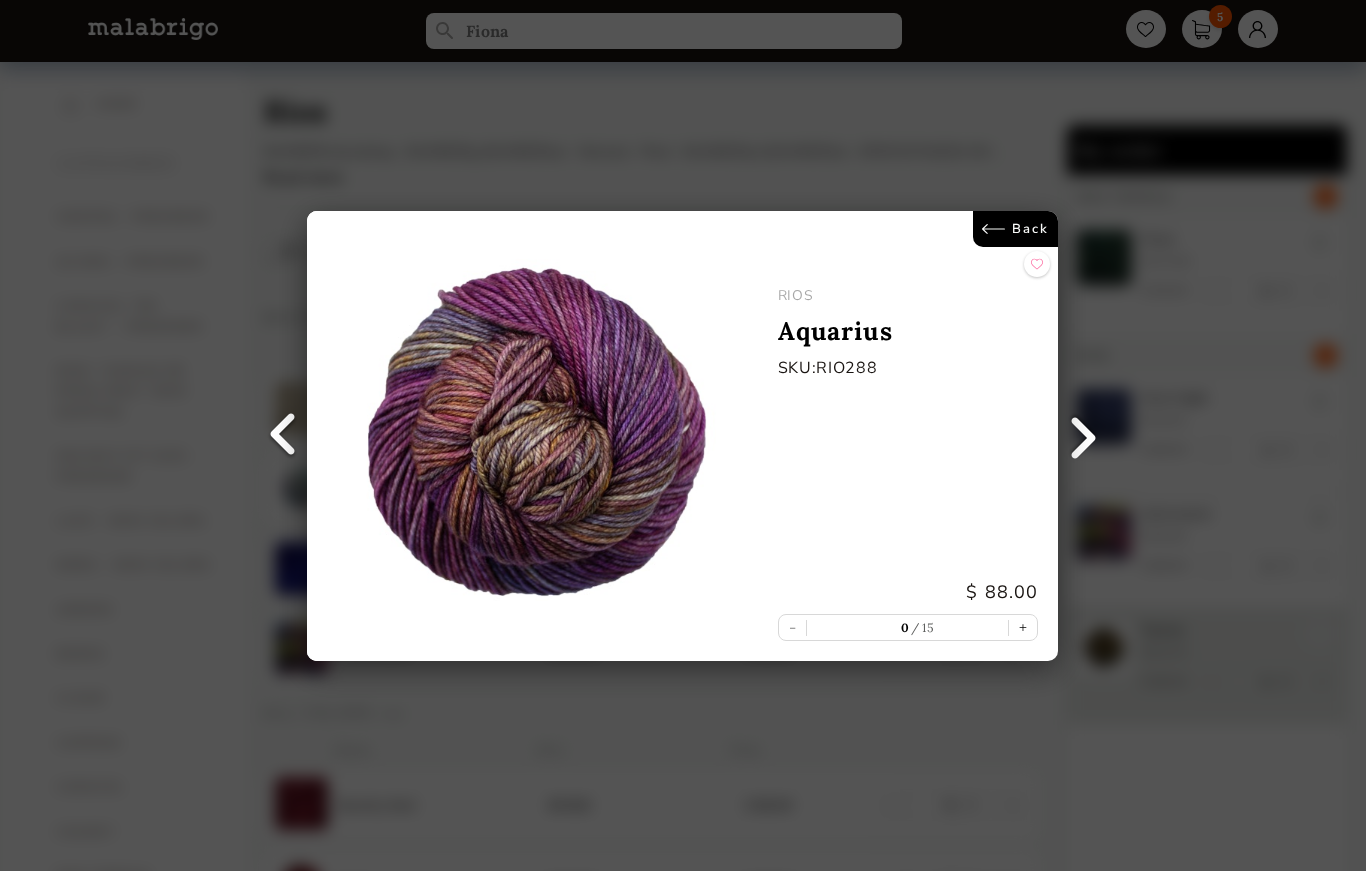 click at bounding box center [282, 436] 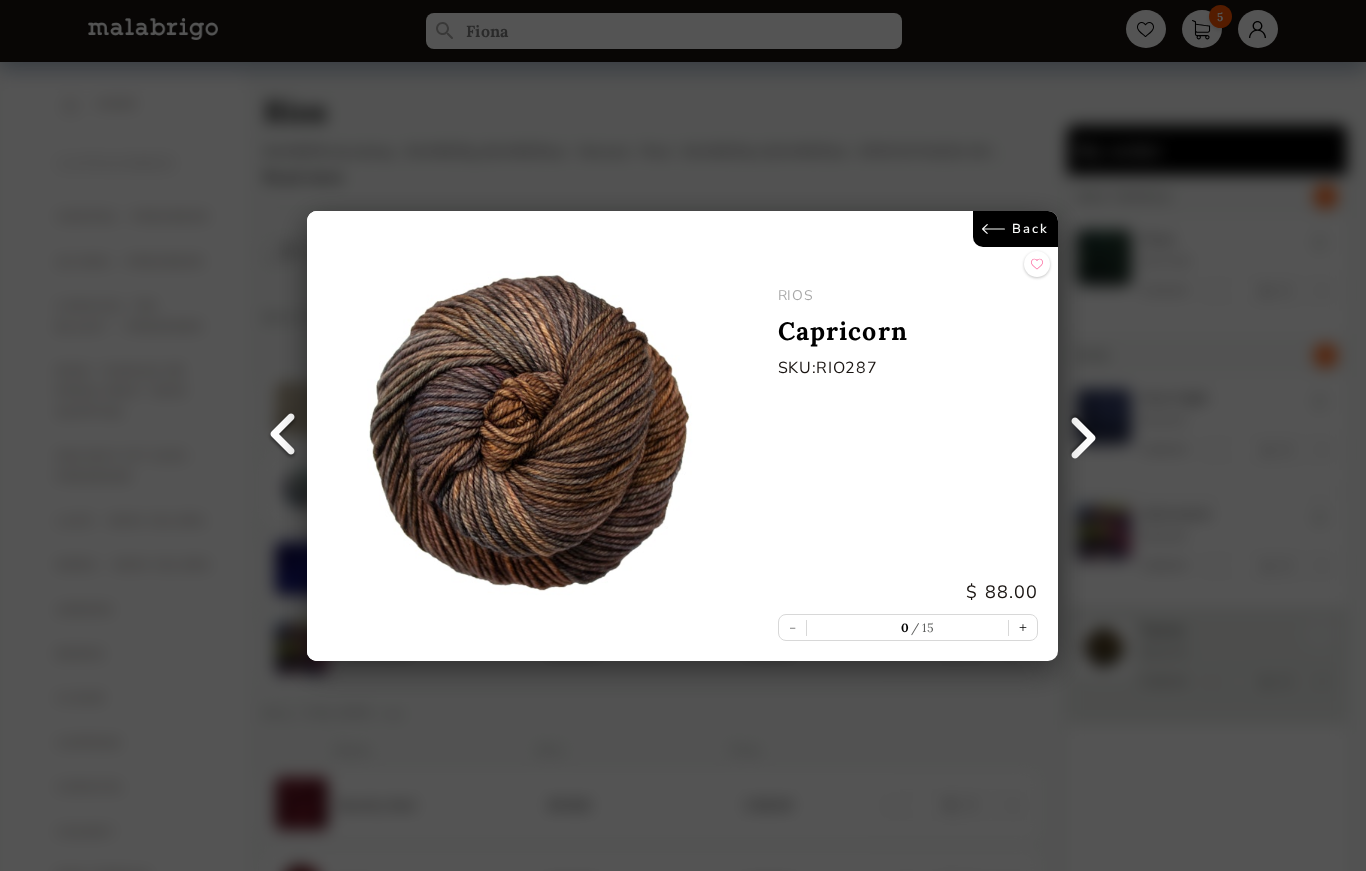 click at bounding box center (282, 436) 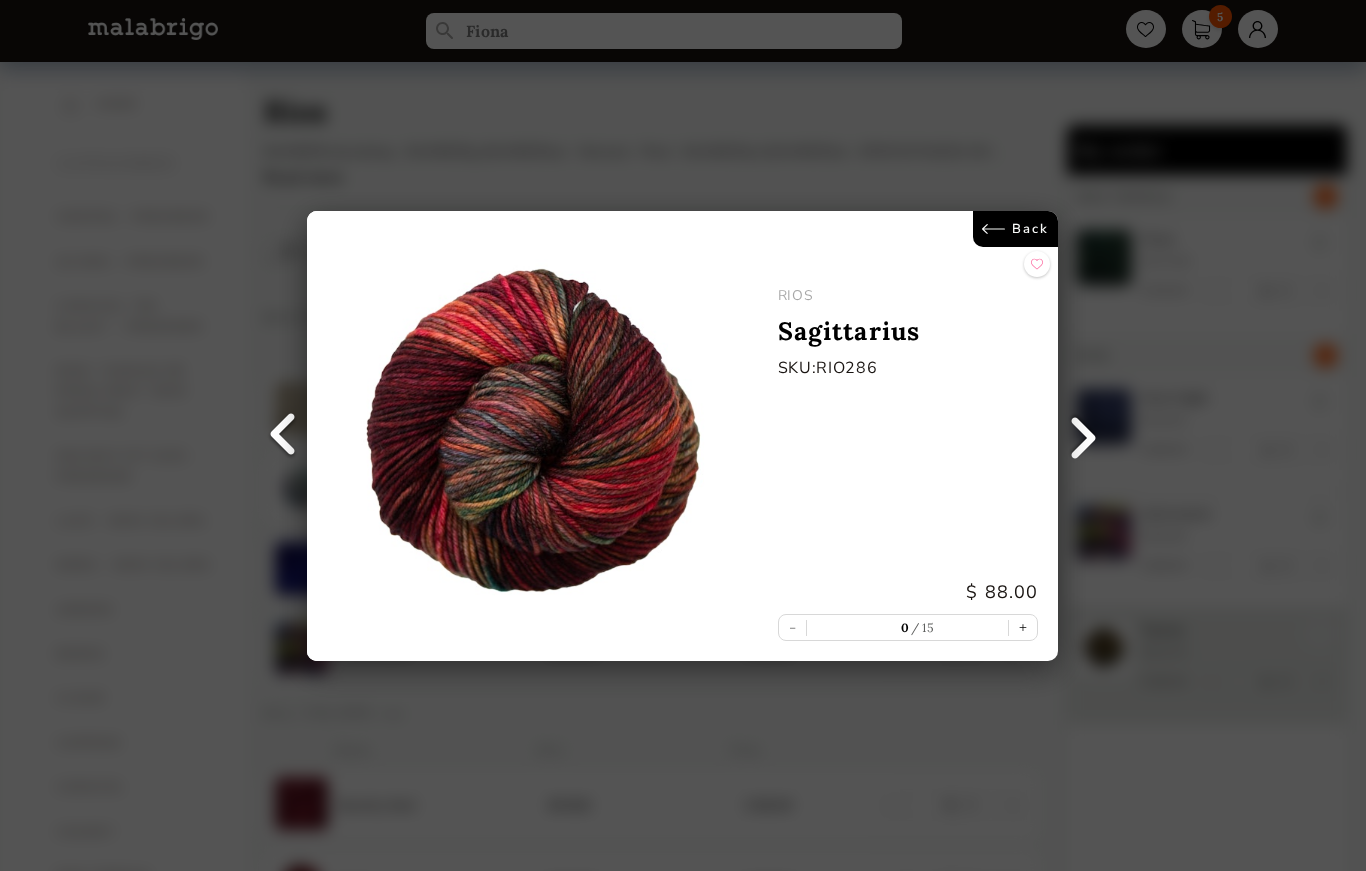 click at bounding box center (282, 436) 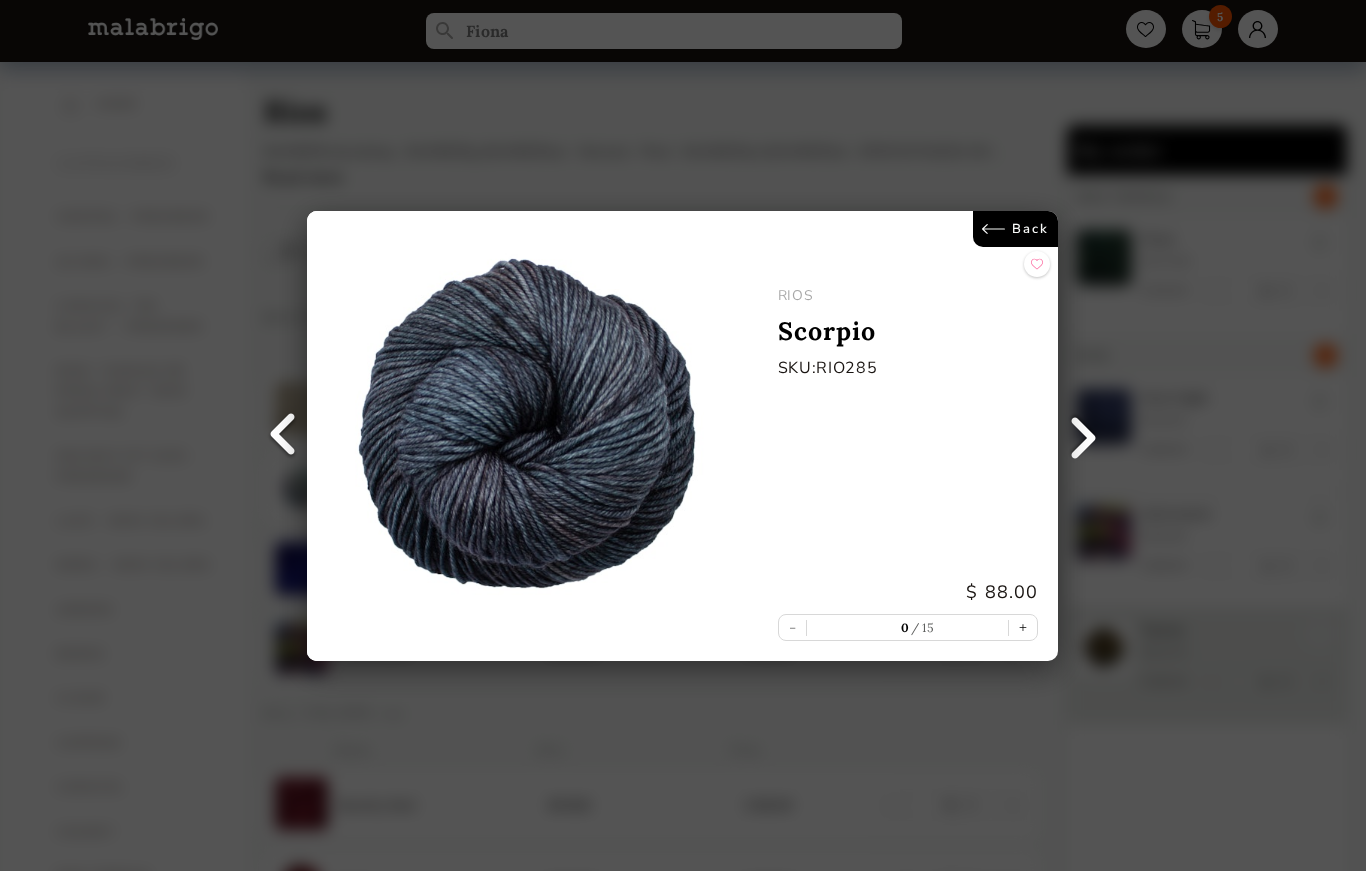 click at bounding box center (282, 436) 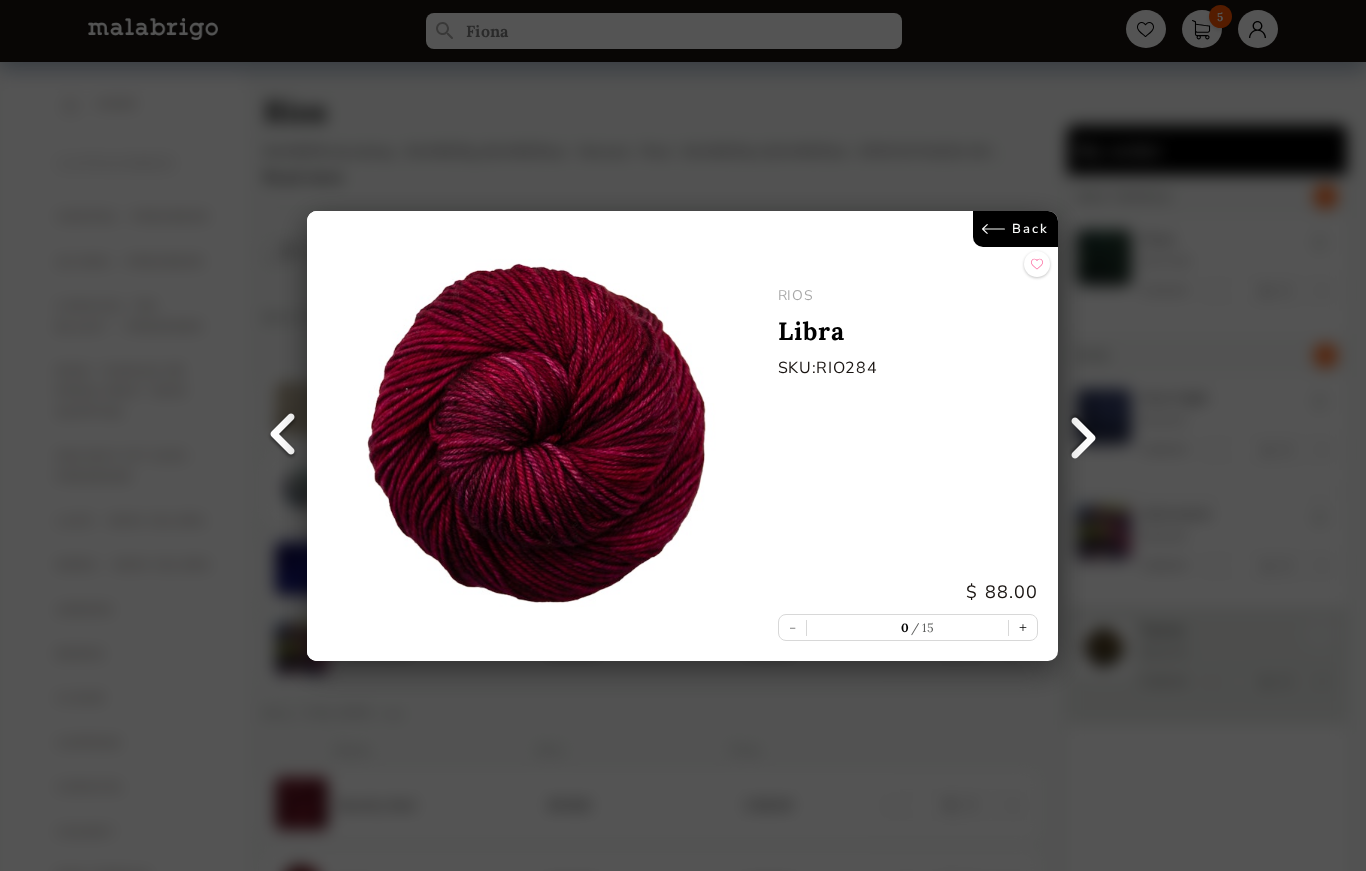 click at bounding box center (282, 436) 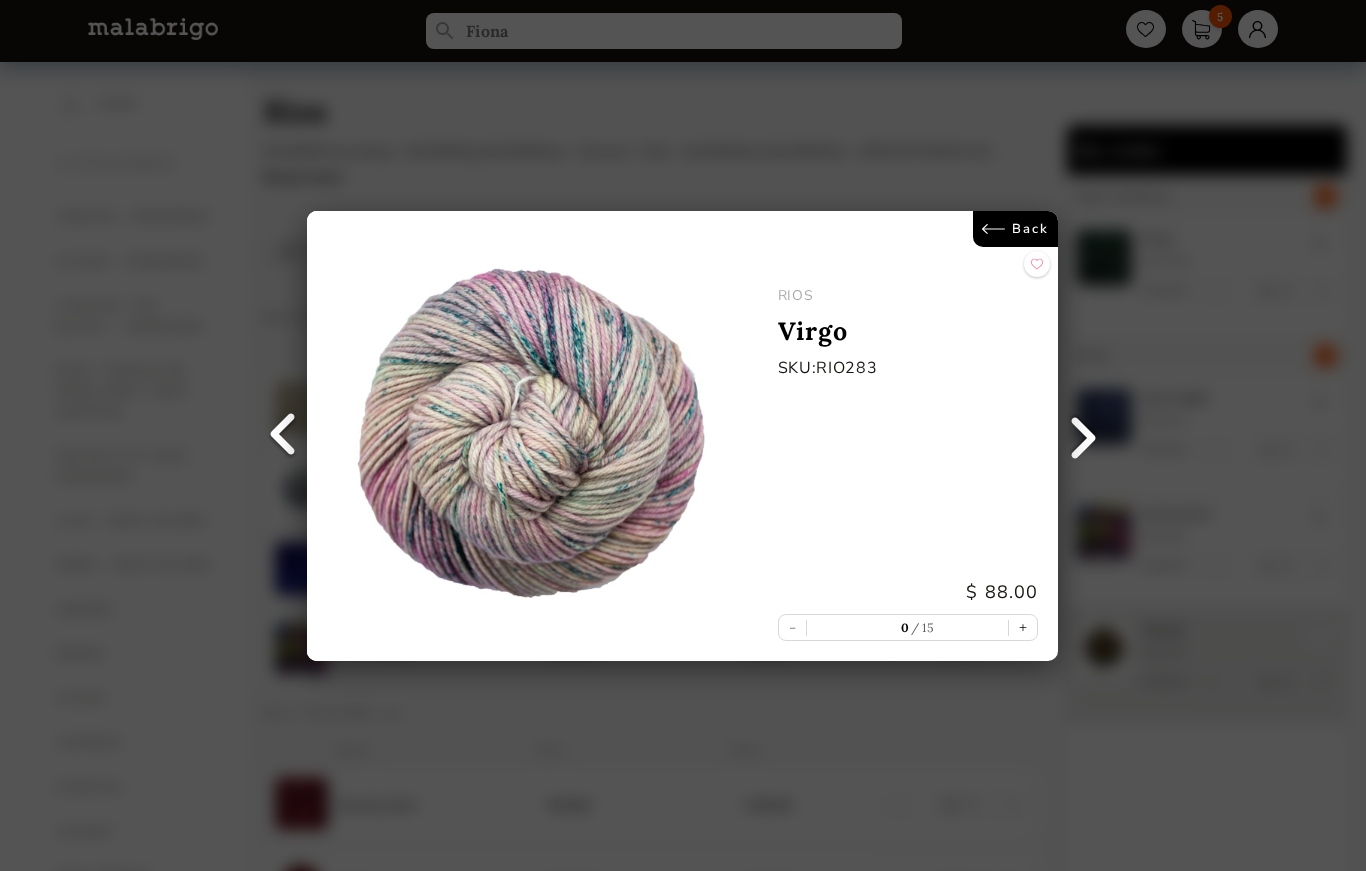 click at bounding box center [282, 436] 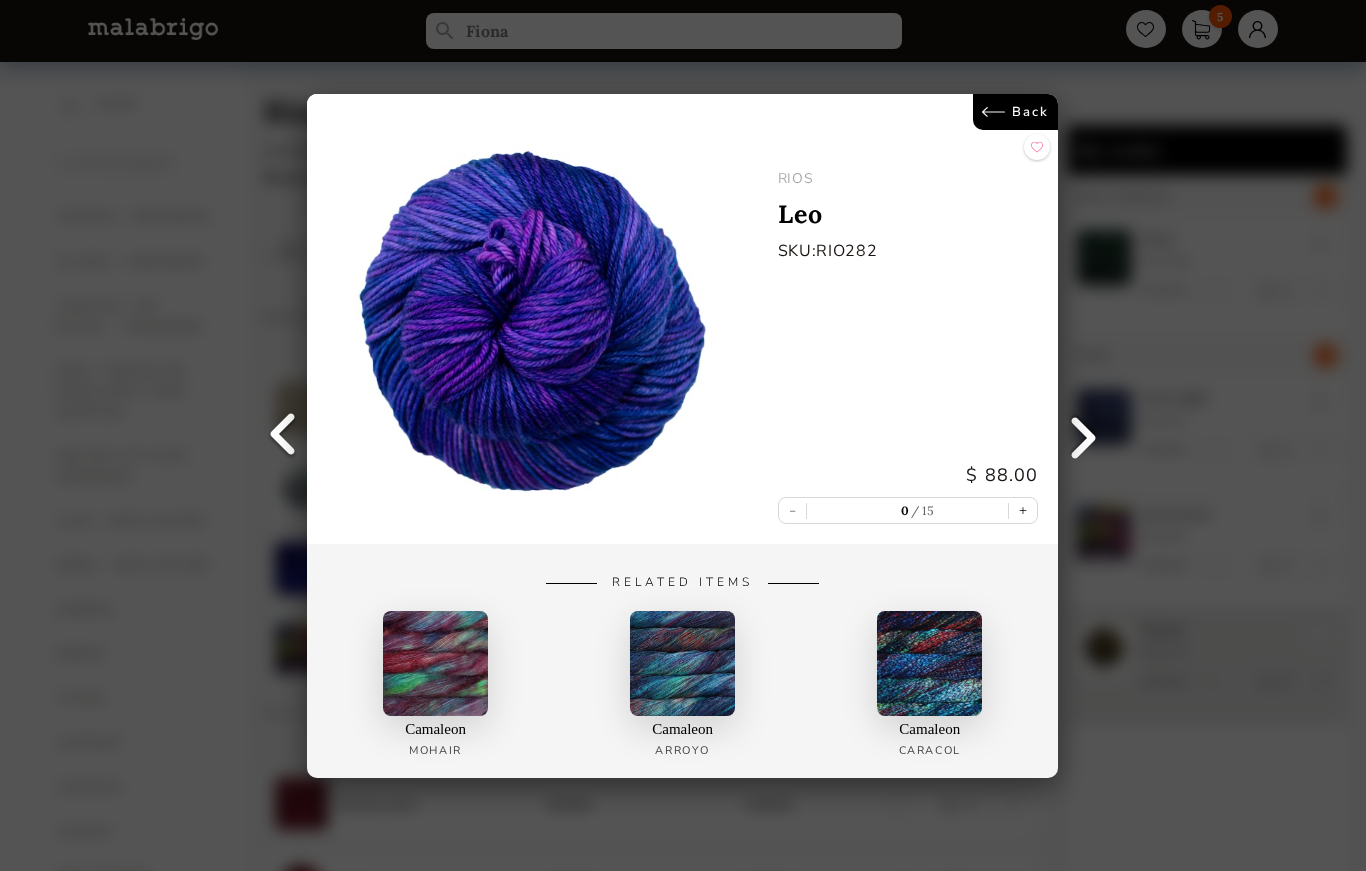 click at bounding box center [282, 436] 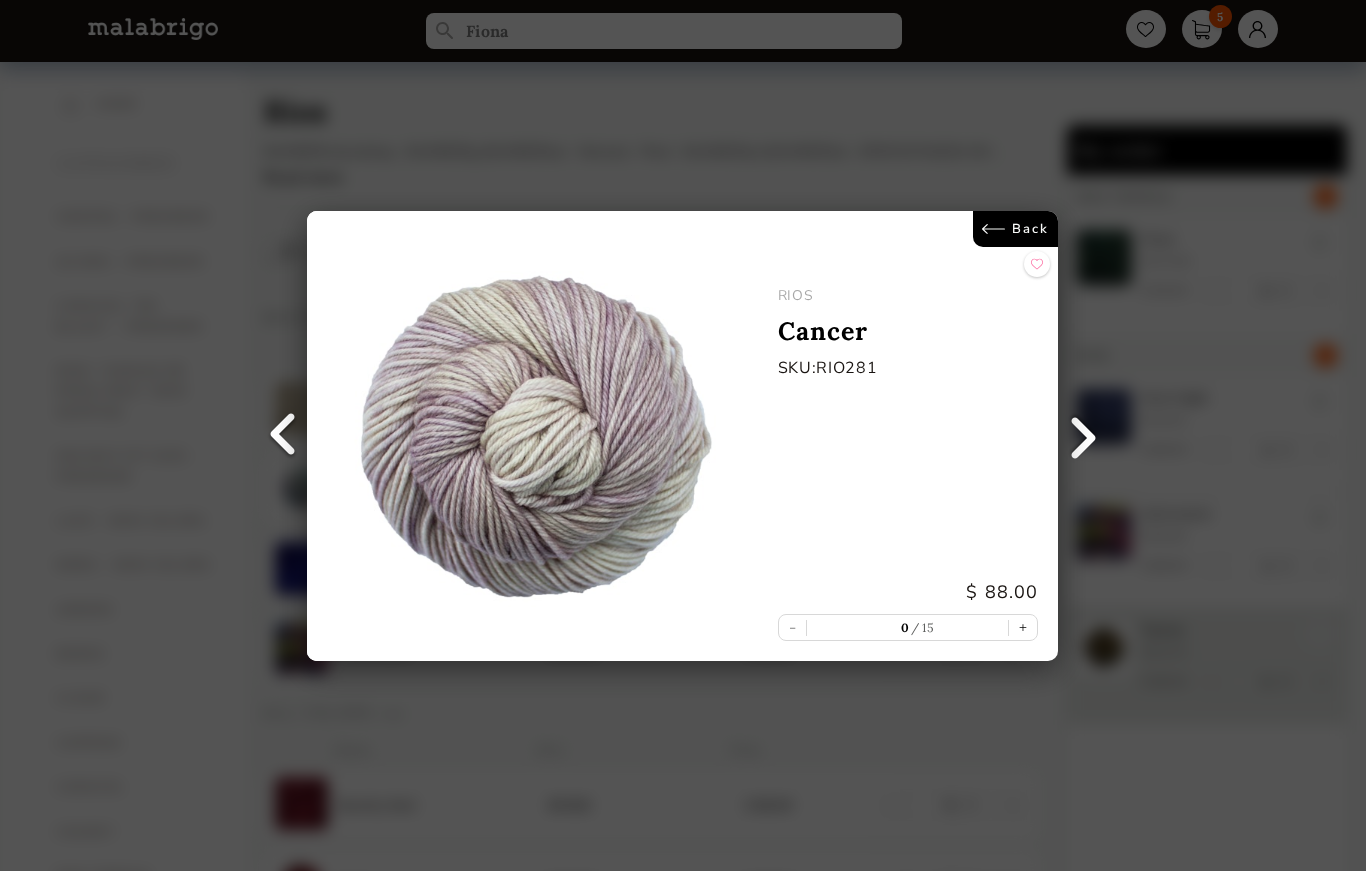 click at bounding box center (282, 436) 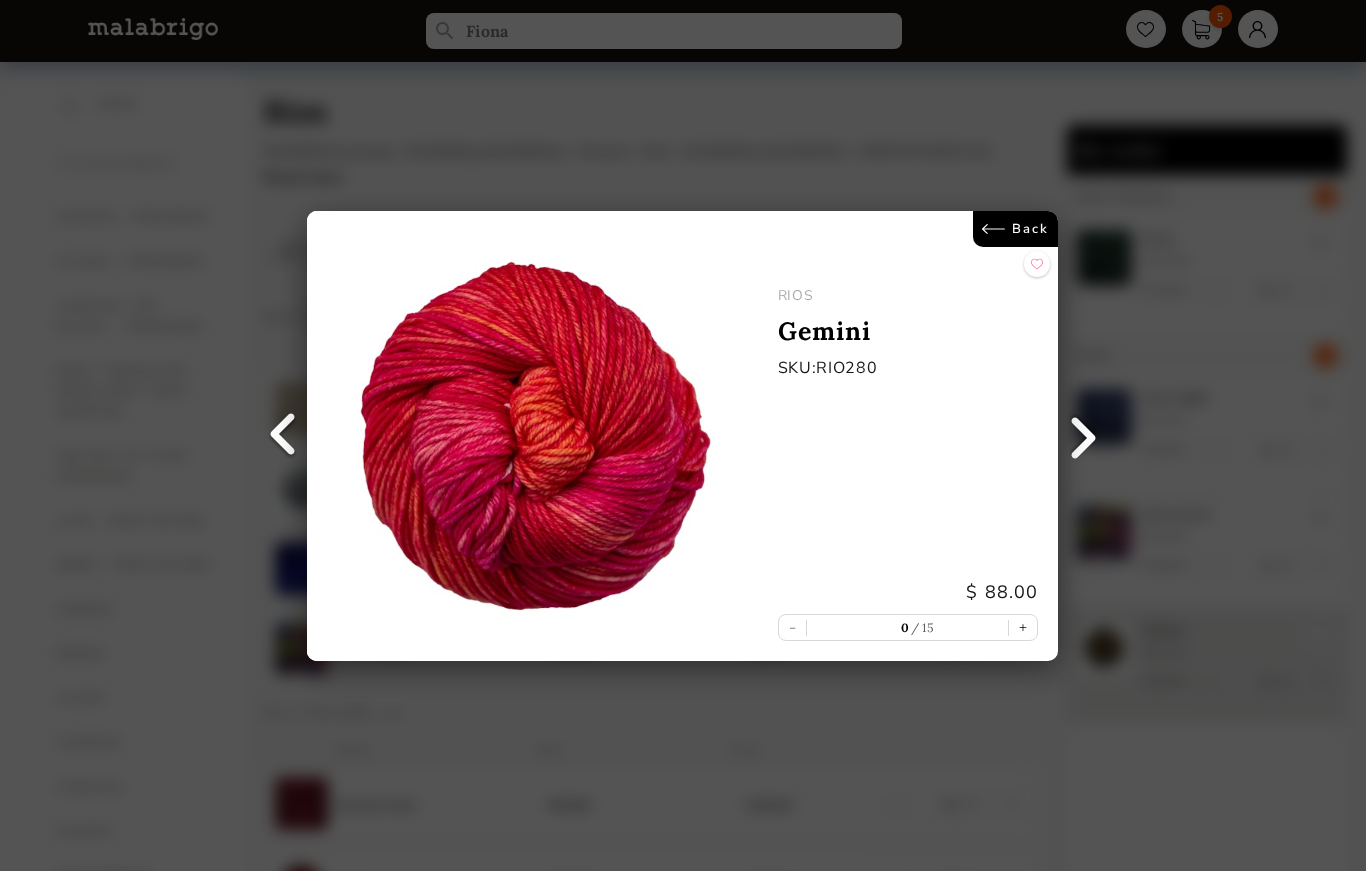 click at bounding box center [1084, 436] 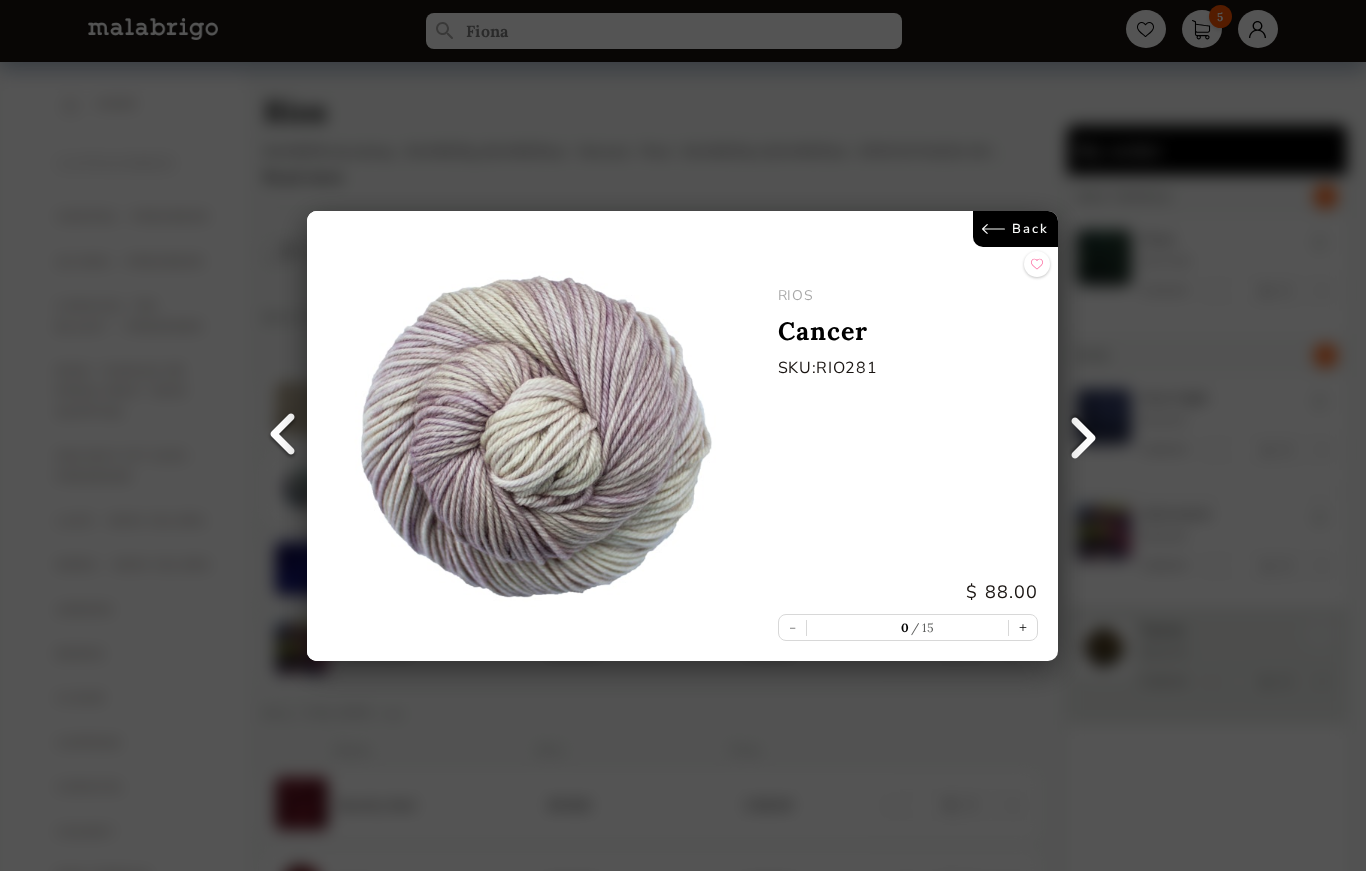 click at bounding box center (1084, 436) 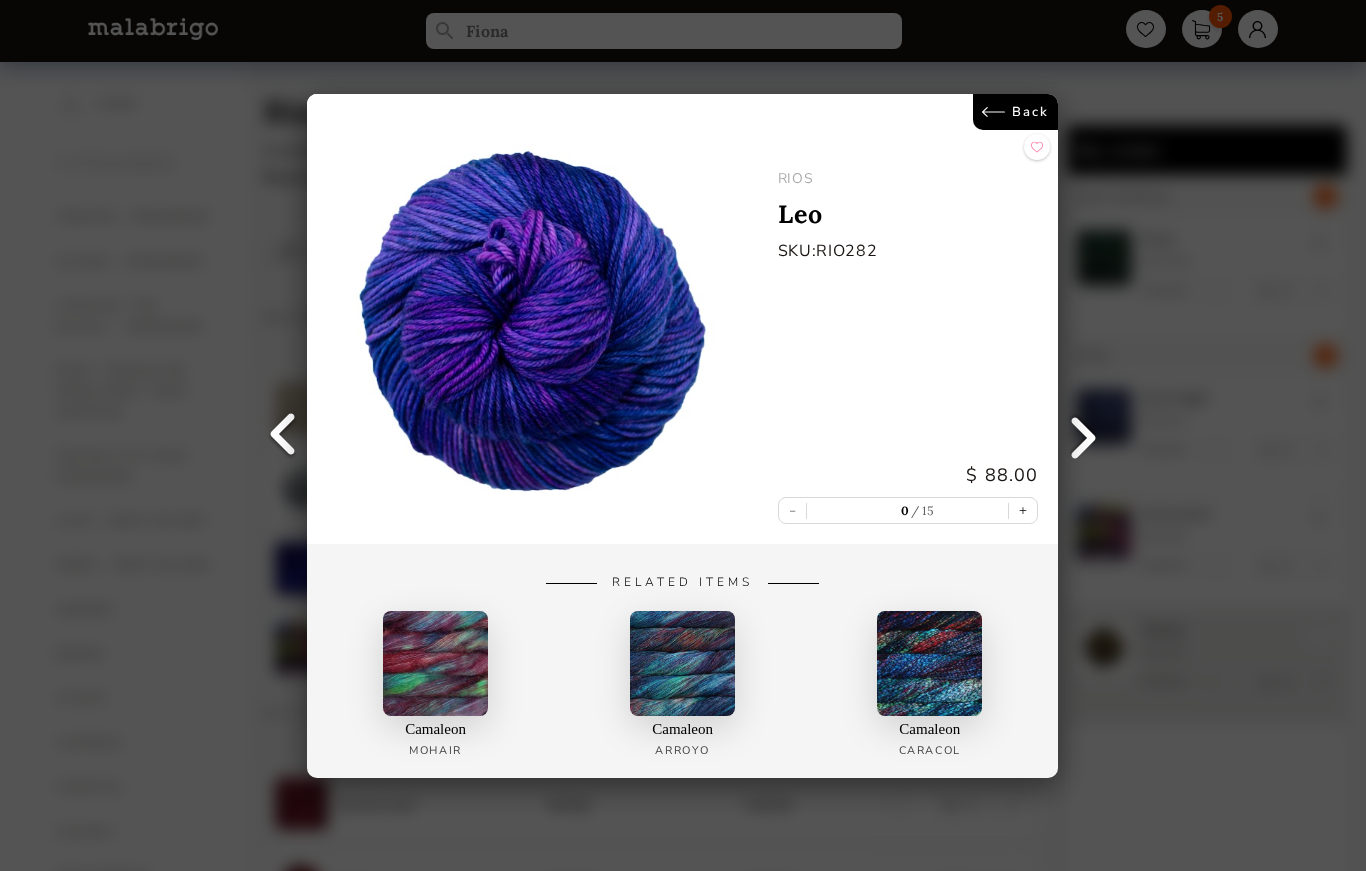 click on "Back" at bounding box center (1016, 112) 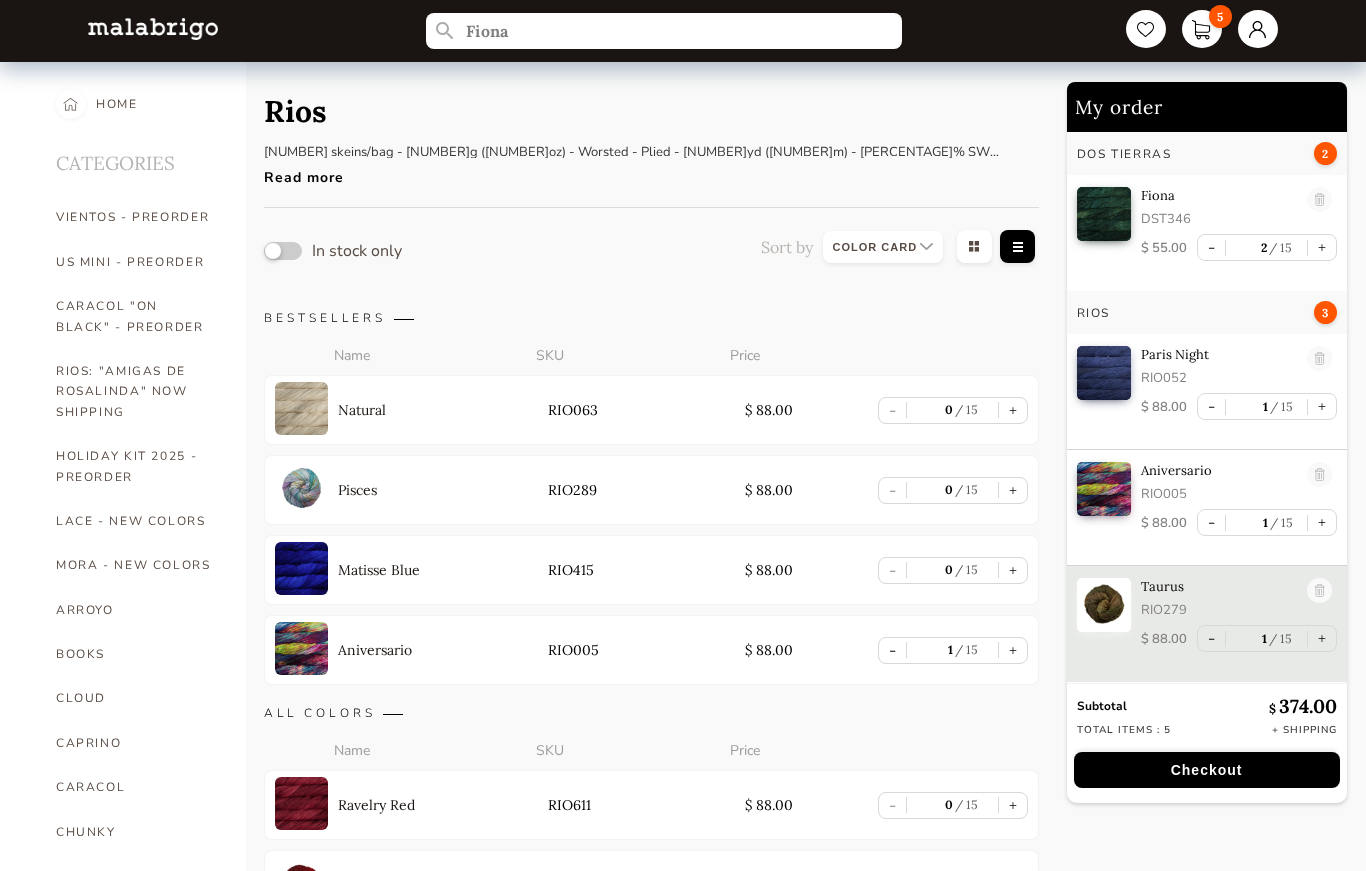 click on "Pisces" at bounding box center [357, 490] 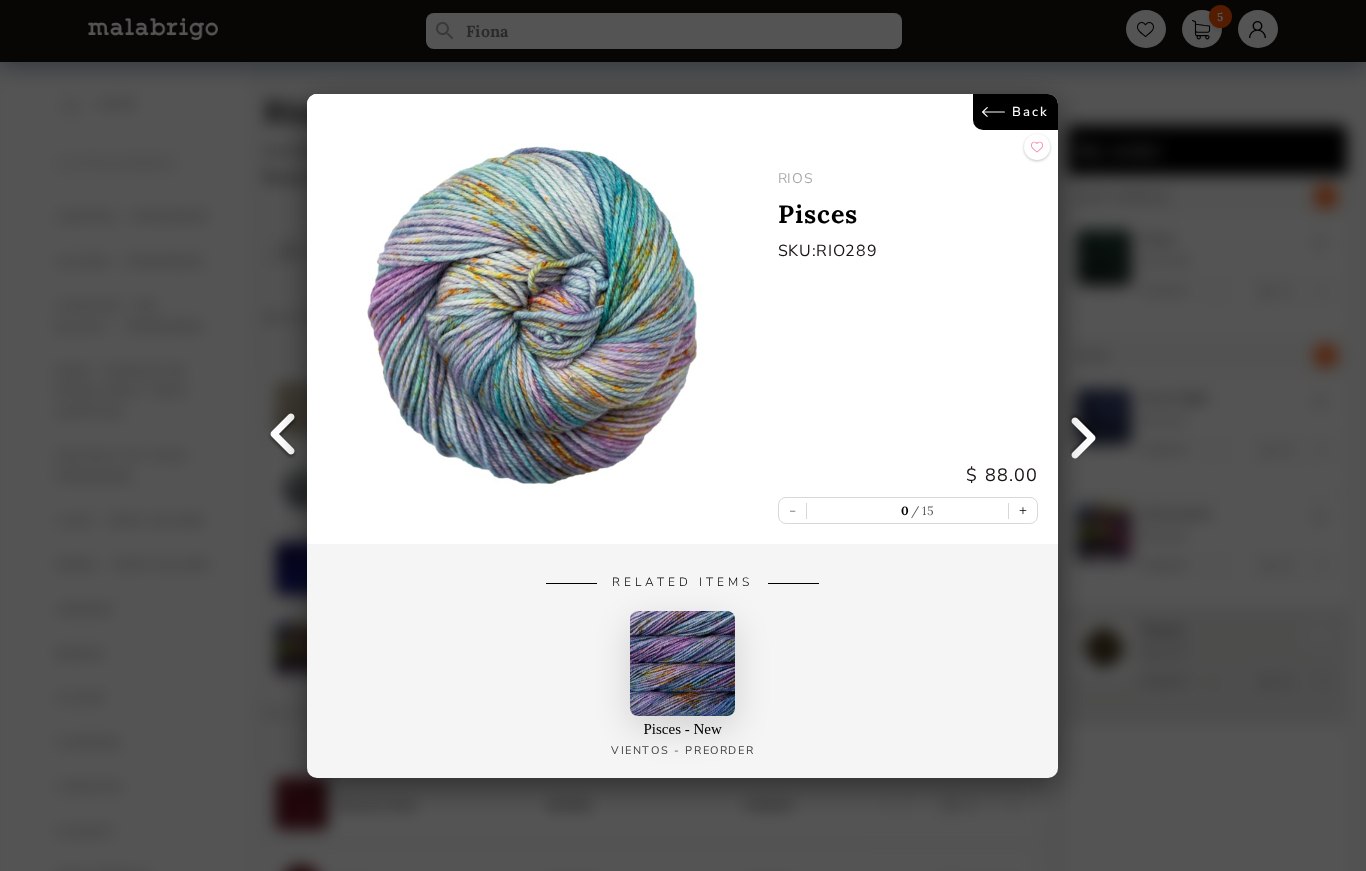 click at bounding box center (532, 319) 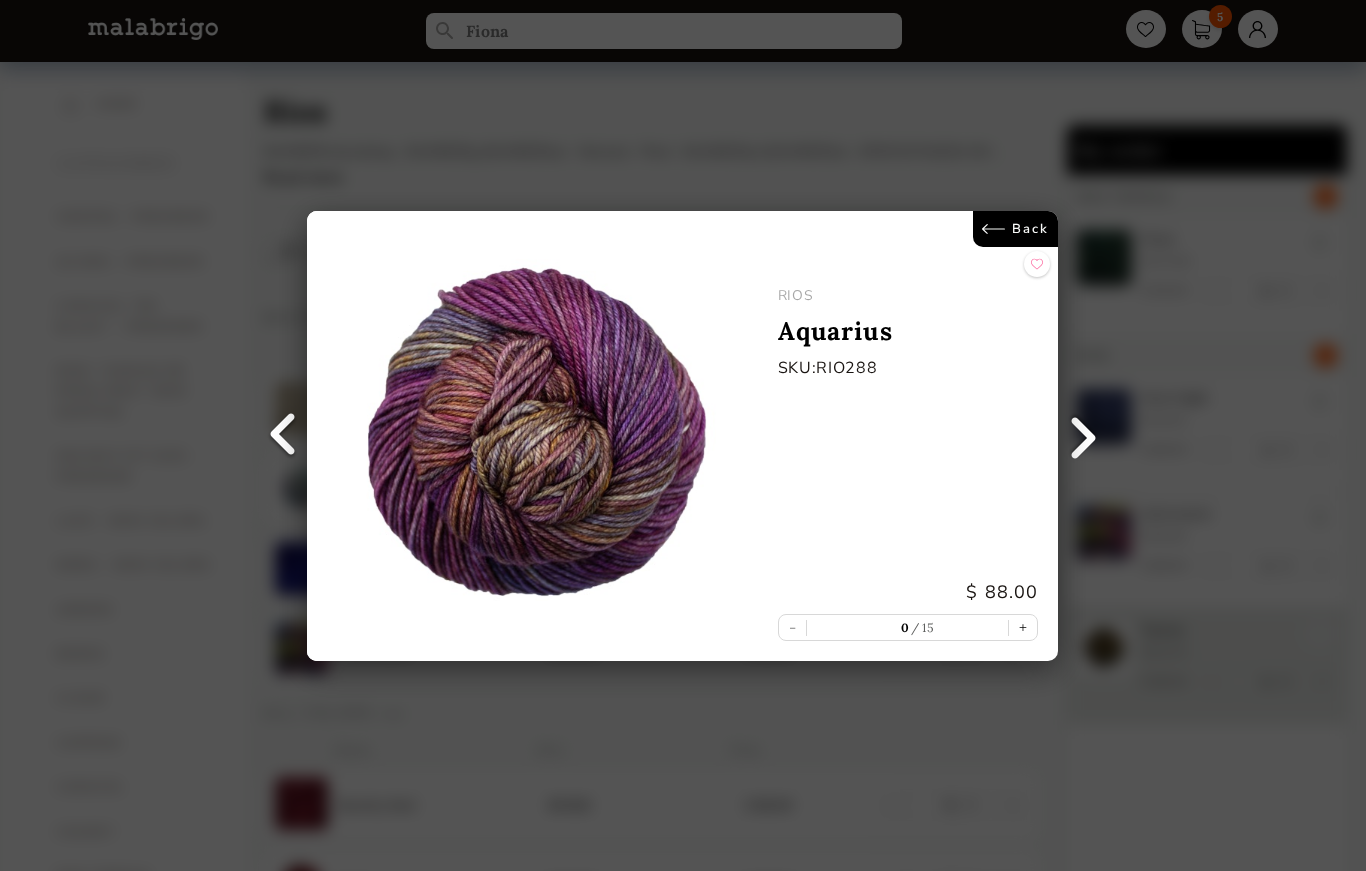 click at bounding box center [282, 436] 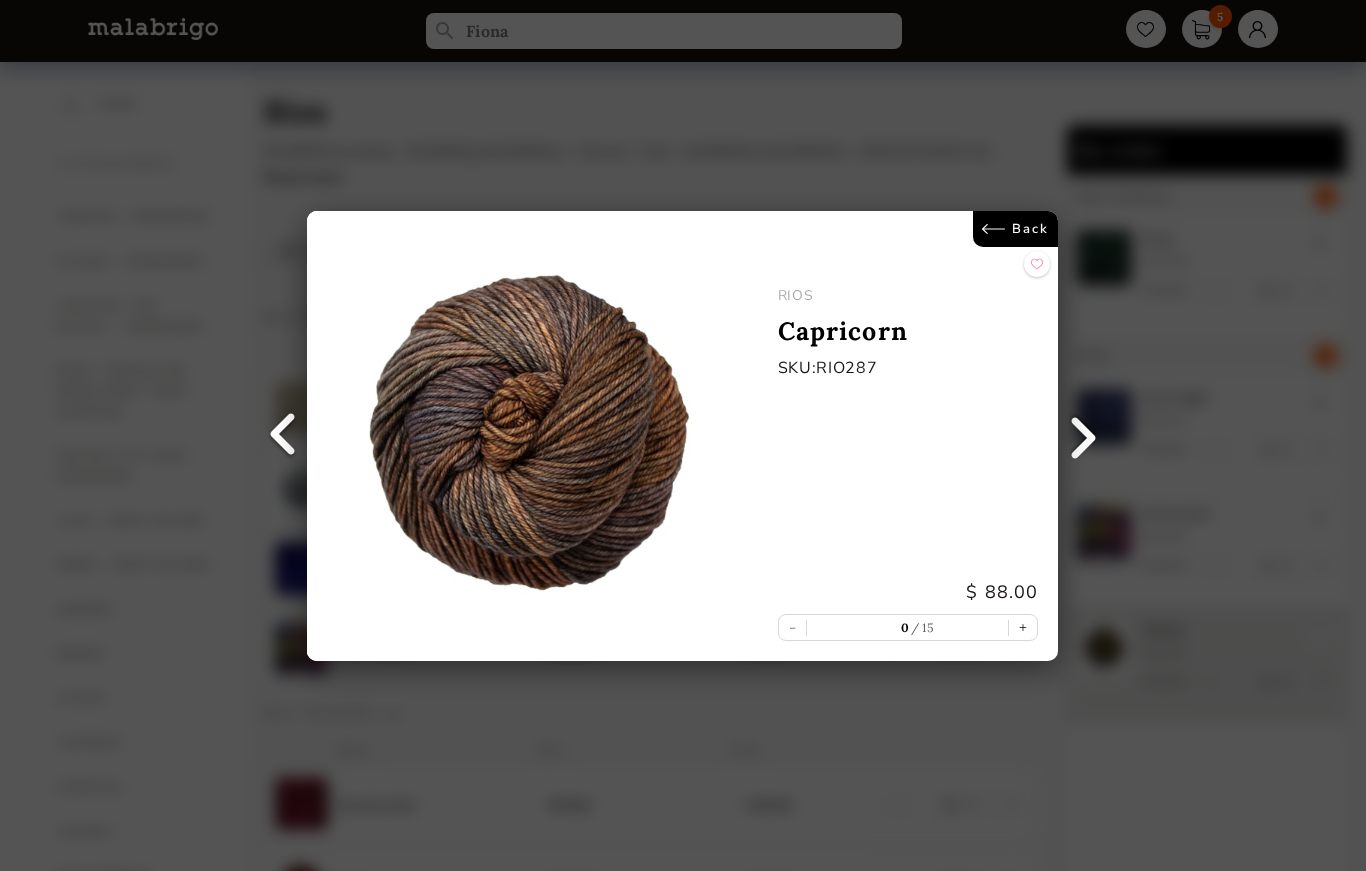 click at bounding box center (282, 436) 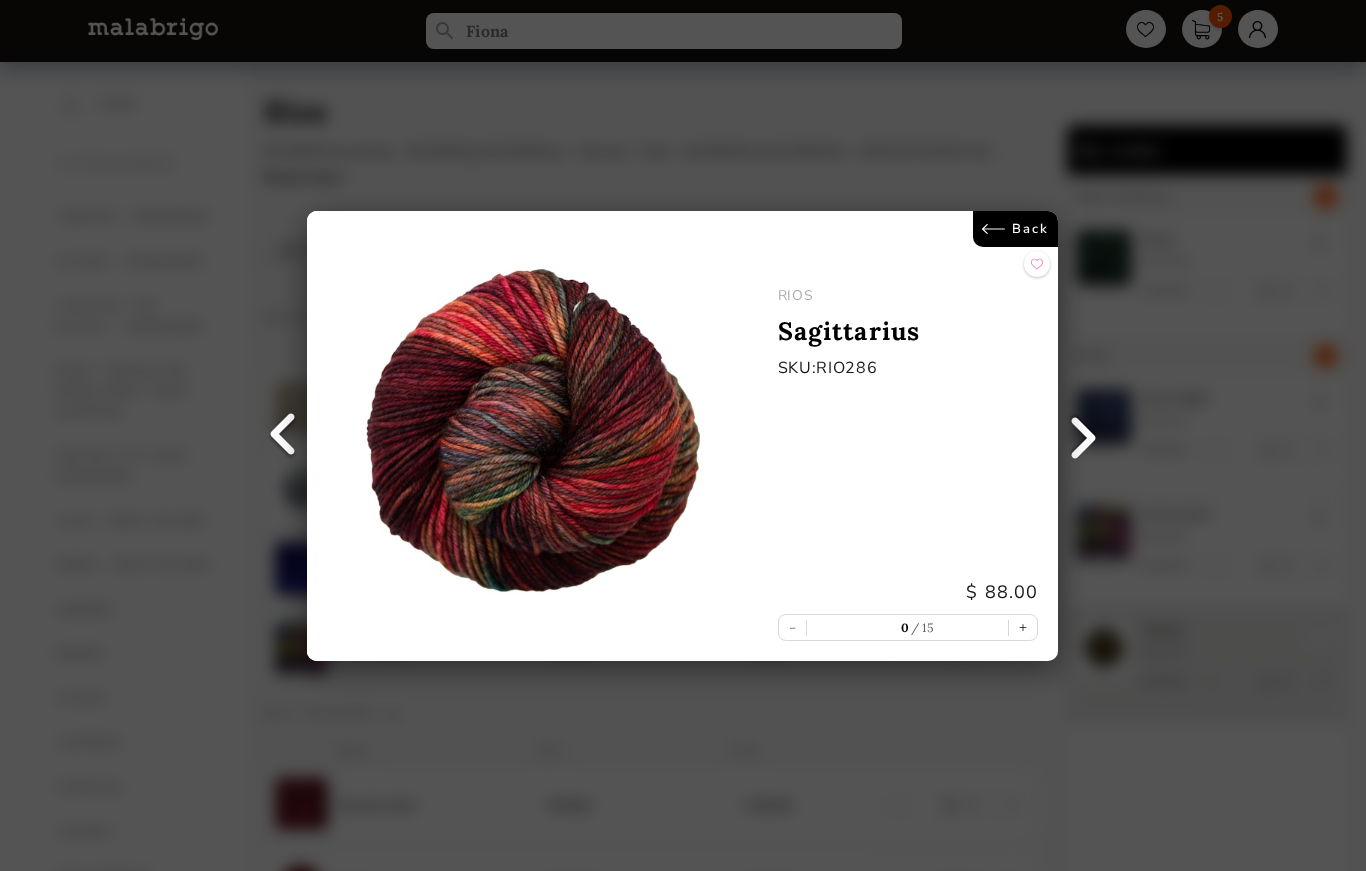 click at bounding box center [282, 436] 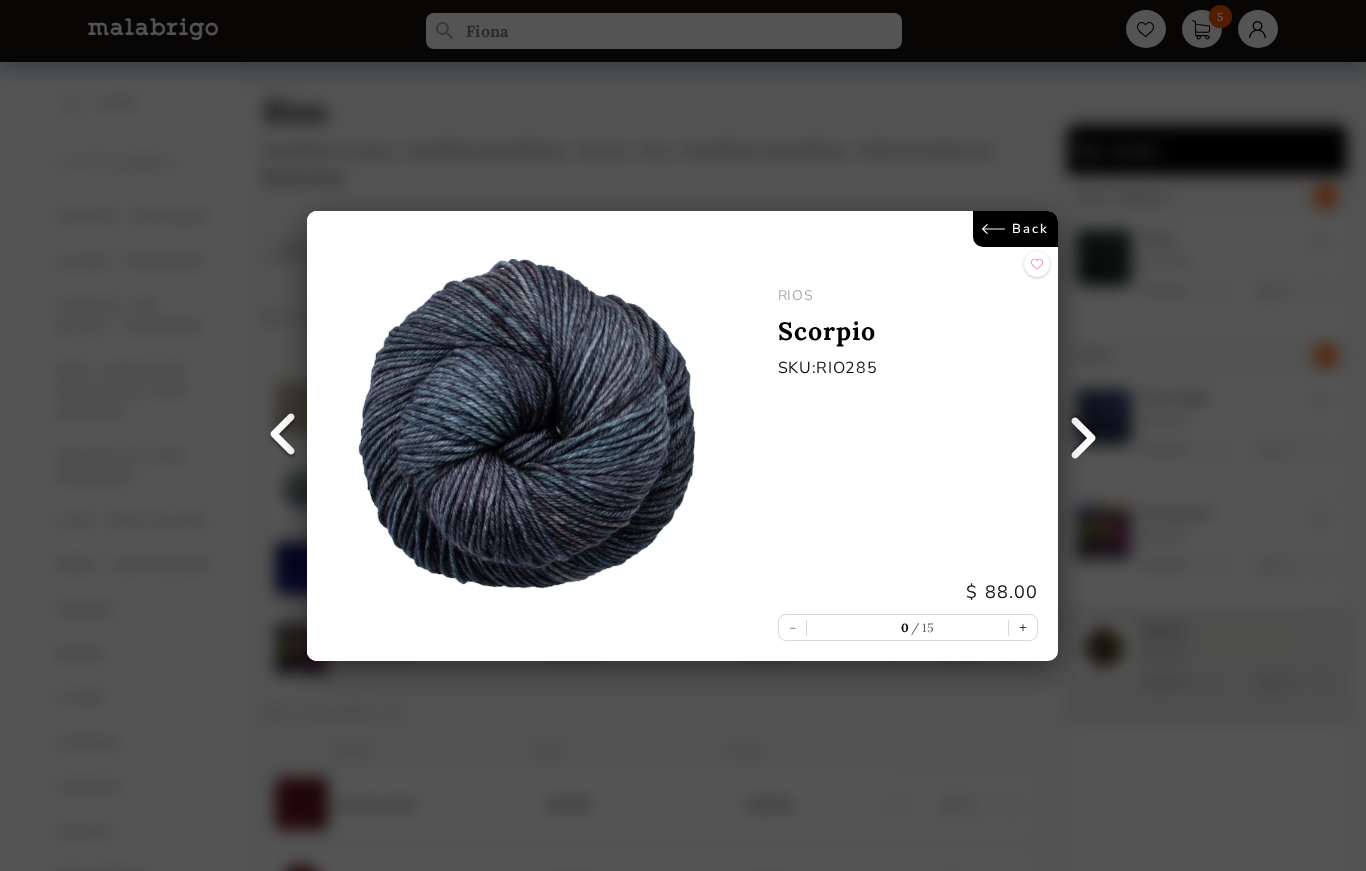click at bounding box center (282, 436) 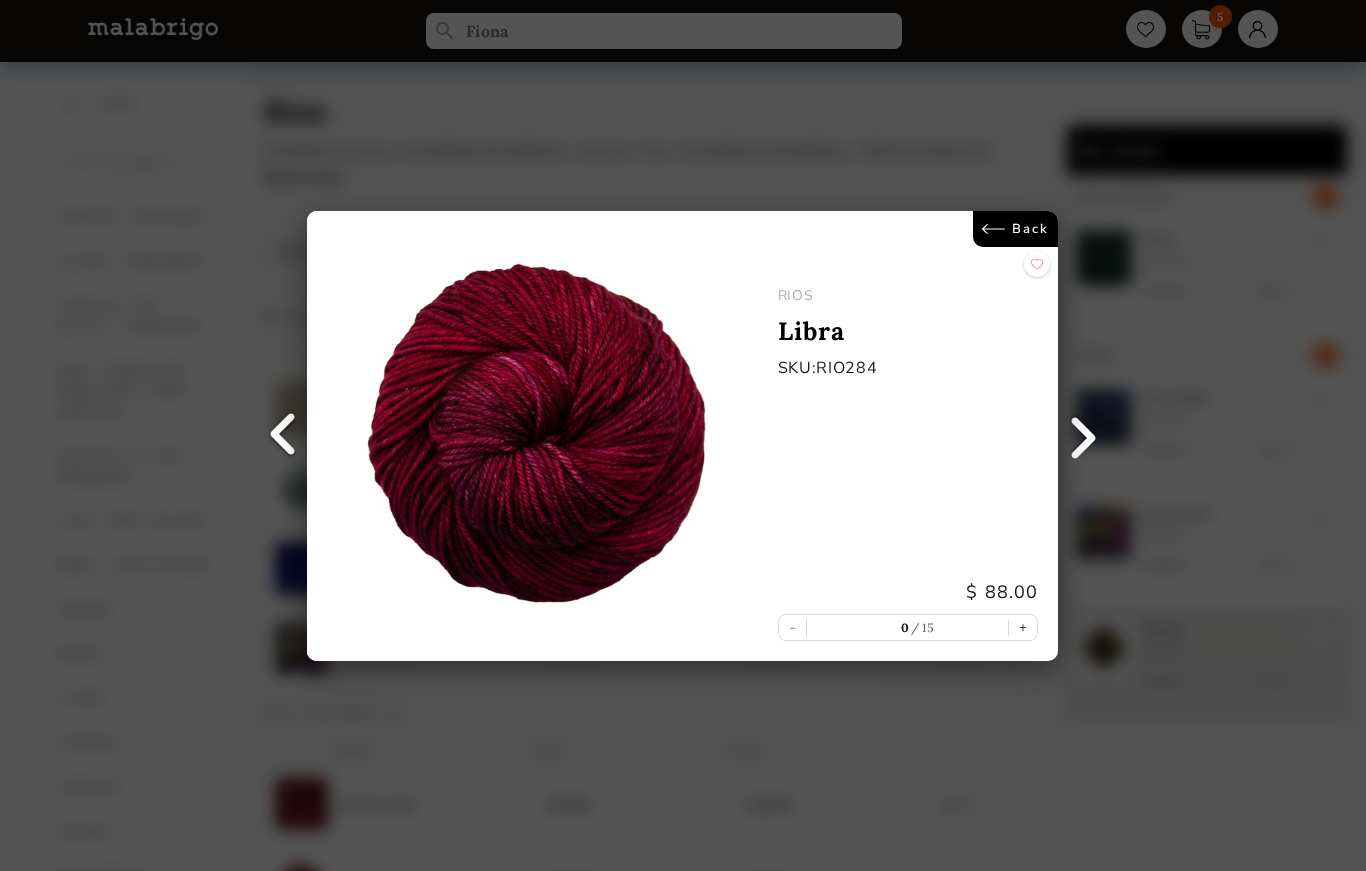click at bounding box center [282, 436] 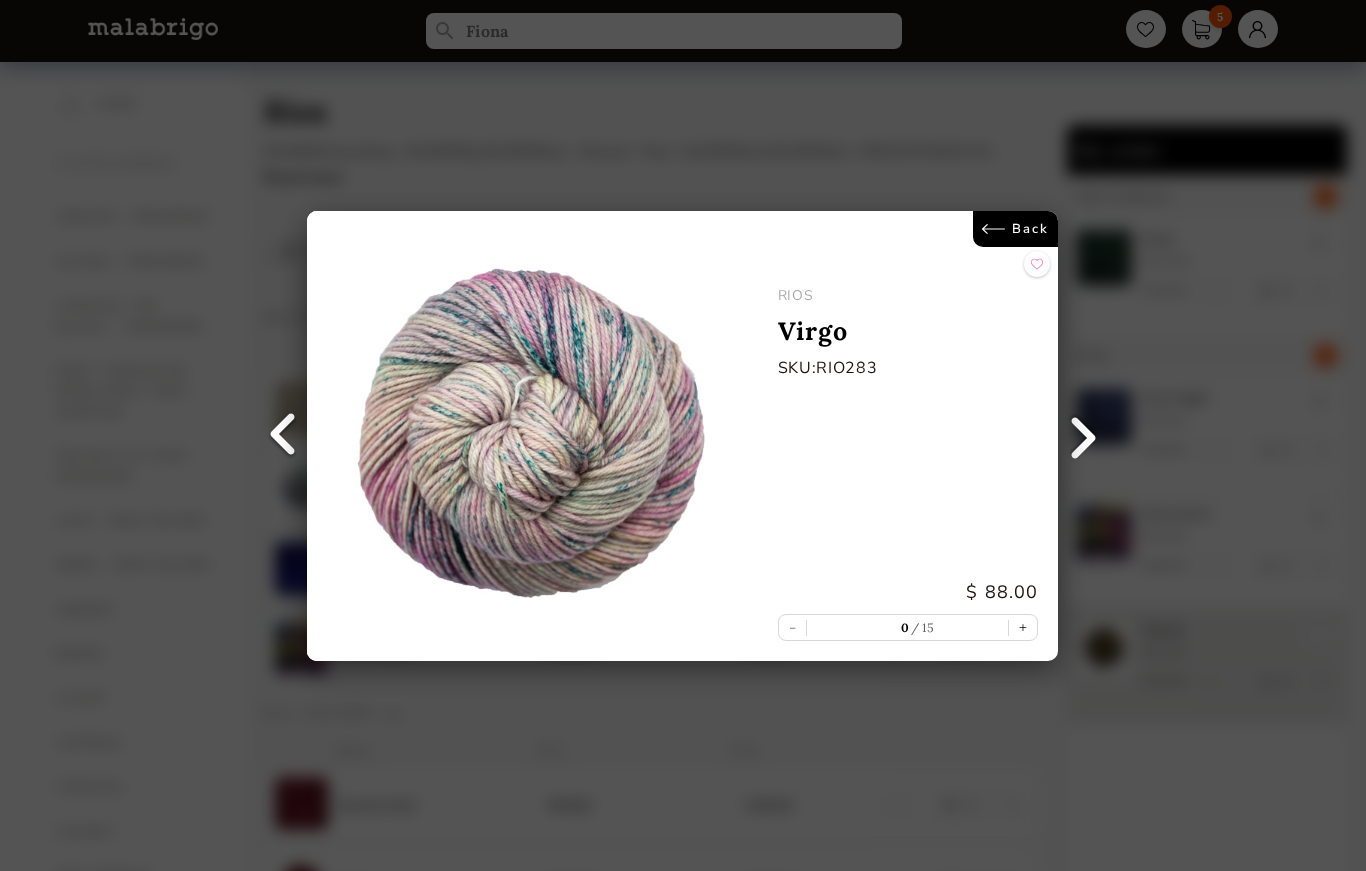 click at bounding box center (282, 436) 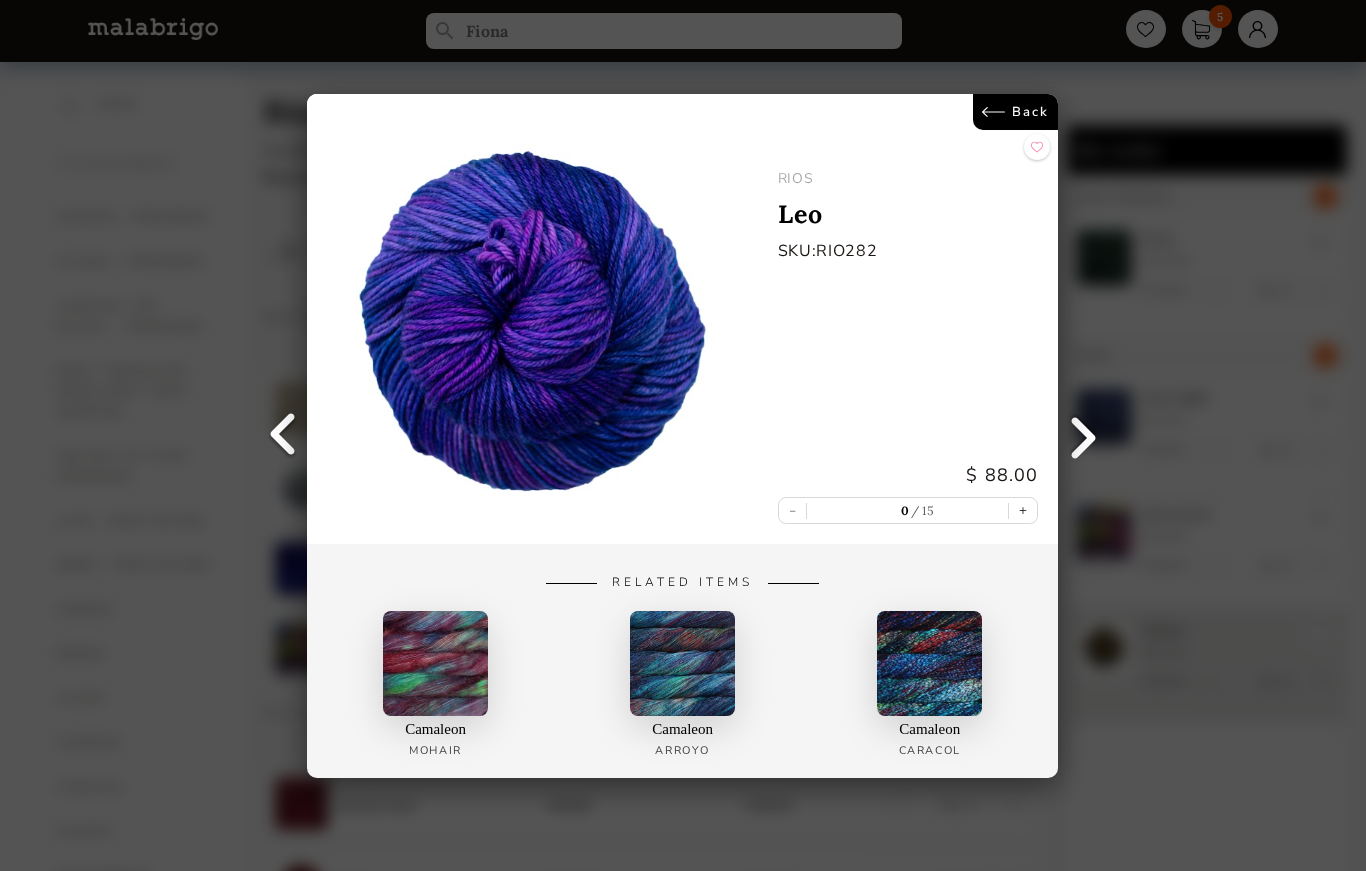 click at bounding box center [282, 436] 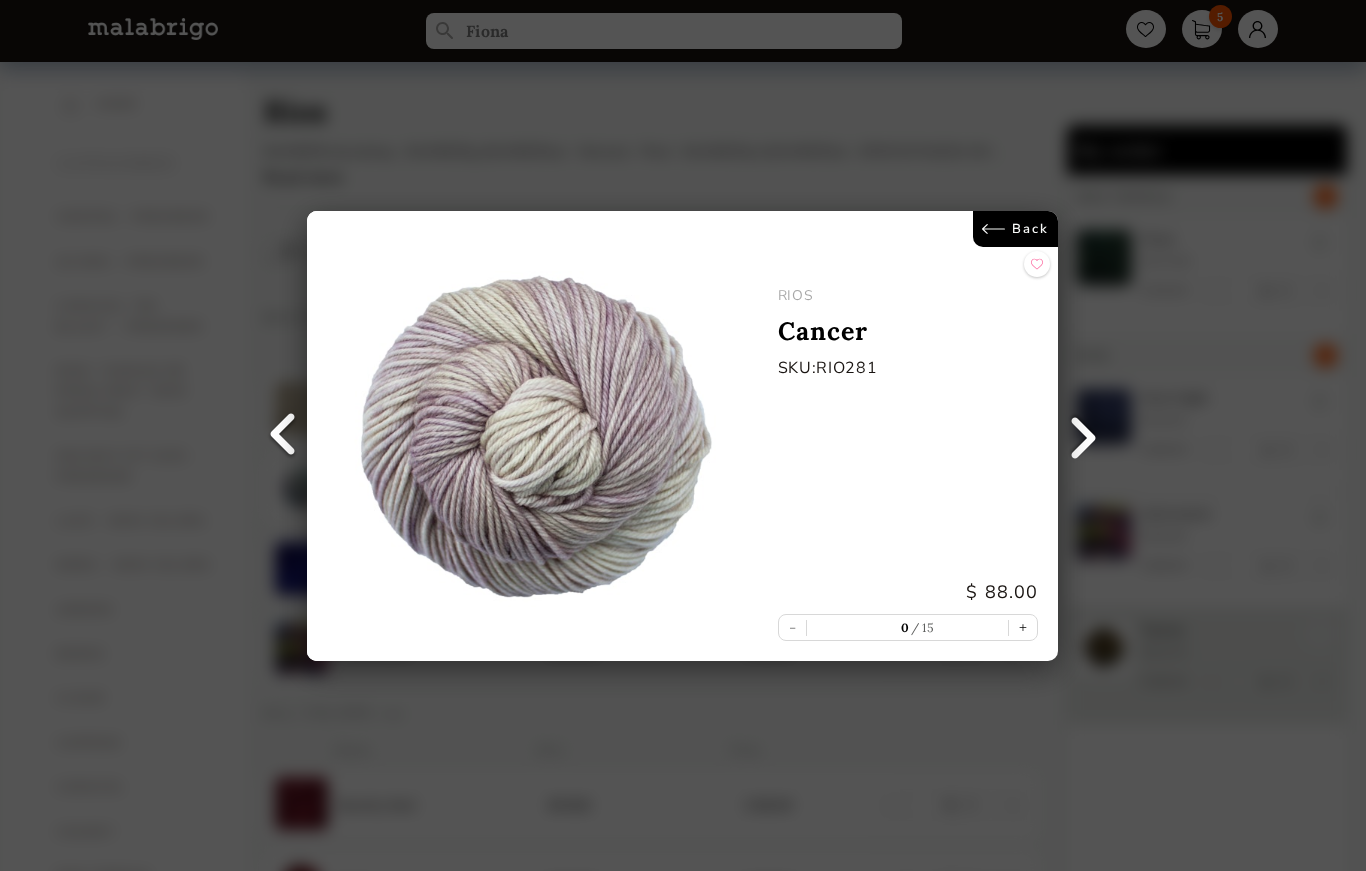 click on "Back" at bounding box center (1016, 229) 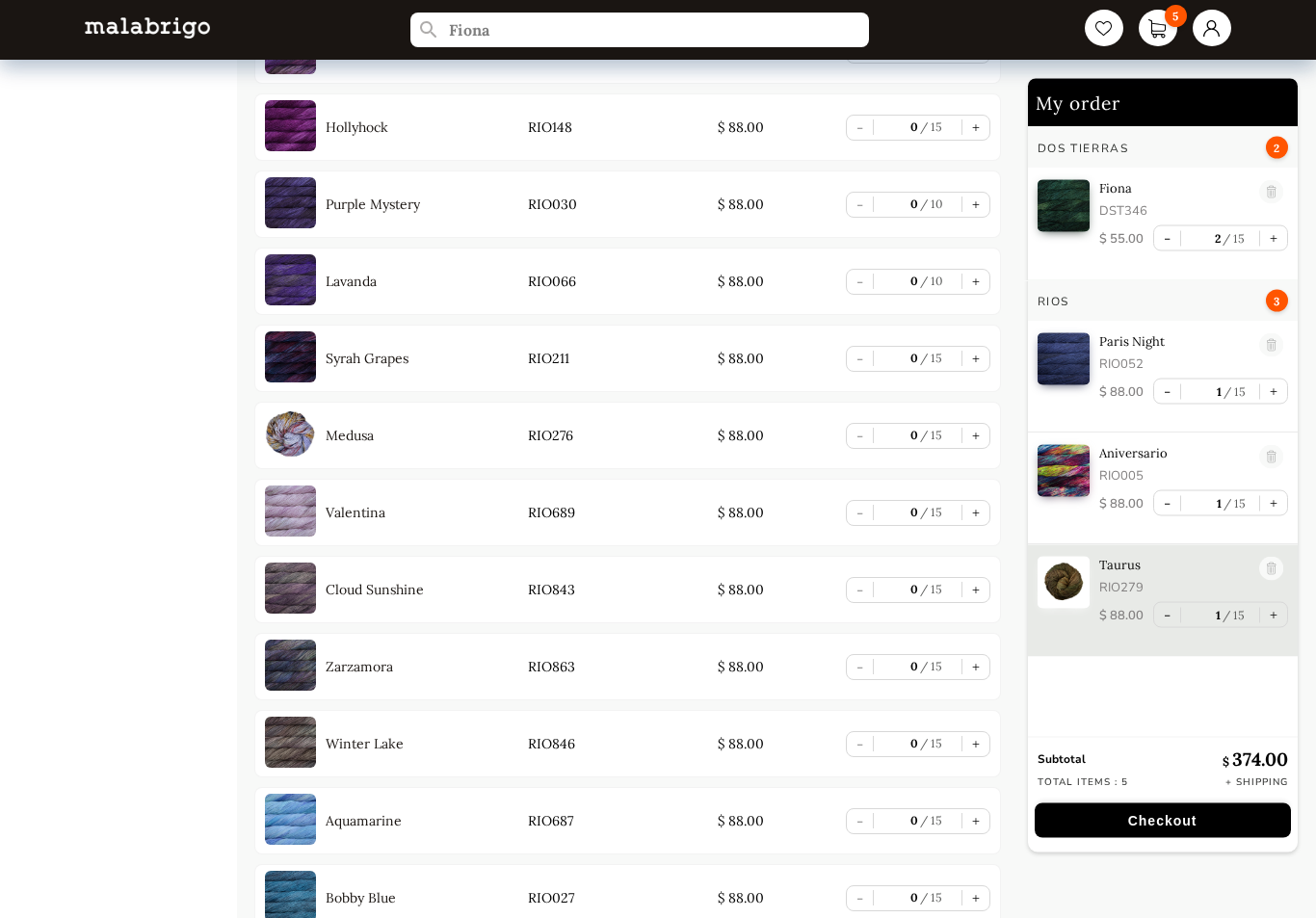 scroll, scrollTop: 2498, scrollLeft: 0, axis: vertical 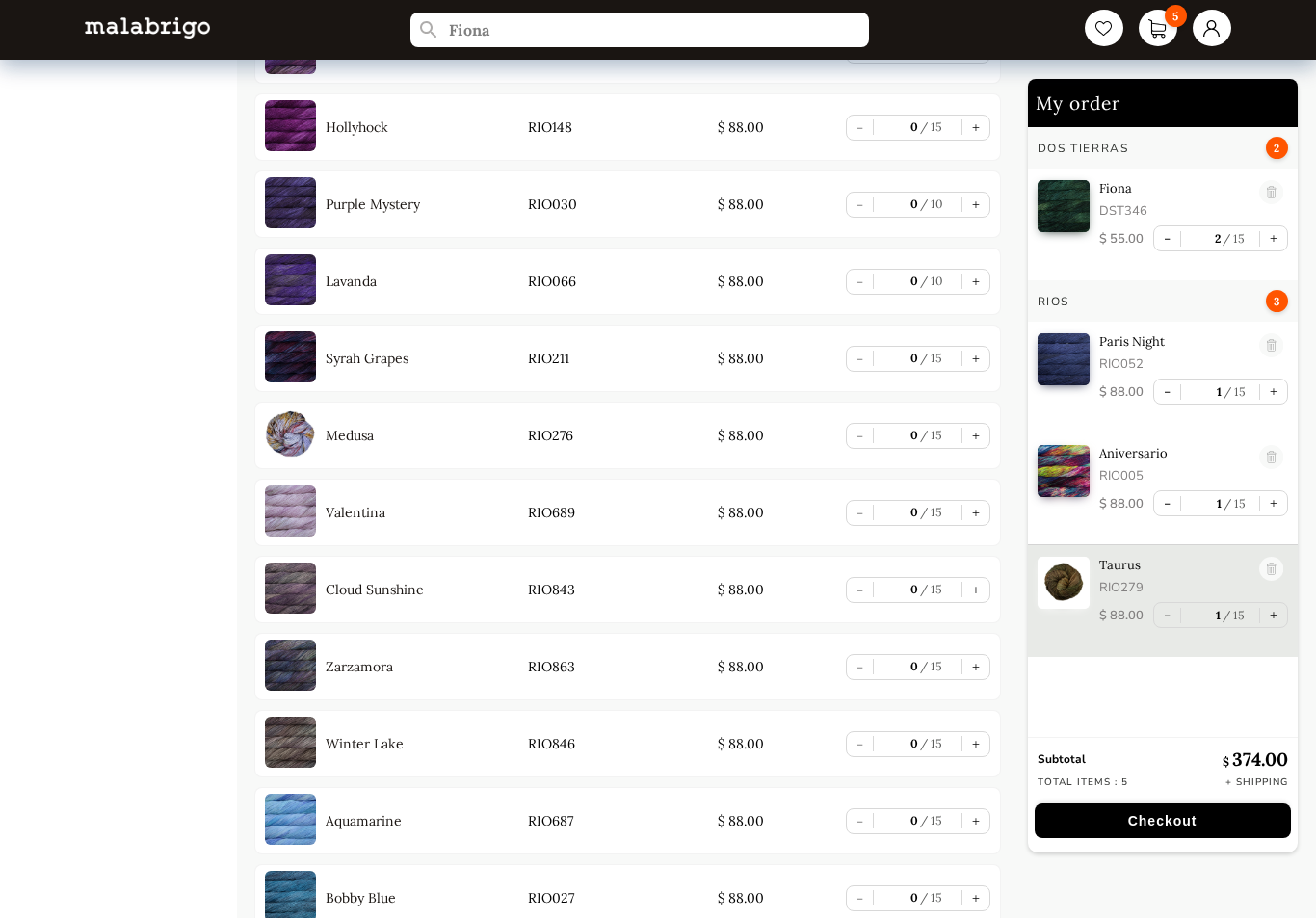 click on "Medusa" at bounding box center [350, 435] 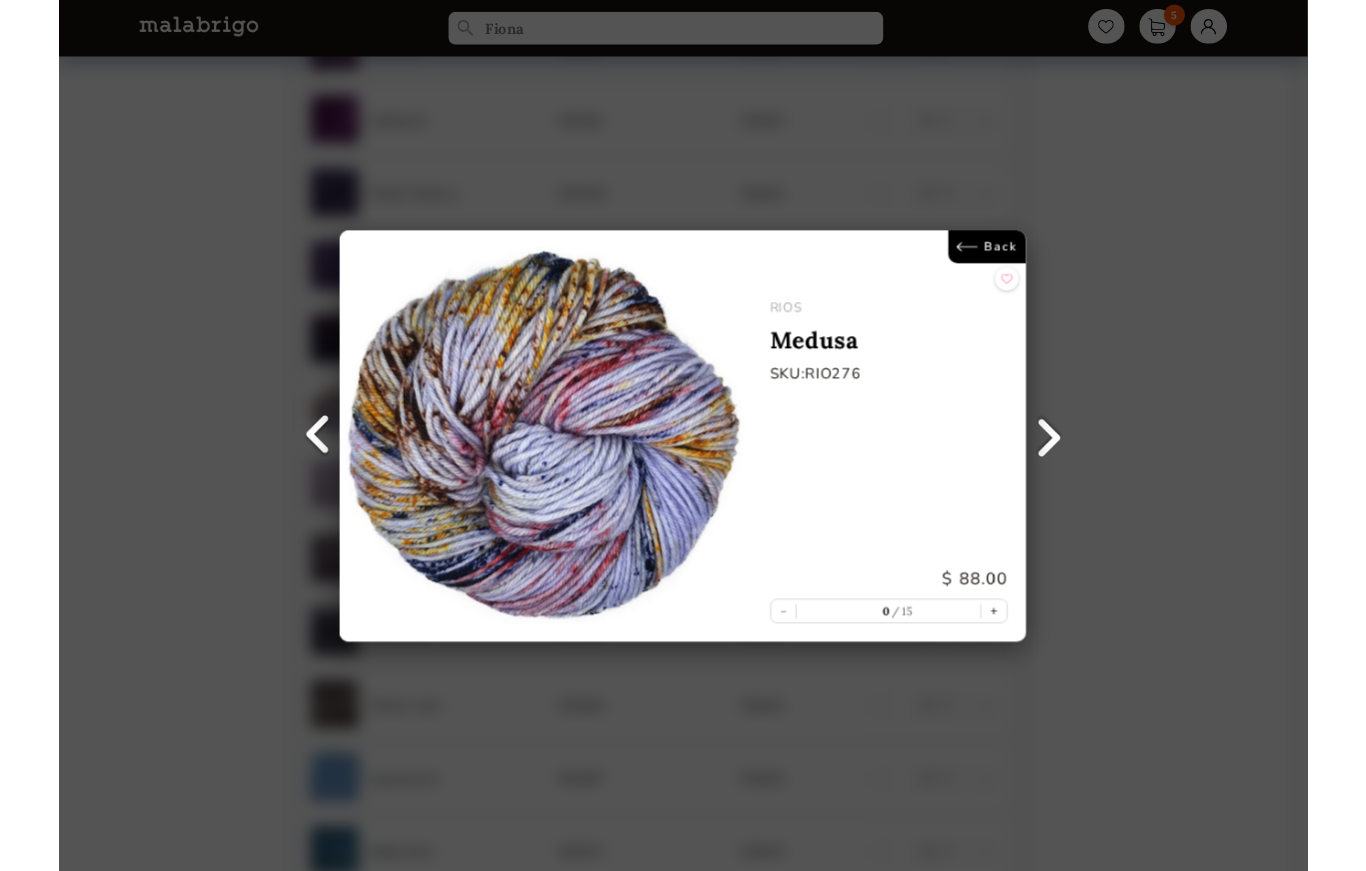 scroll, scrollTop: 2675, scrollLeft: 0, axis: vertical 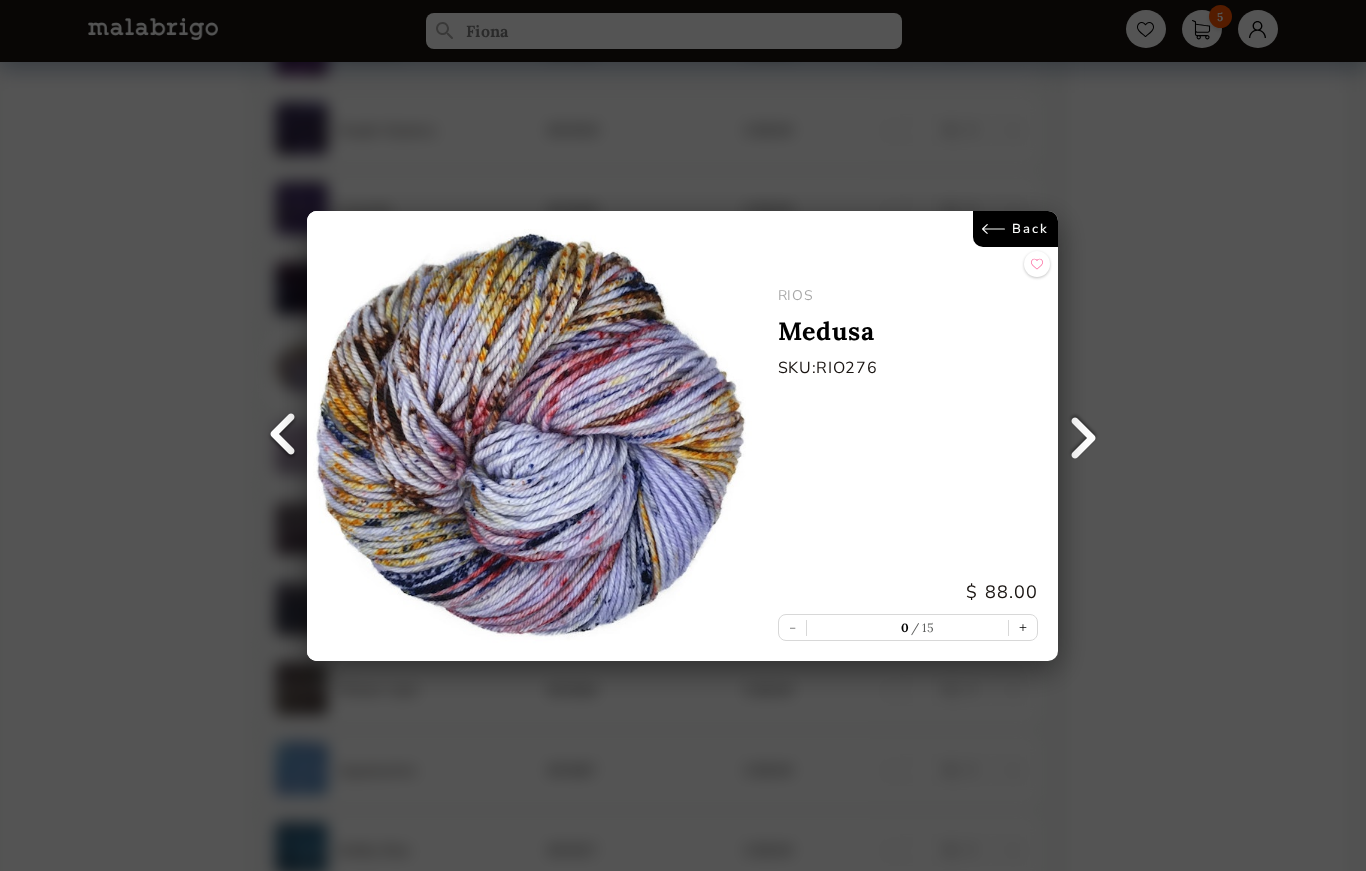 click on "Back" at bounding box center (1016, 229) 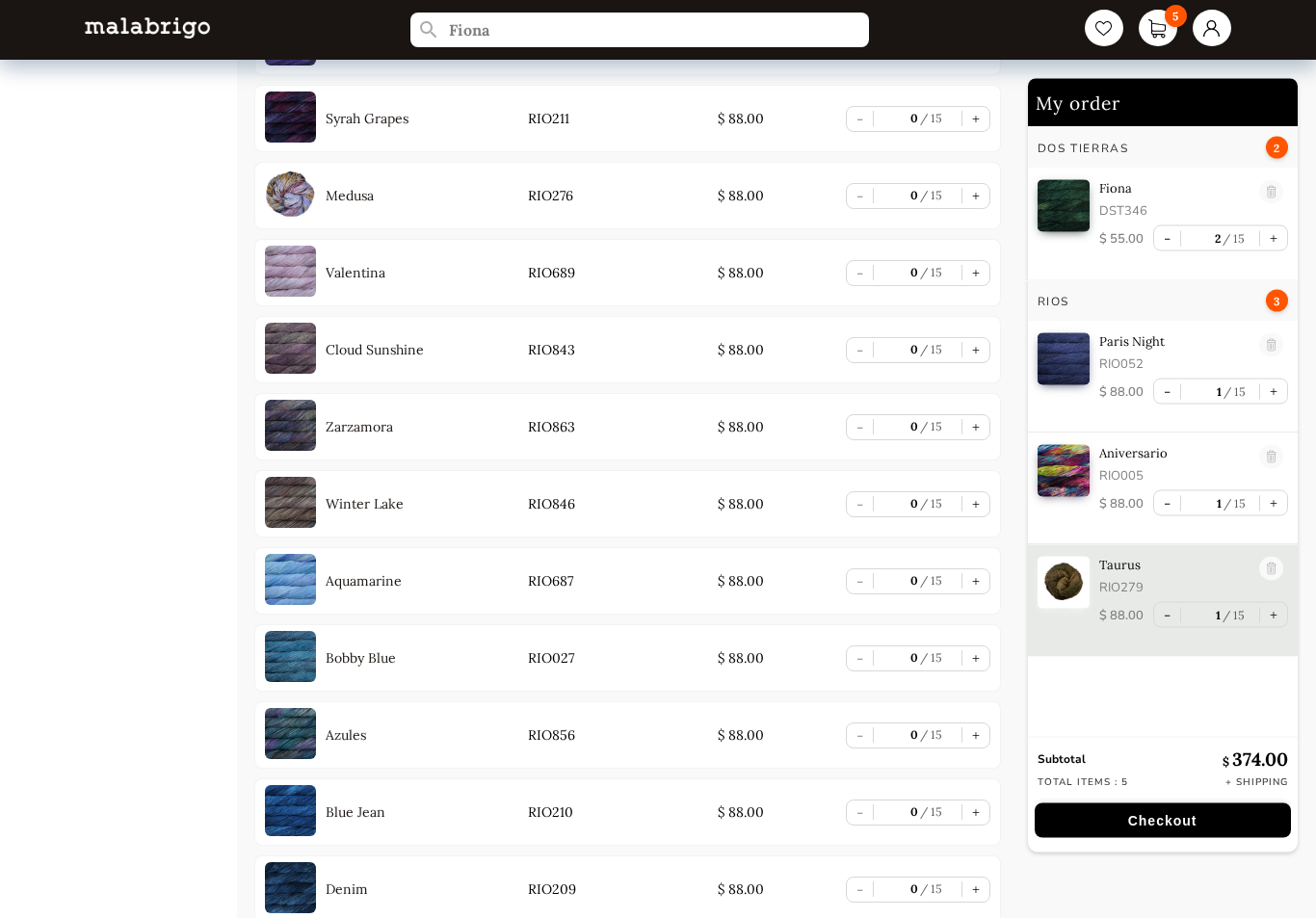 scroll, scrollTop: 2739, scrollLeft: 0, axis: vertical 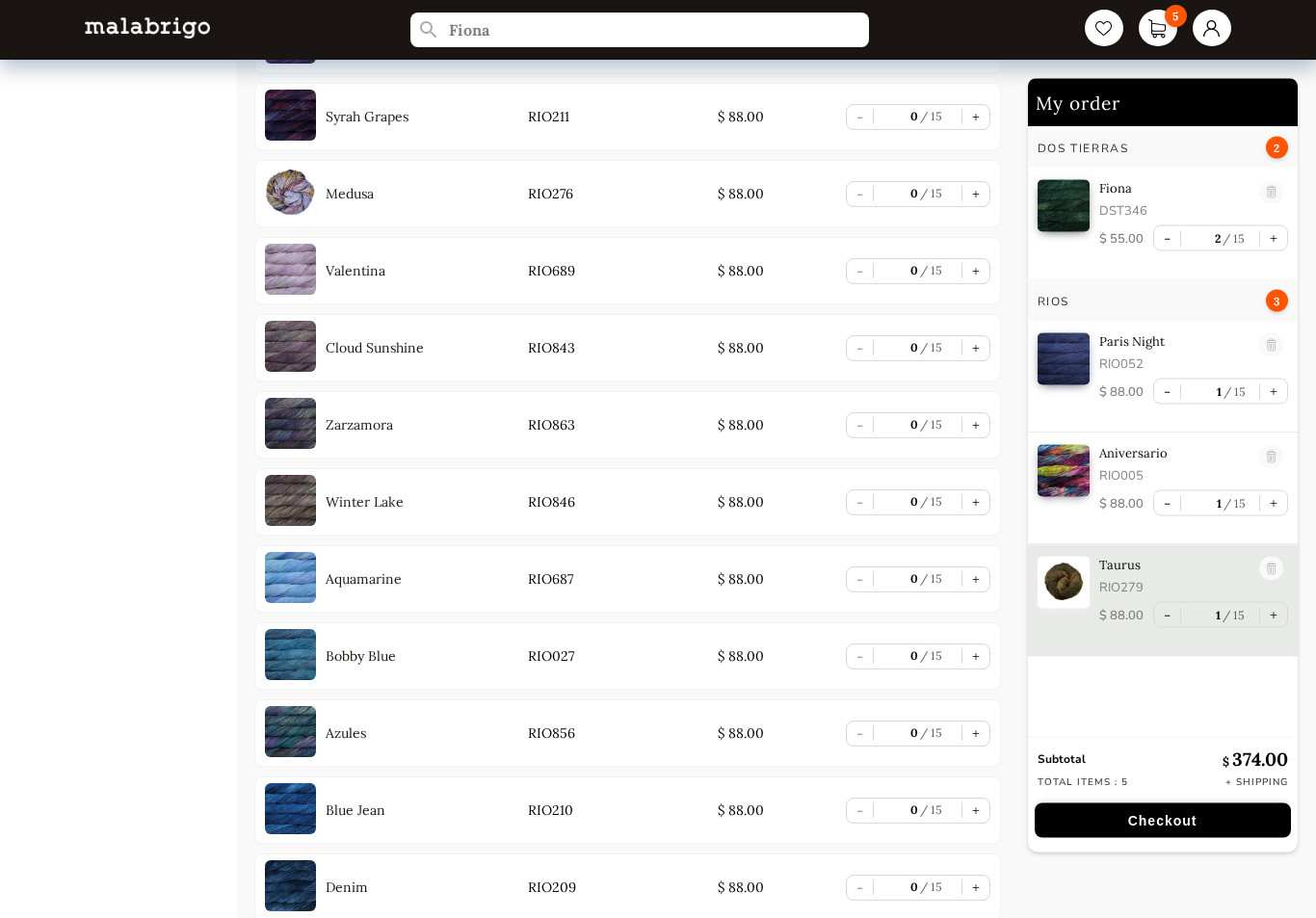 click on "Cloud Sunshine" at bounding box center [375, 349] 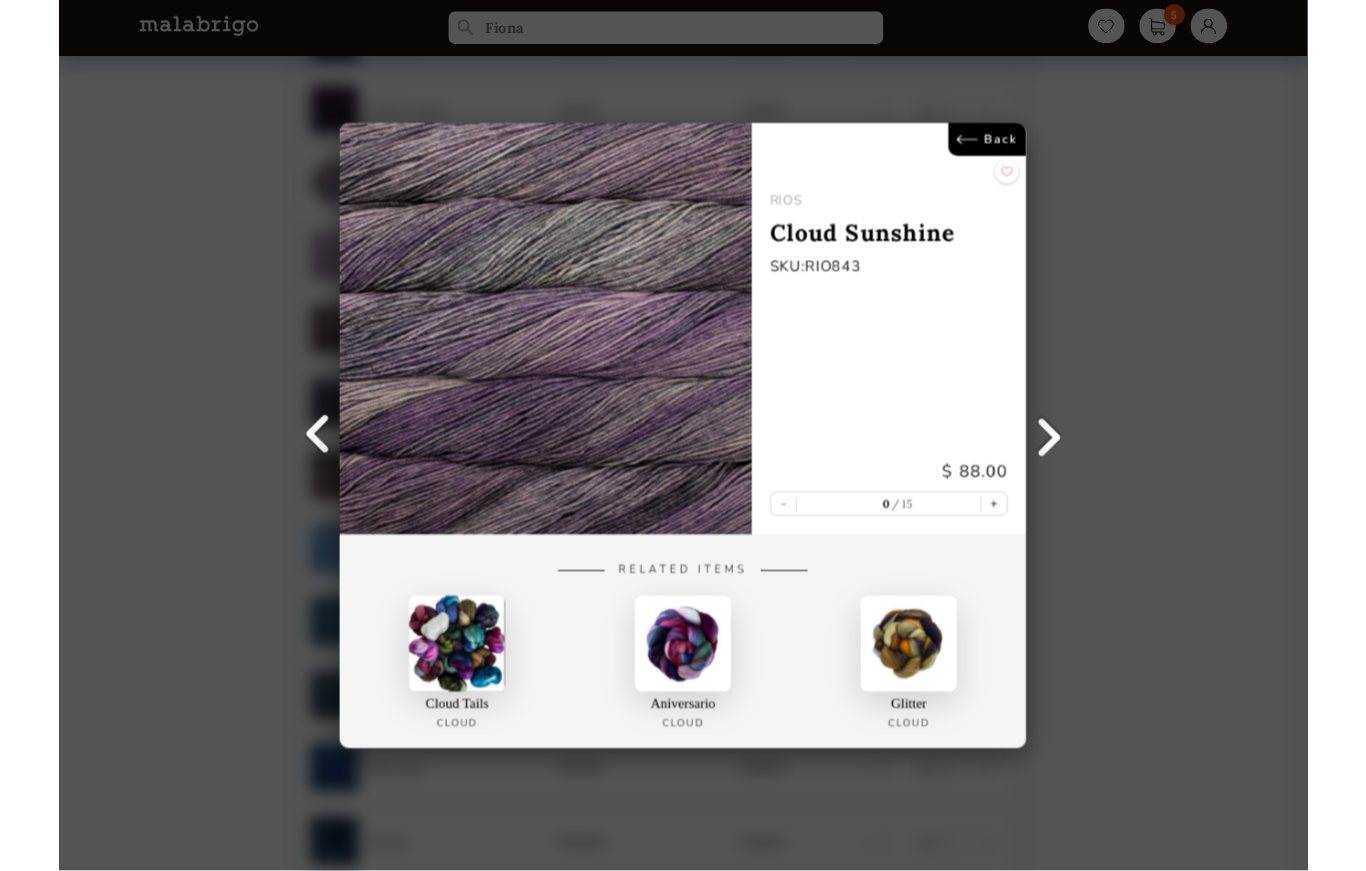 scroll, scrollTop: 2926, scrollLeft: 0, axis: vertical 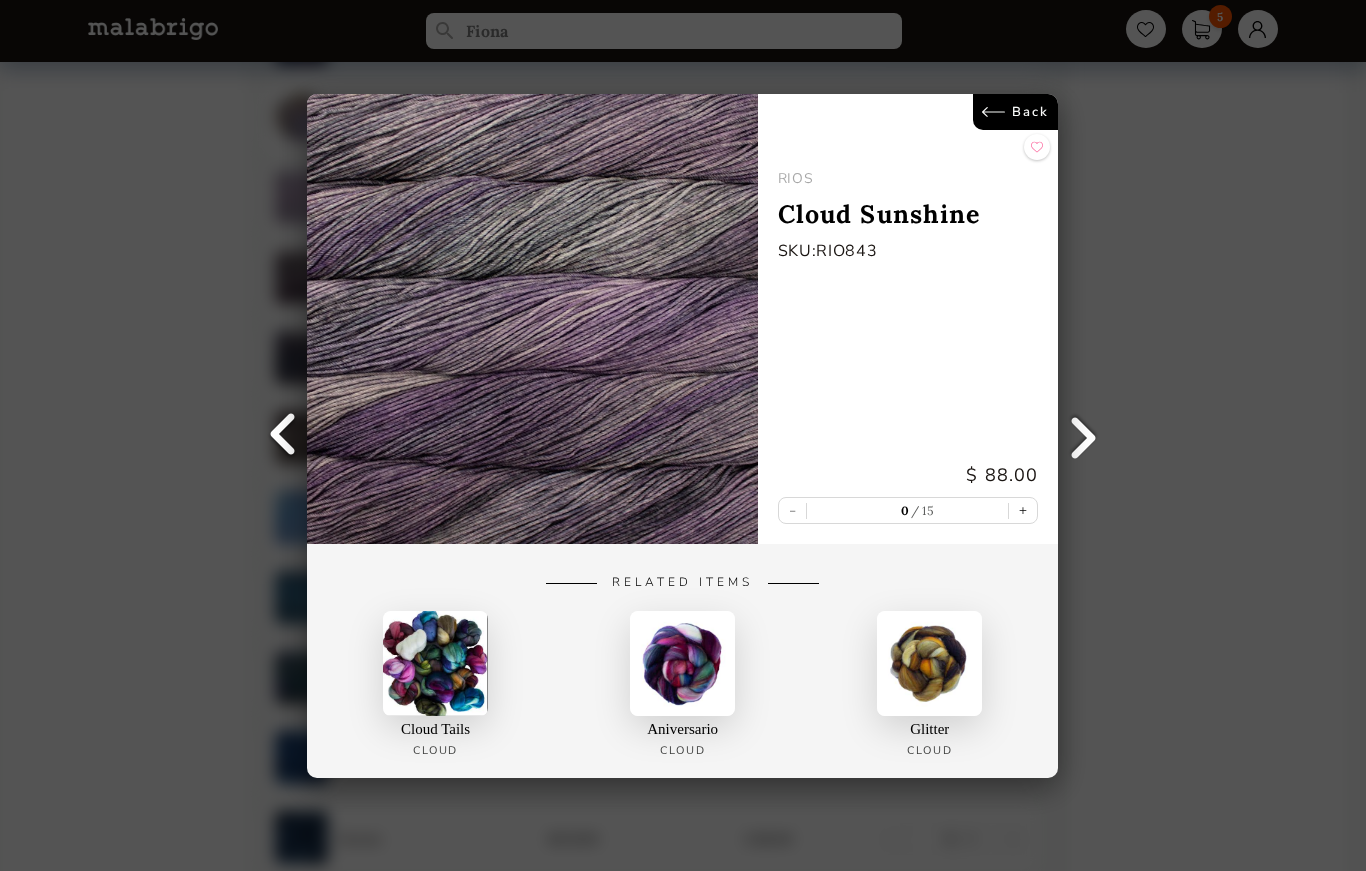 click at bounding box center (282, 436) 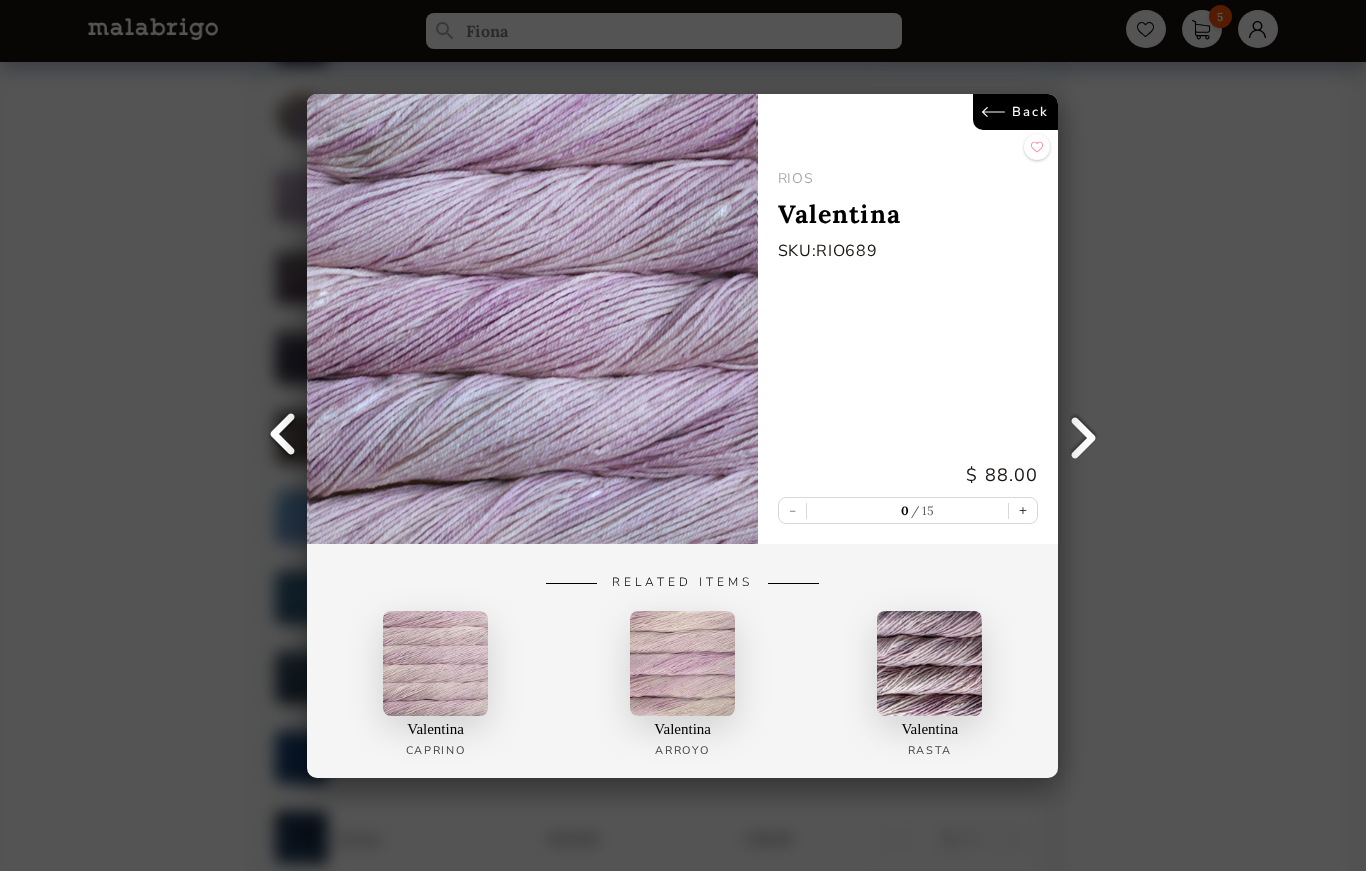 click at bounding box center [1084, 436] 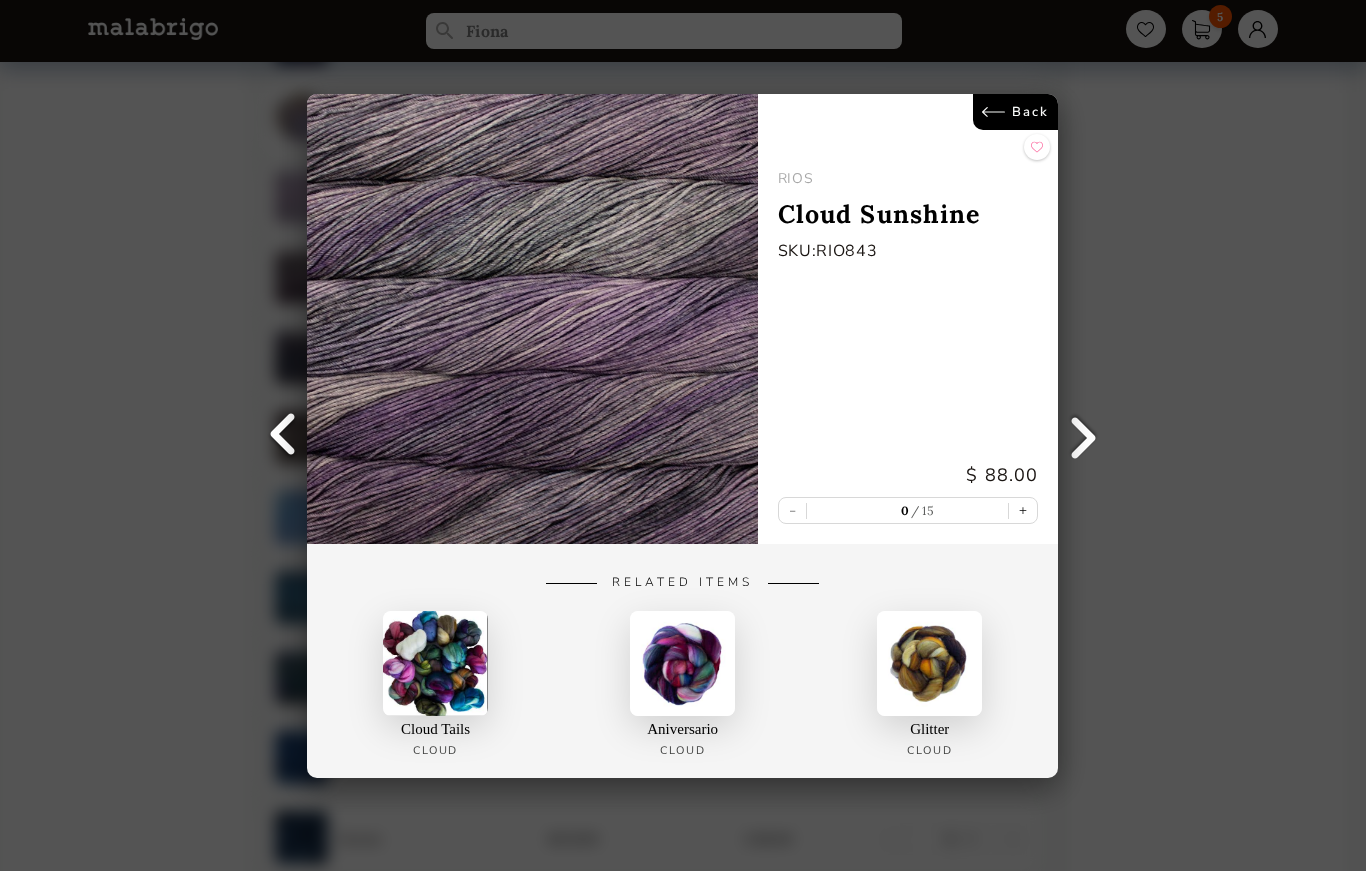 click at bounding box center (1084, 436) 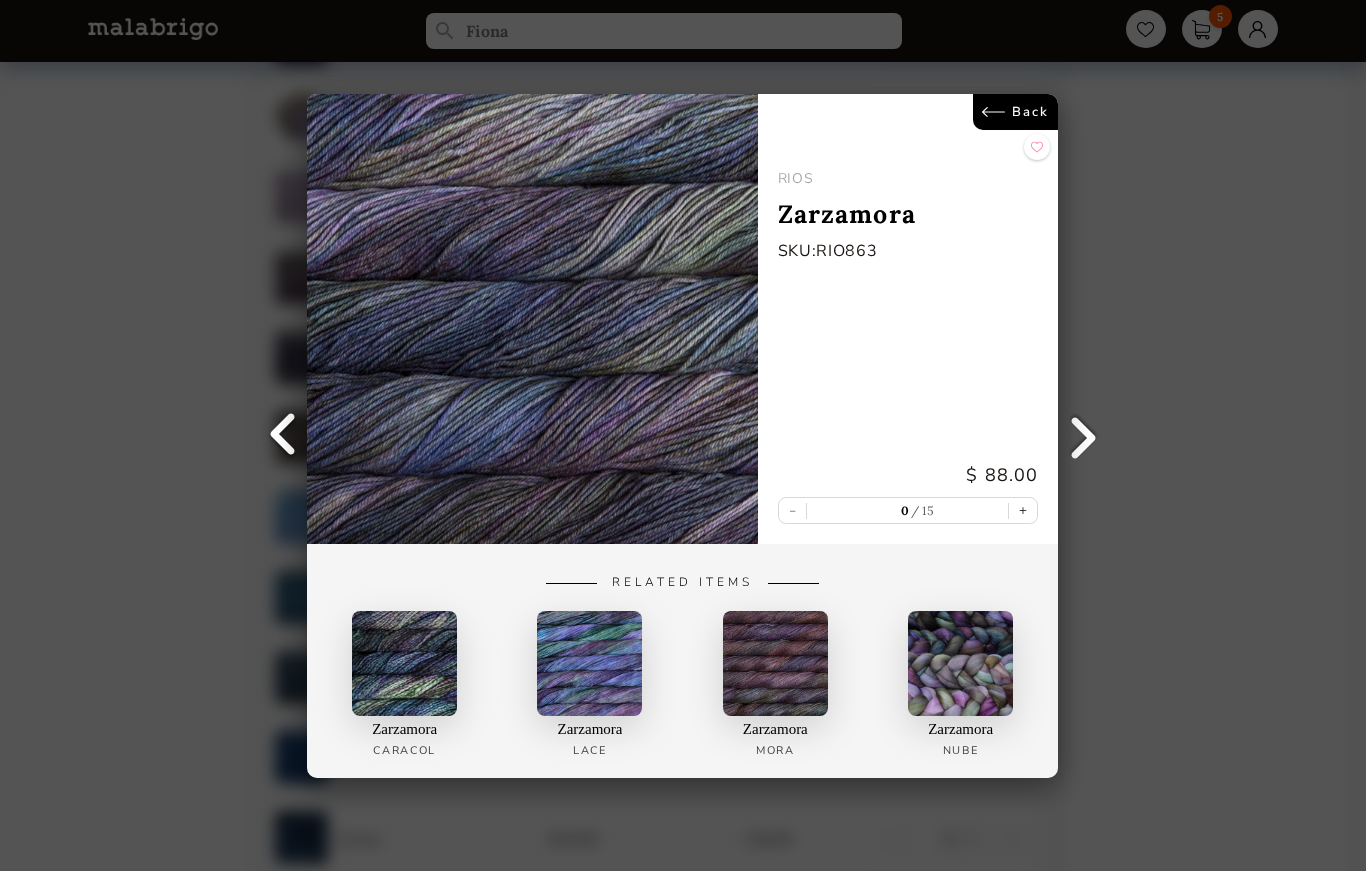 click at bounding box center [1084, 436] 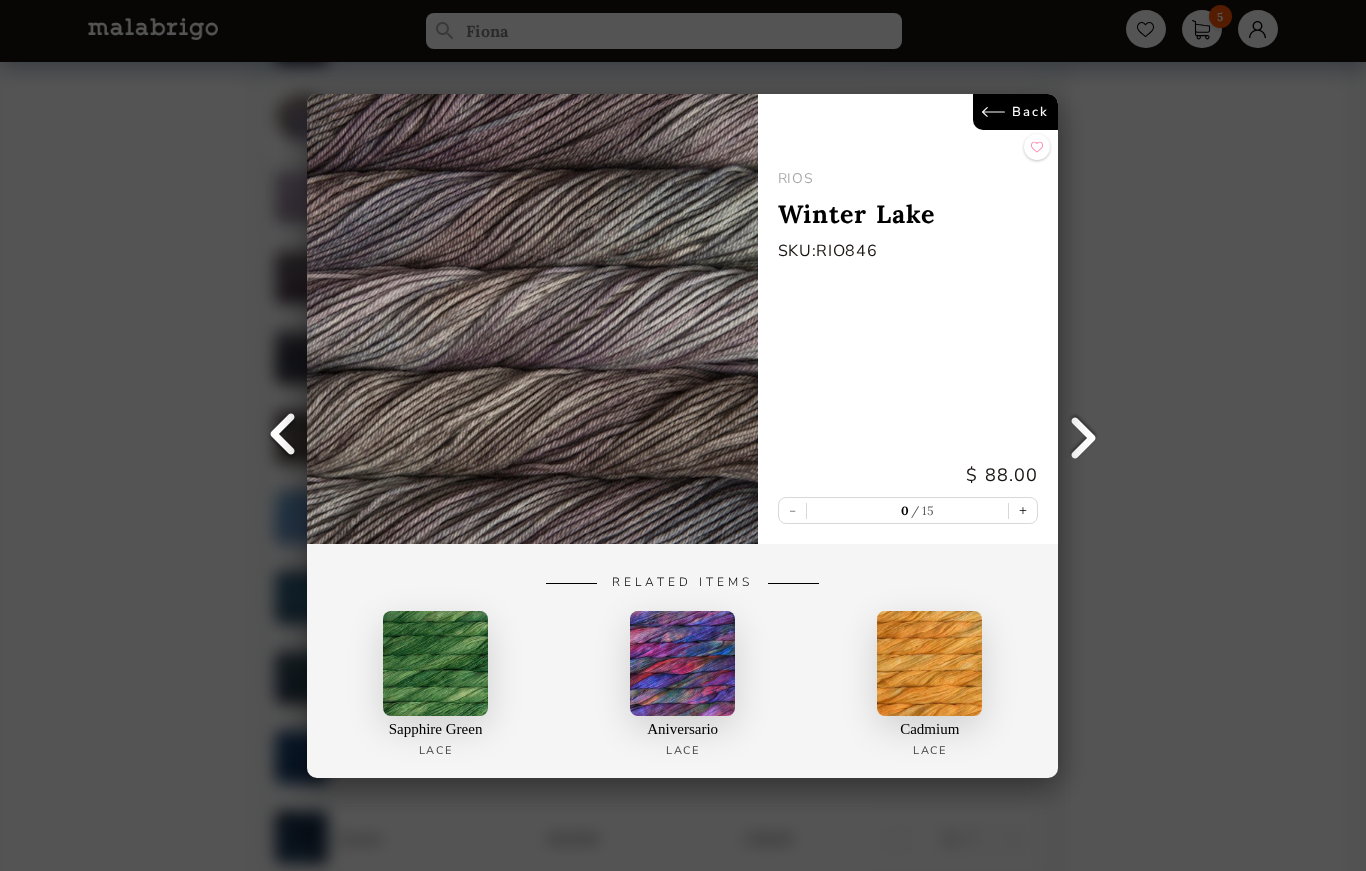 click at bounding box center [1084, 436] 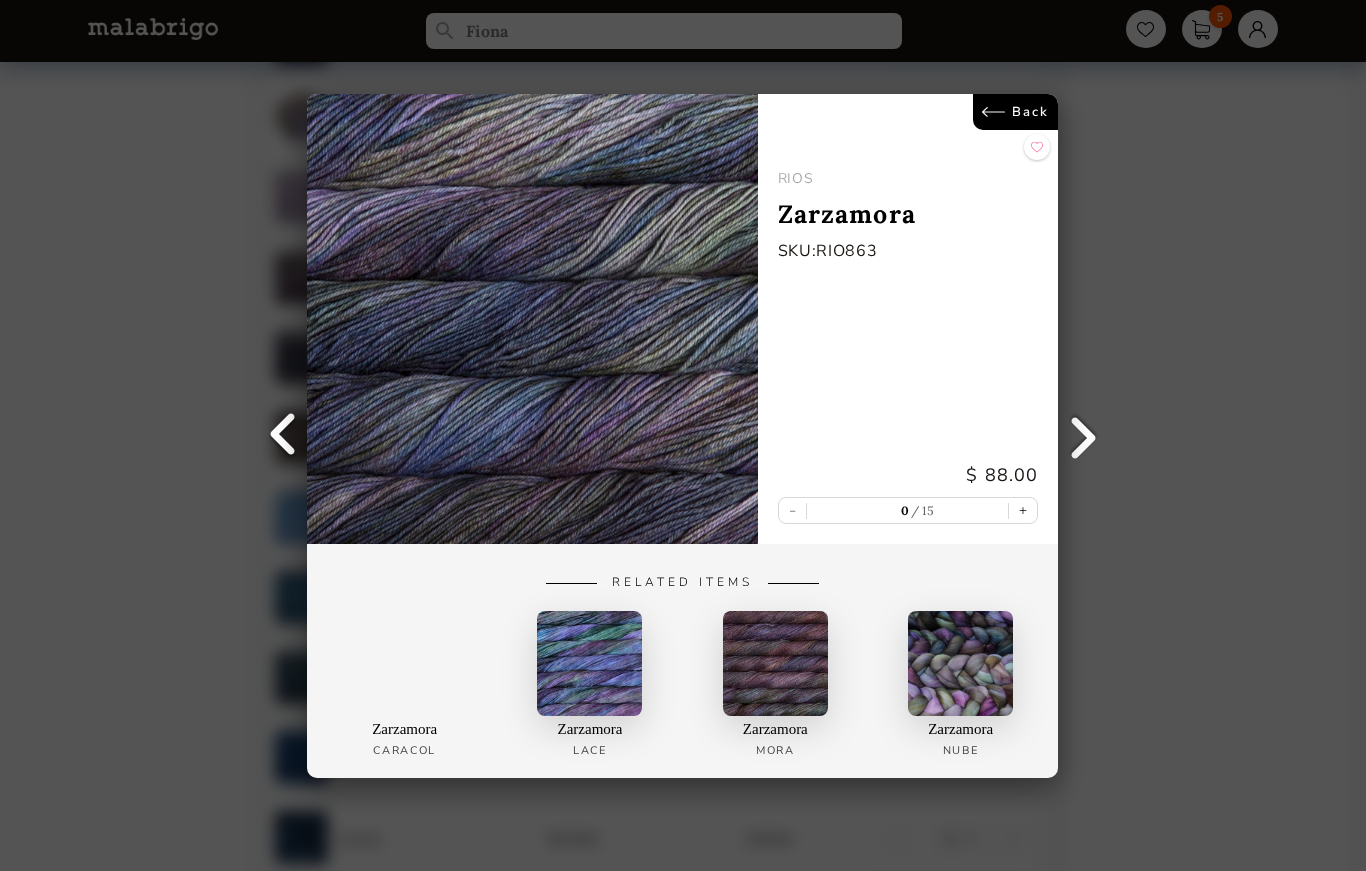 click at bounding box center (282, 436) 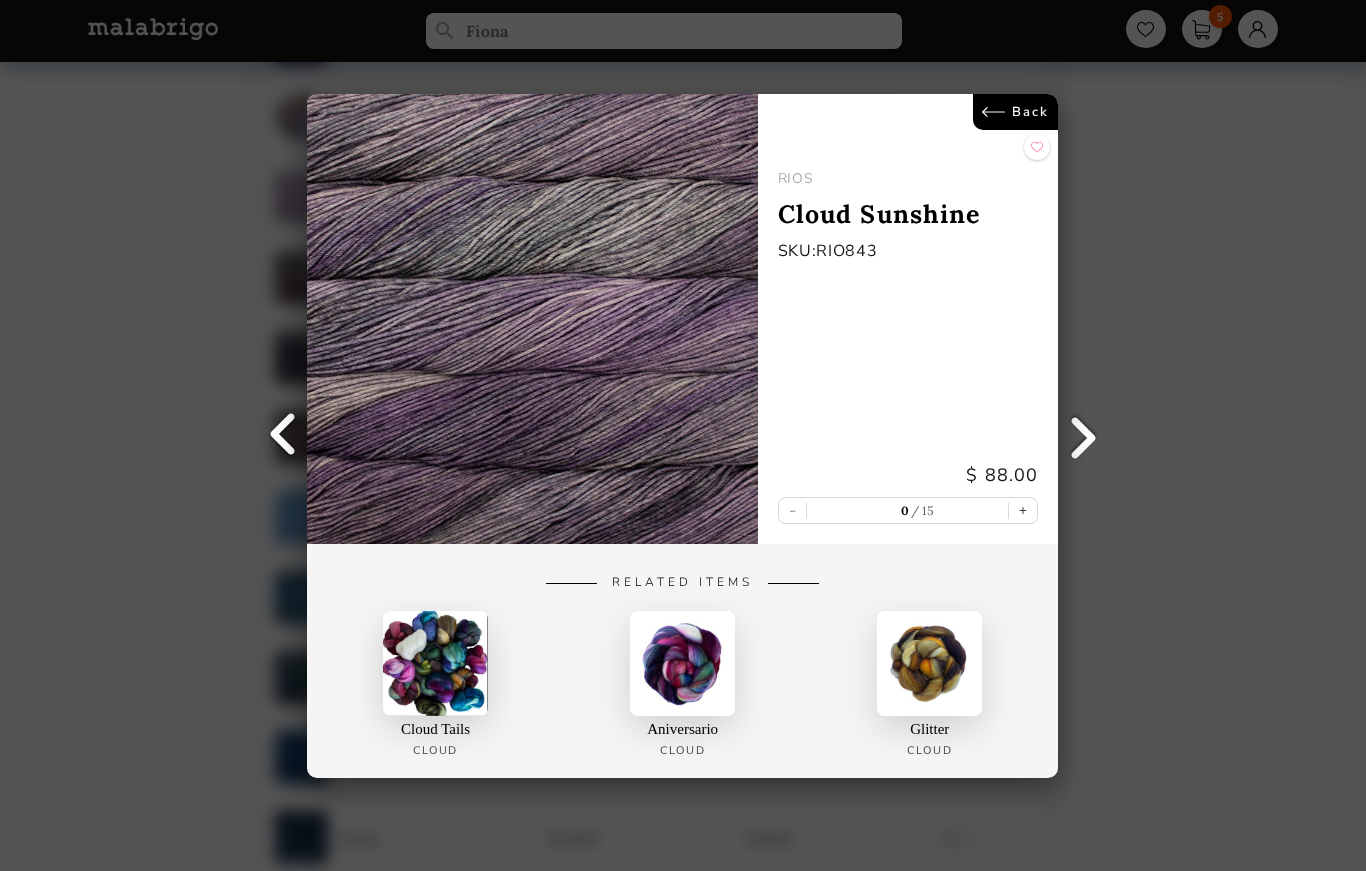 click at bounding box center [282, 436] 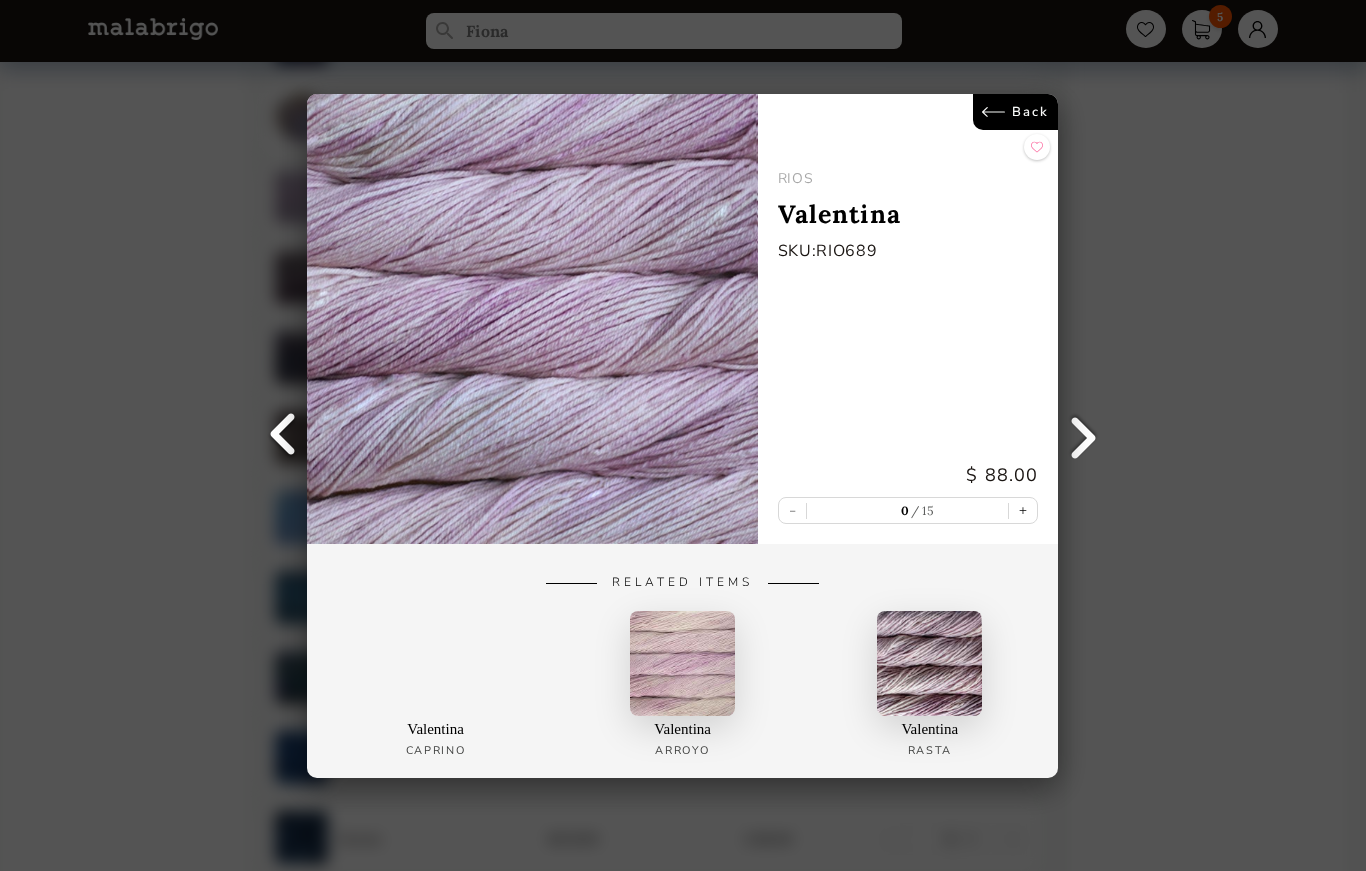 click at bounding box center (282, 436) 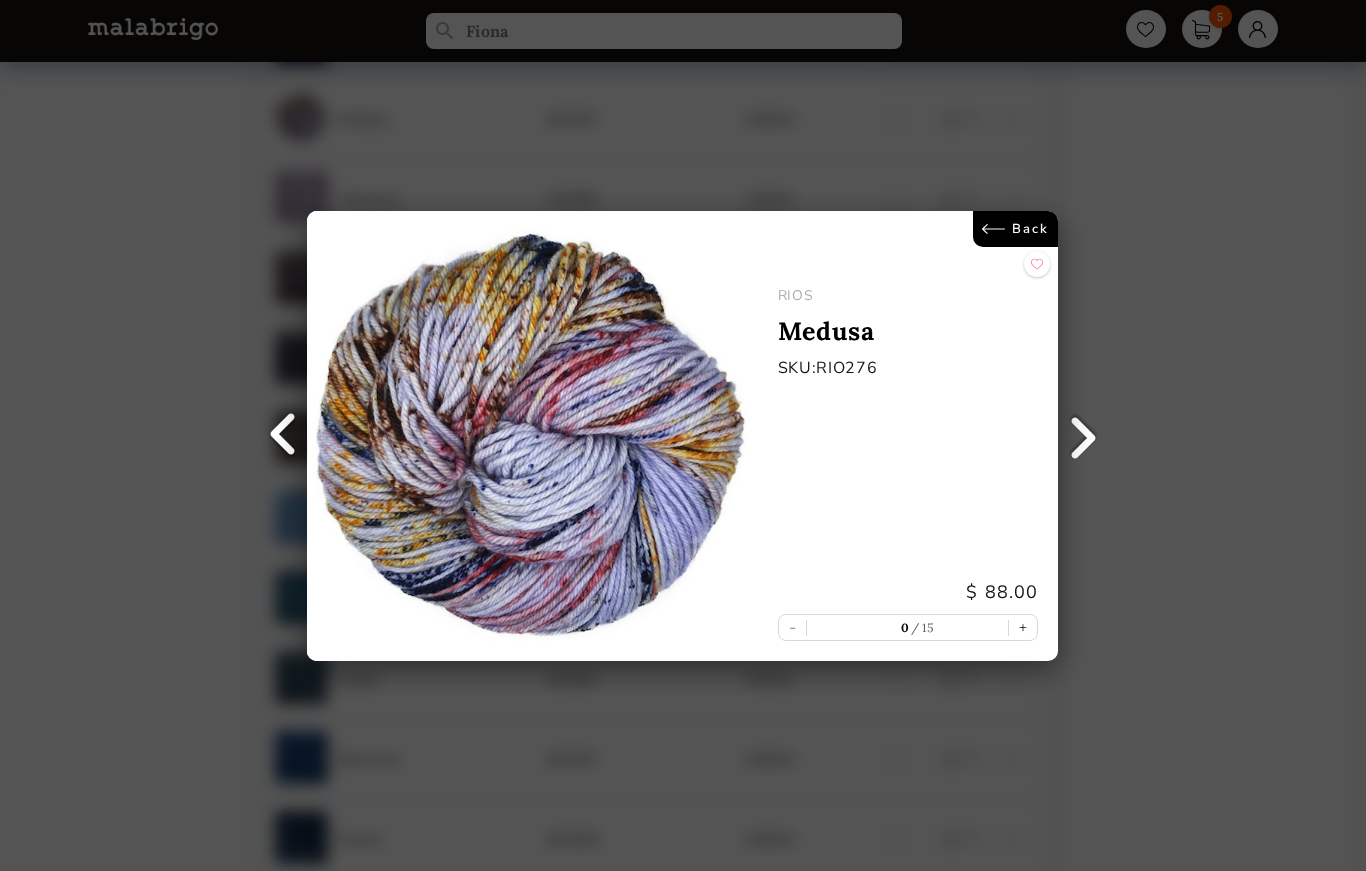 click at bounding box center [1084, 436] 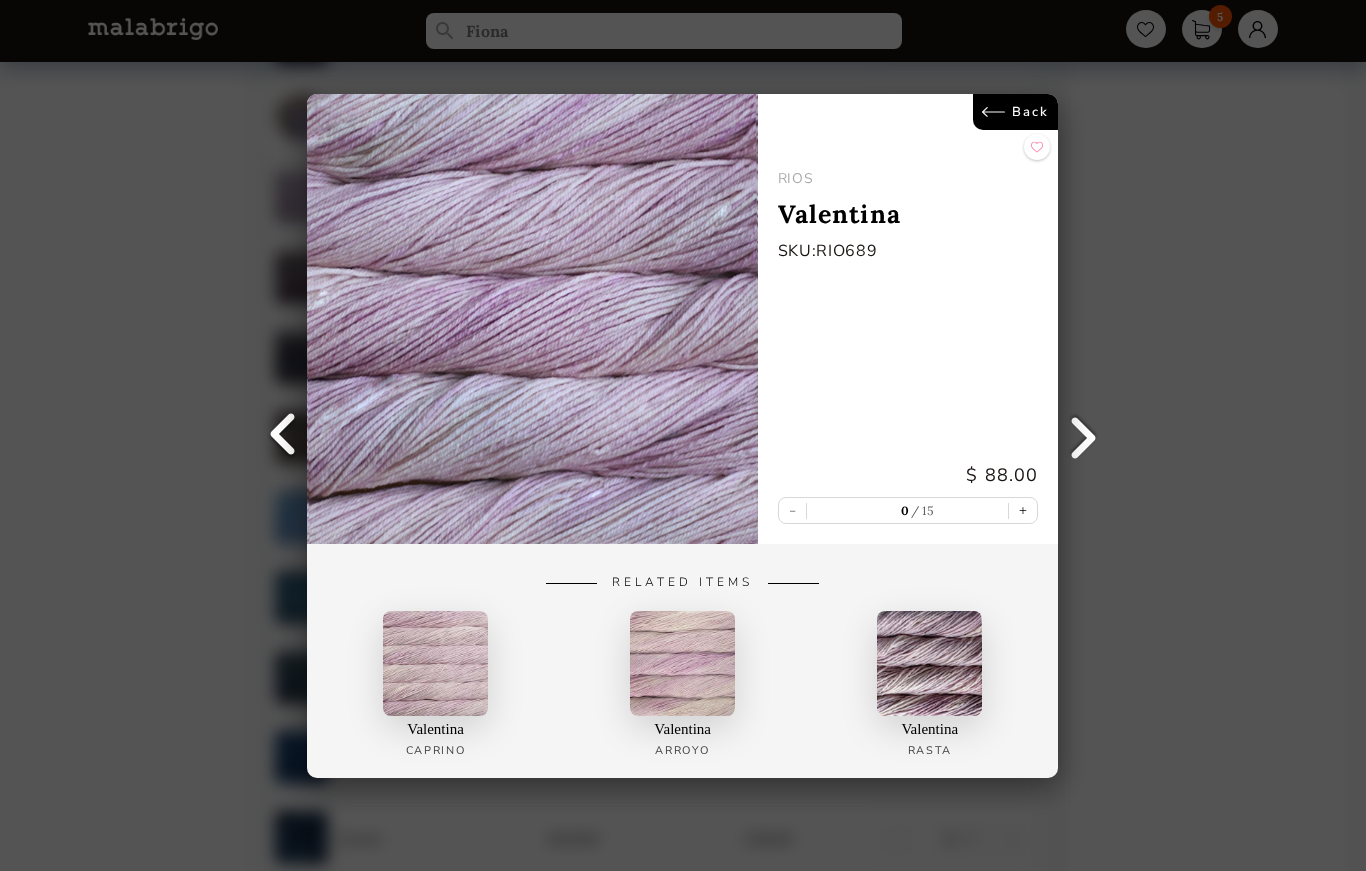 click at bounding box center (1084, 436) 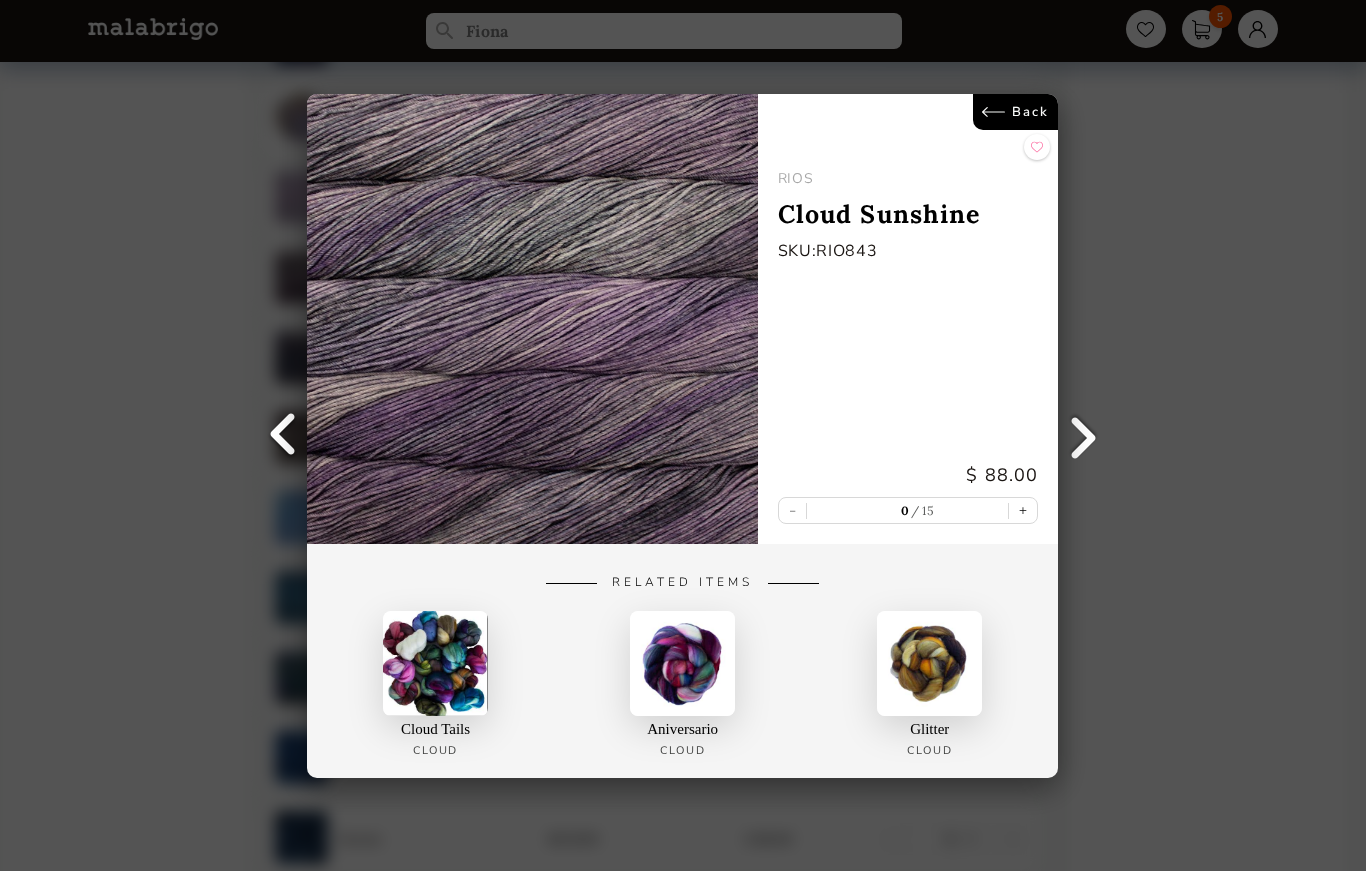 click at bounding box center (1084, 436) 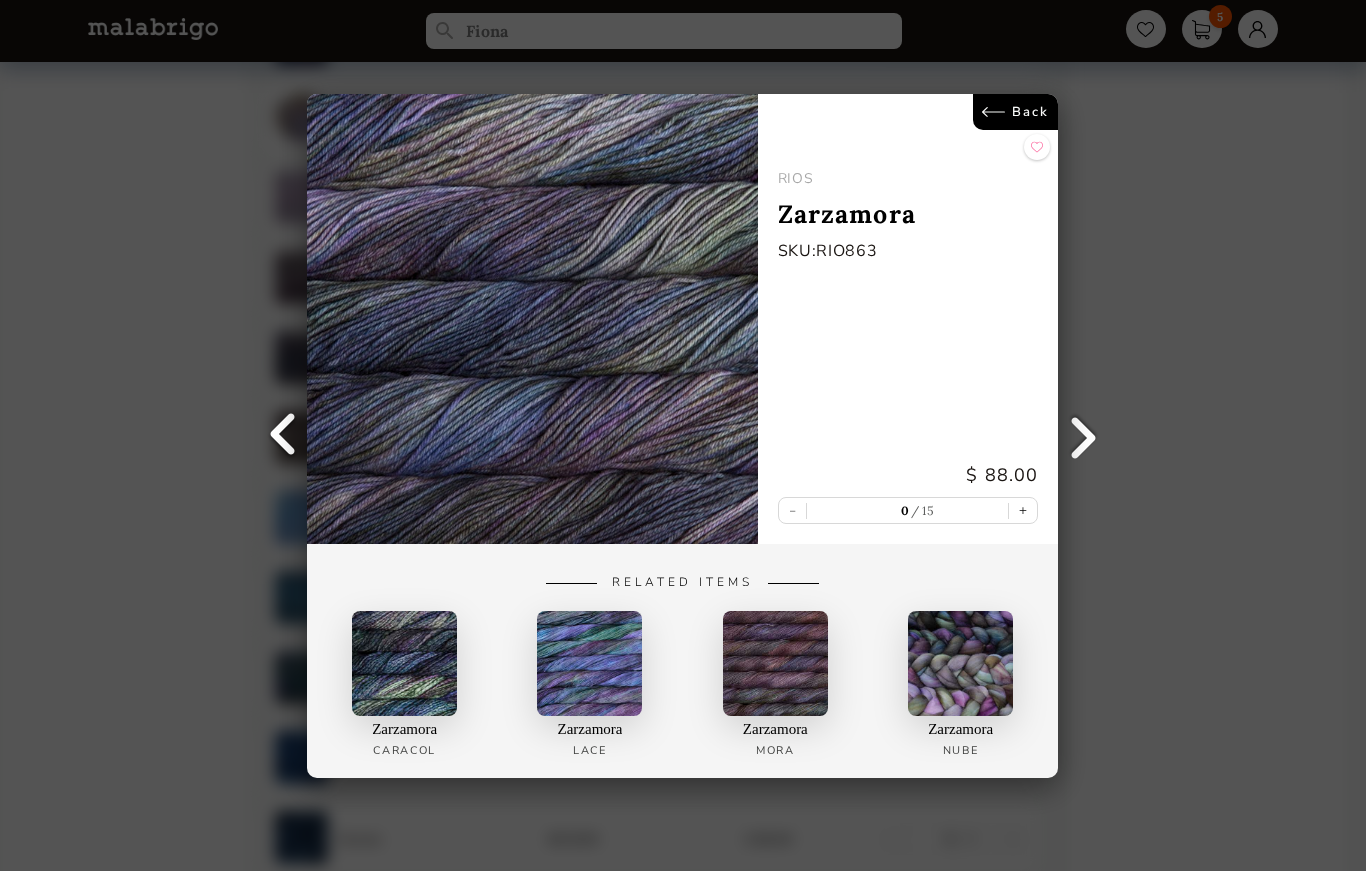 click at bounding box center (1084, 436) 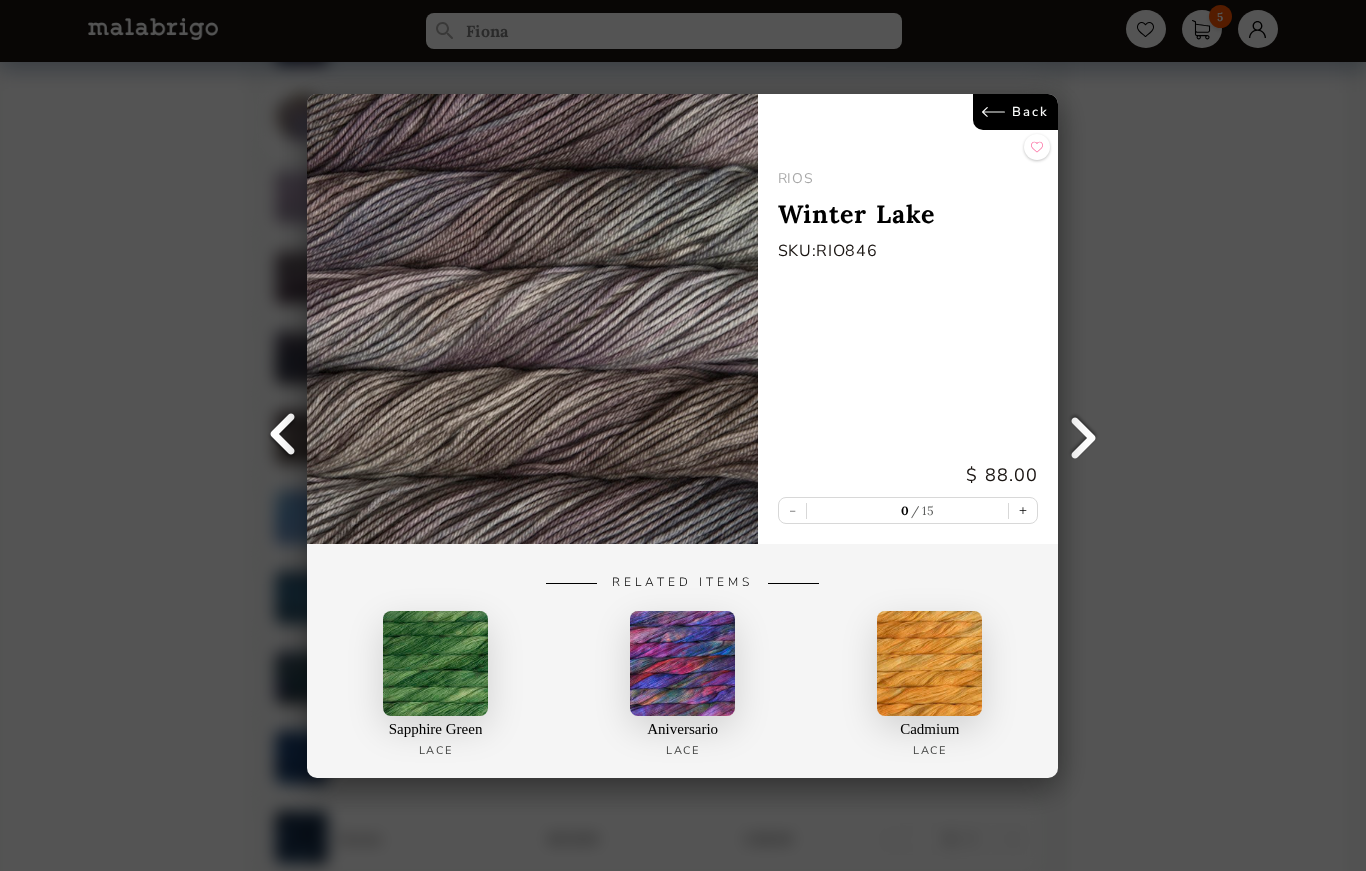 click at bounding box center [1084, 436] 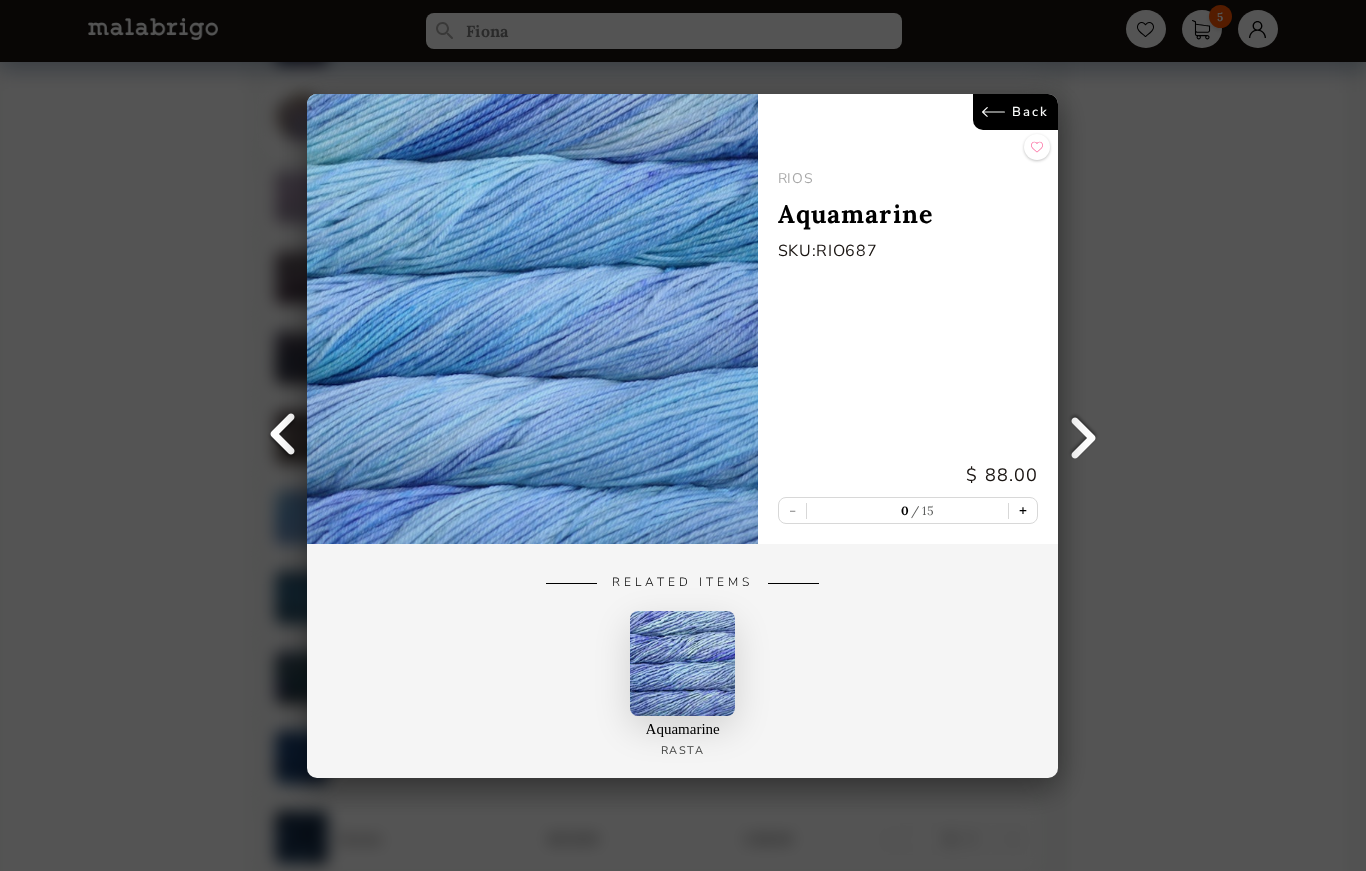 click on "+" at bounding box center [1024, 510] 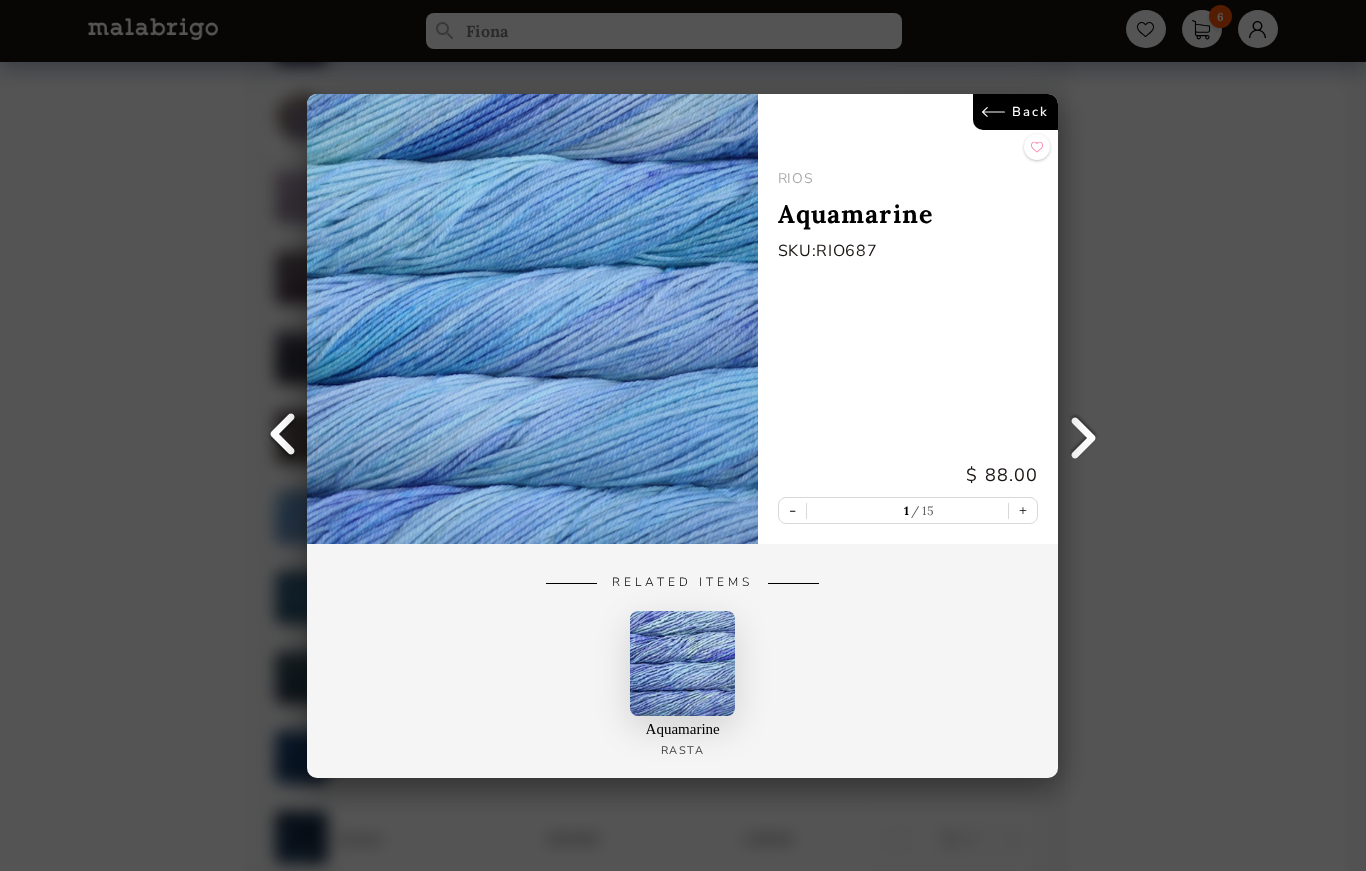 click on "Back" at bounding box center (1016, 112) 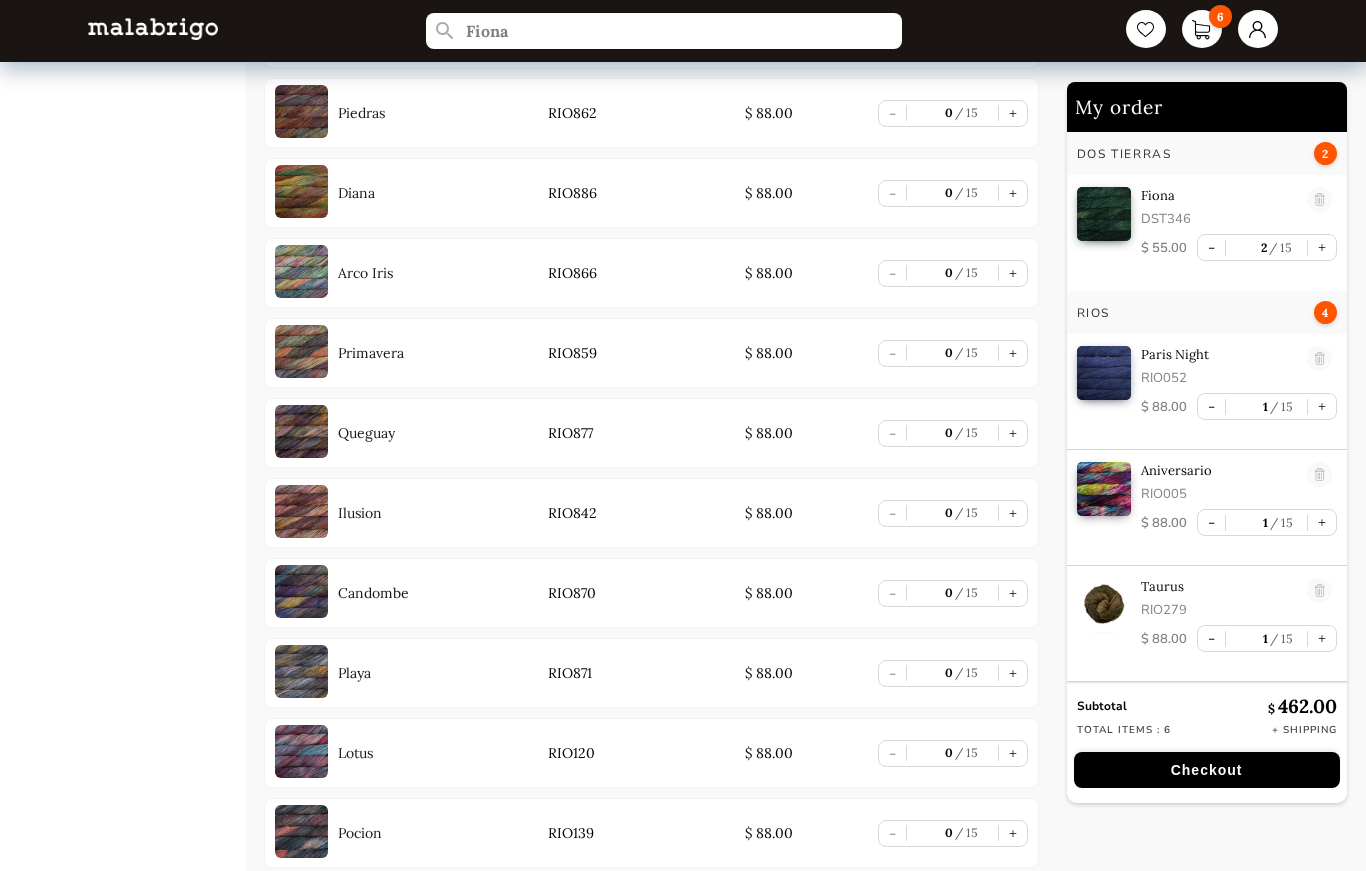 scroll, scrollTop: 7723, scrollLeft: 0, axis: vertical 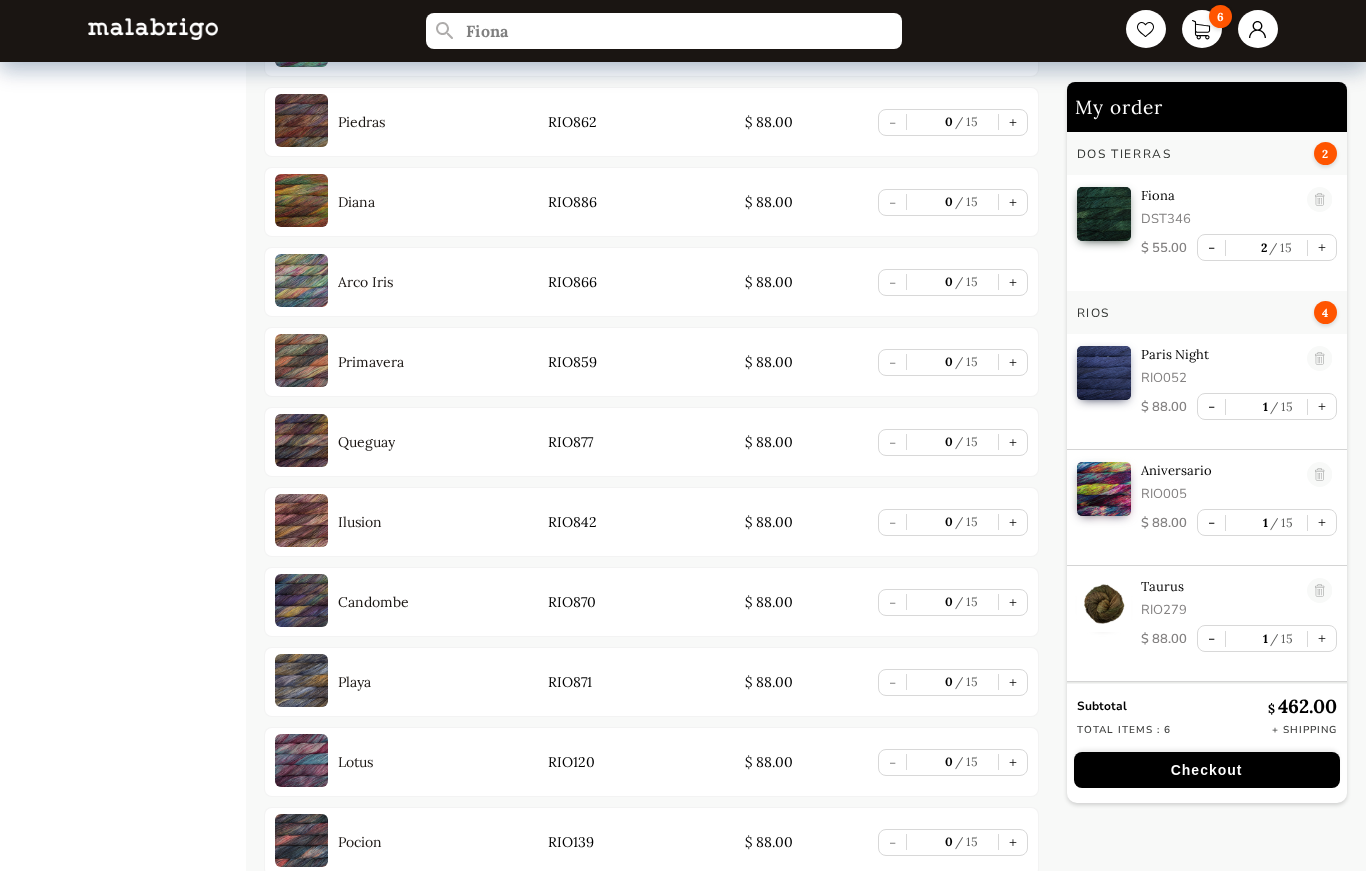 click on "Arco Iris" at bounding box center (365, 282) 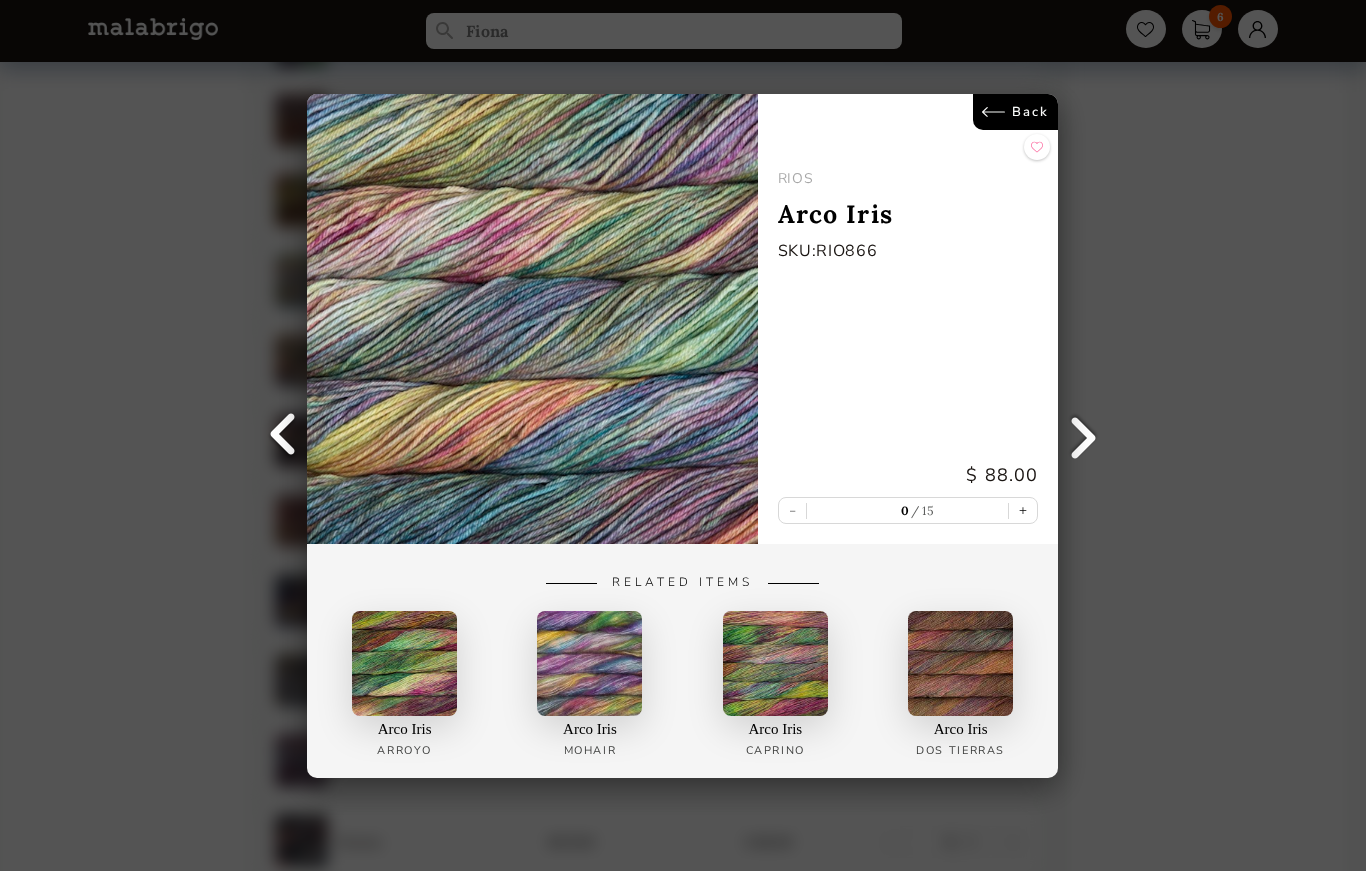 click on "Back" at bounding box center [1016, 112] 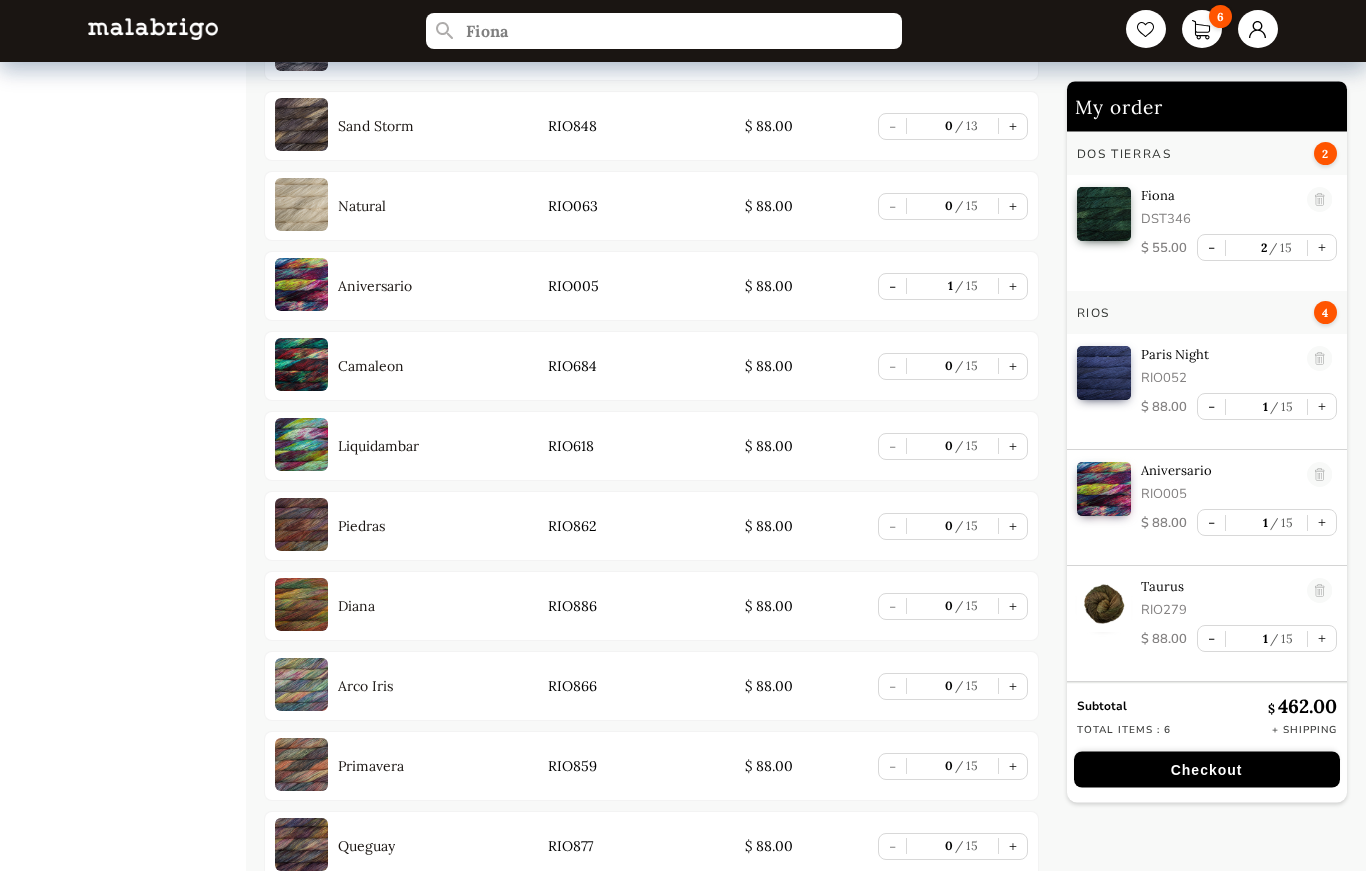 scroll, scrollTop: 7312, scrollLeft: 0, axis: vertical 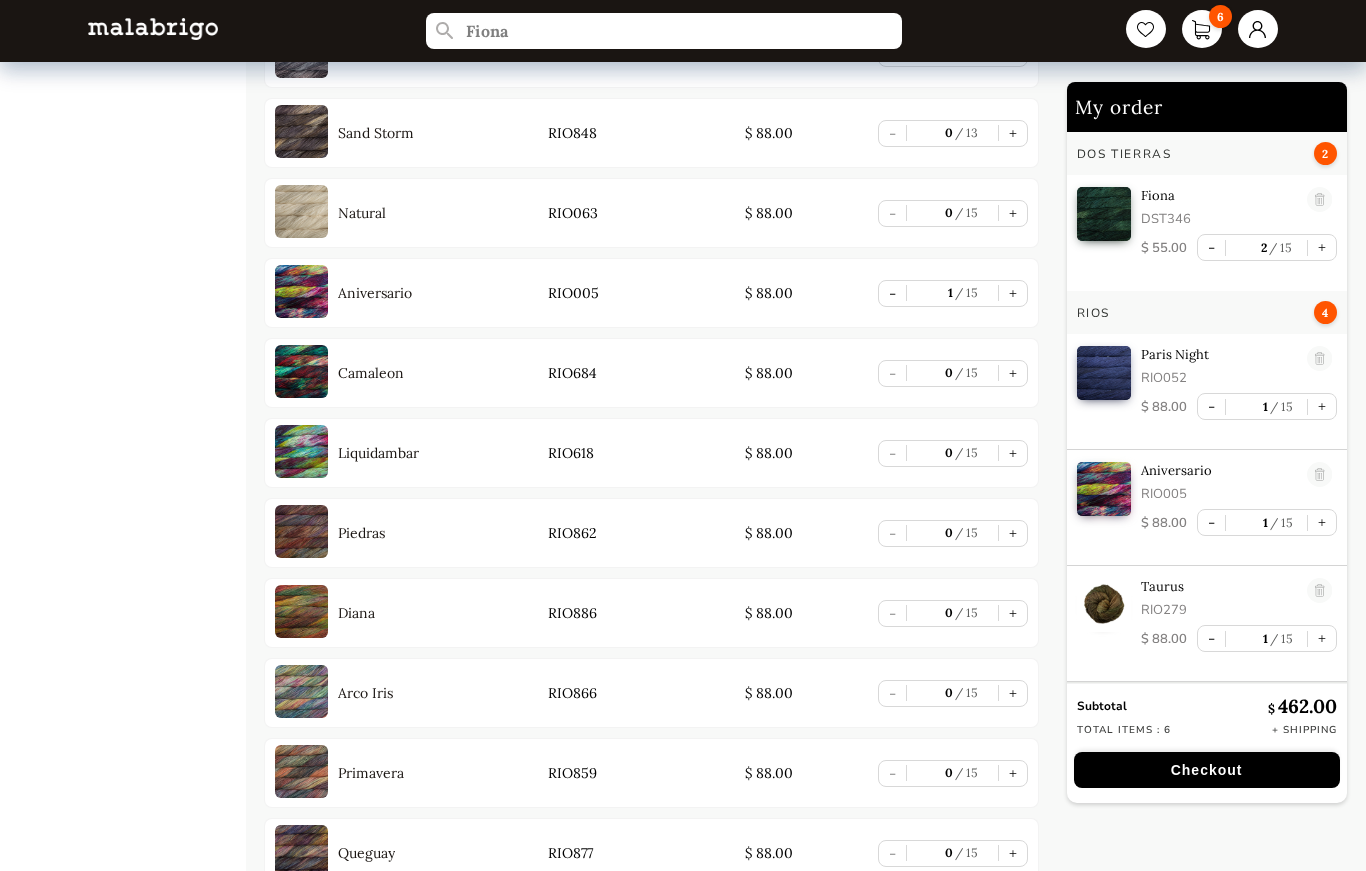 click on "Camaleon" at bounding box center (371, 373) 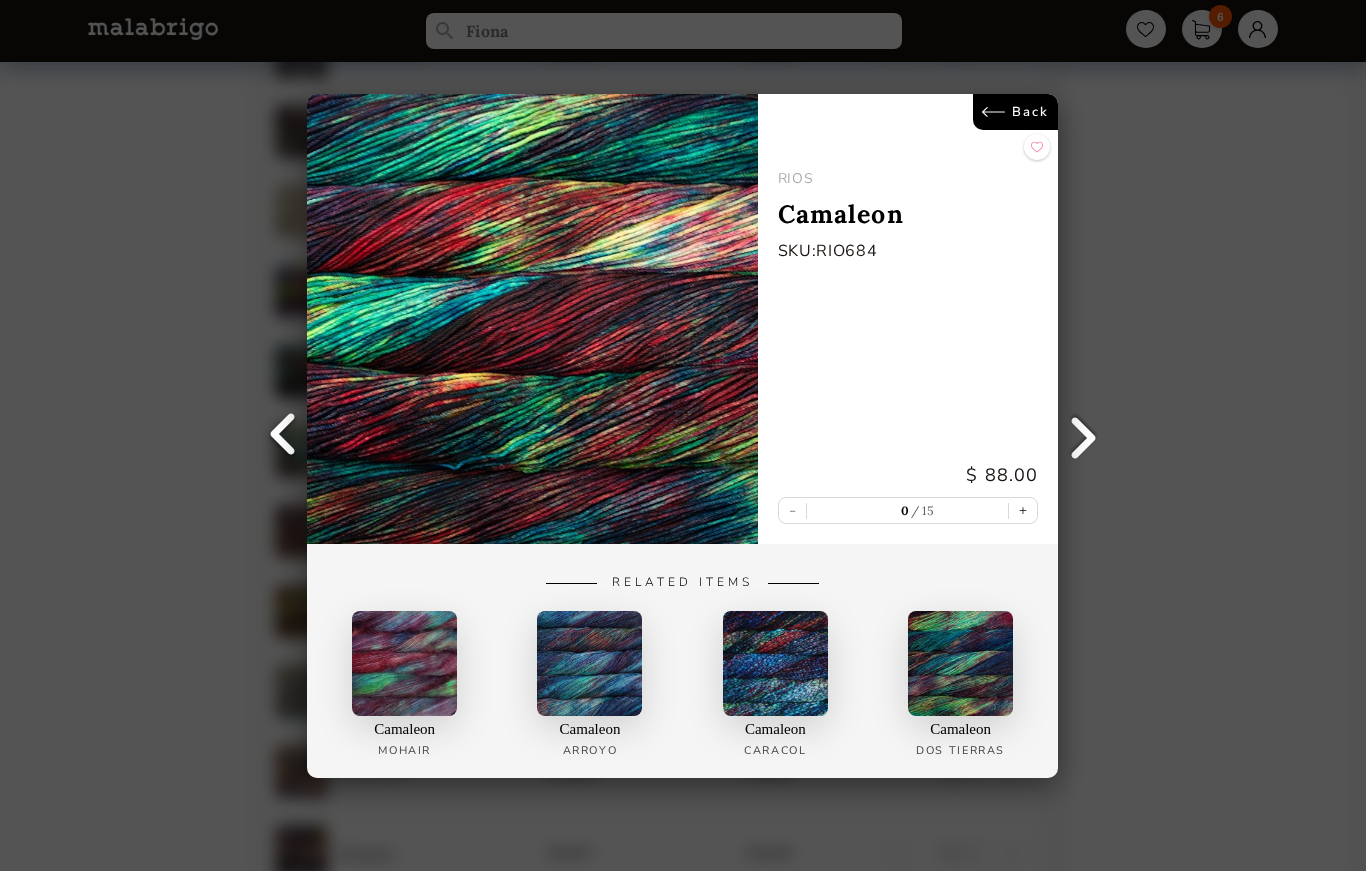 click on "Back" at bounding box center [1016, 112] 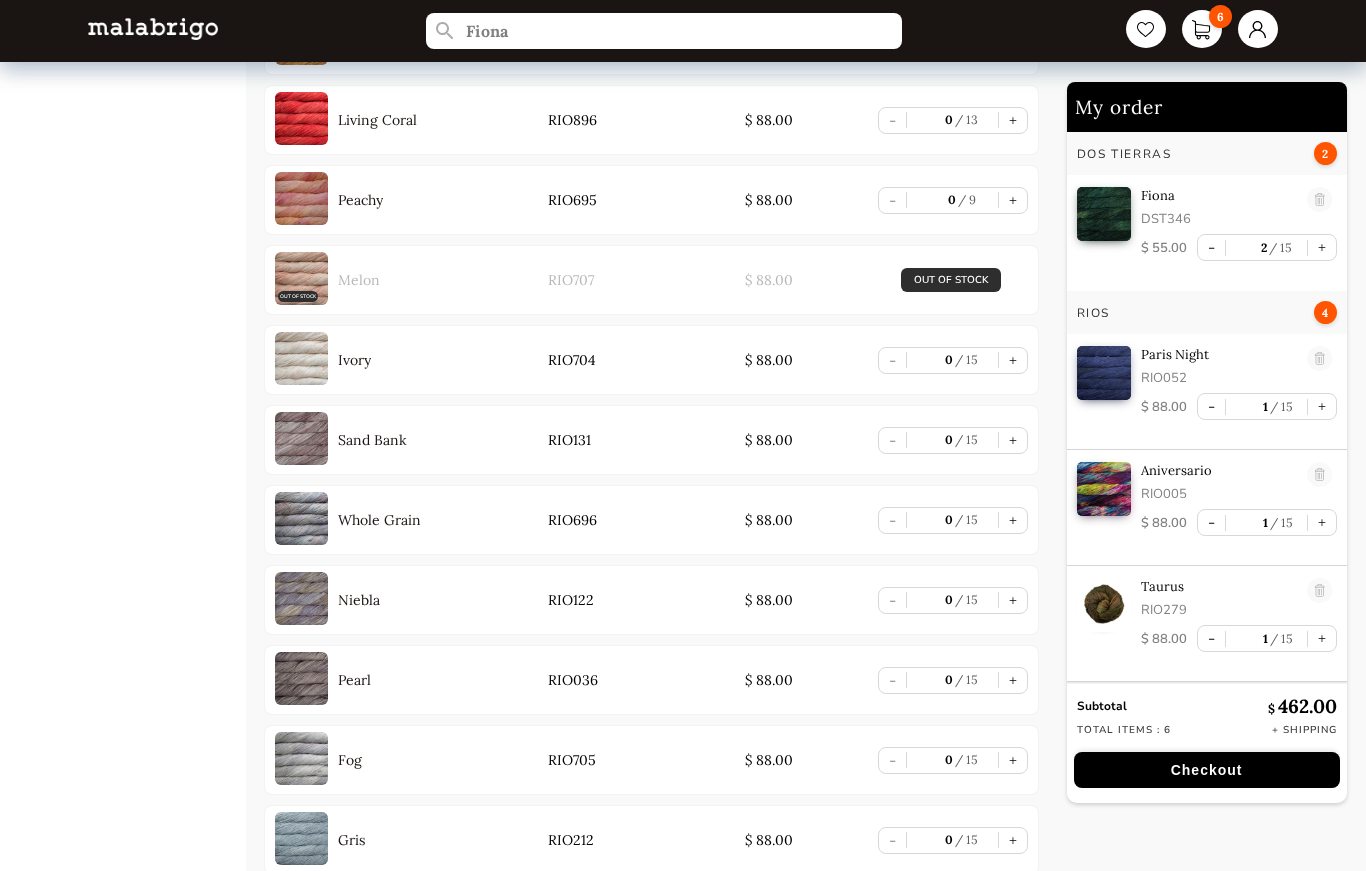 scroll, scrollTop: 5870, scrollLeft: 0, axis: vertical 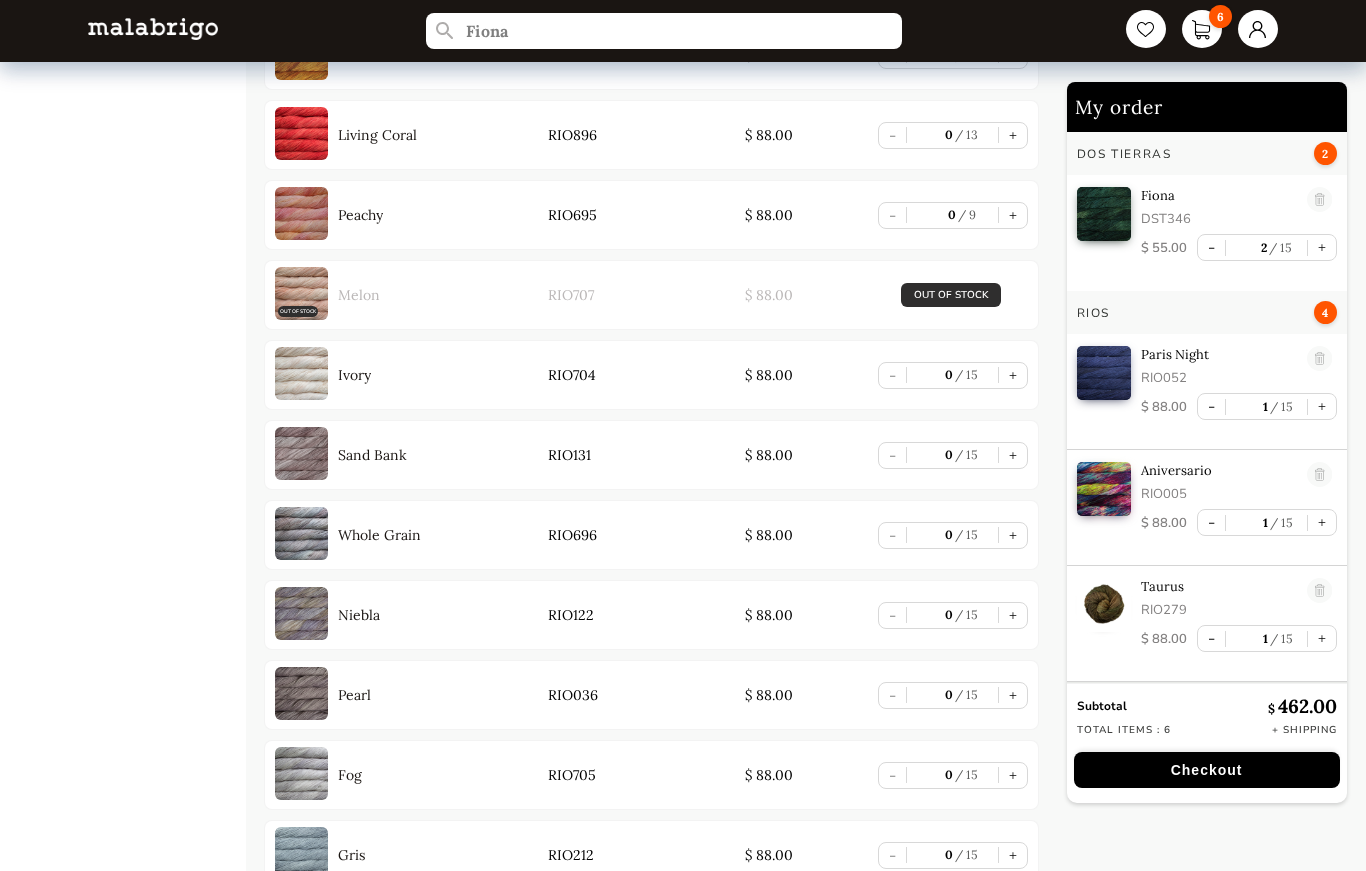 click on "Ivory" at bounding box center [354, 375] 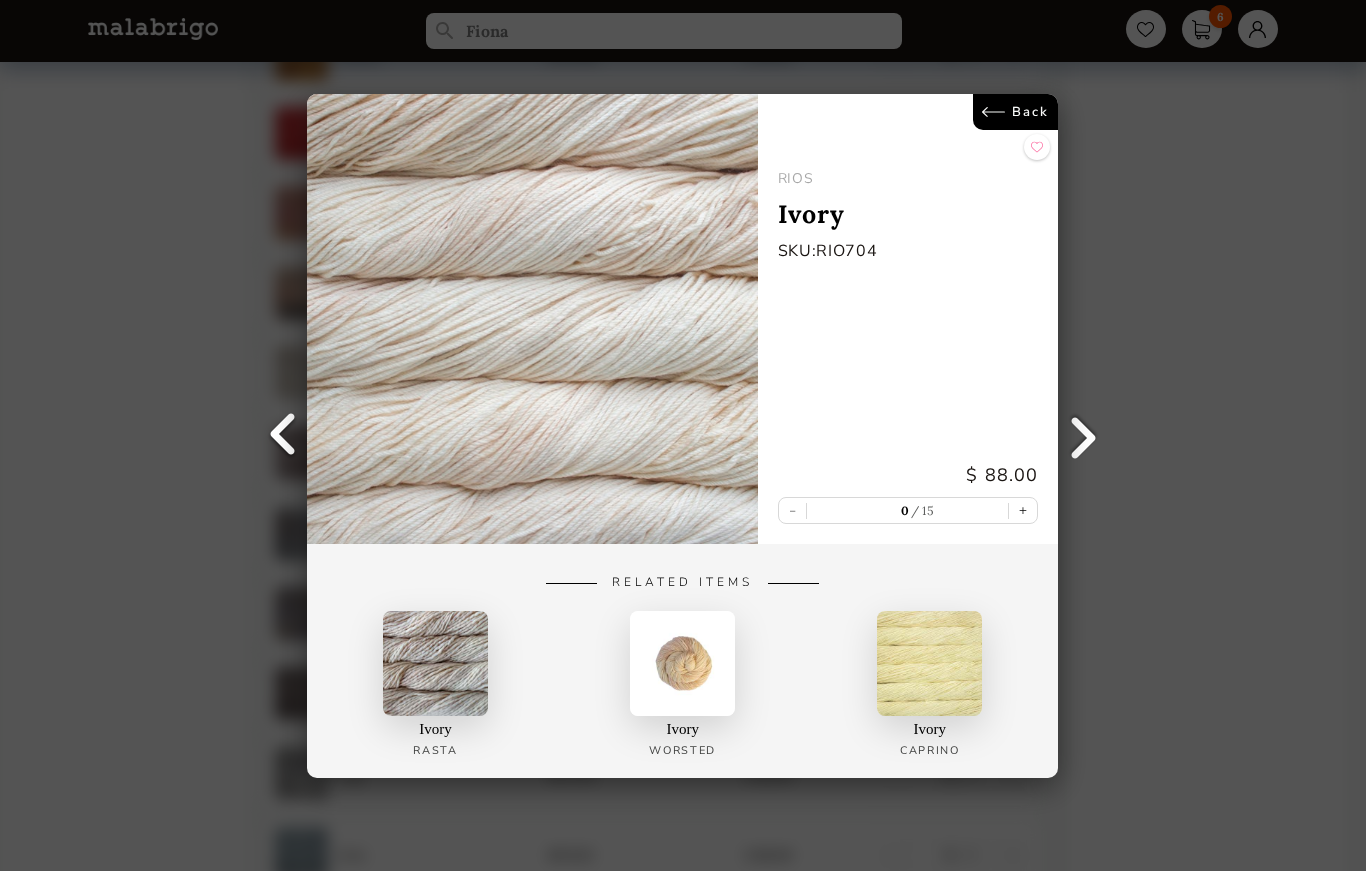 click on "Back" at bounding box center [1016, 112] 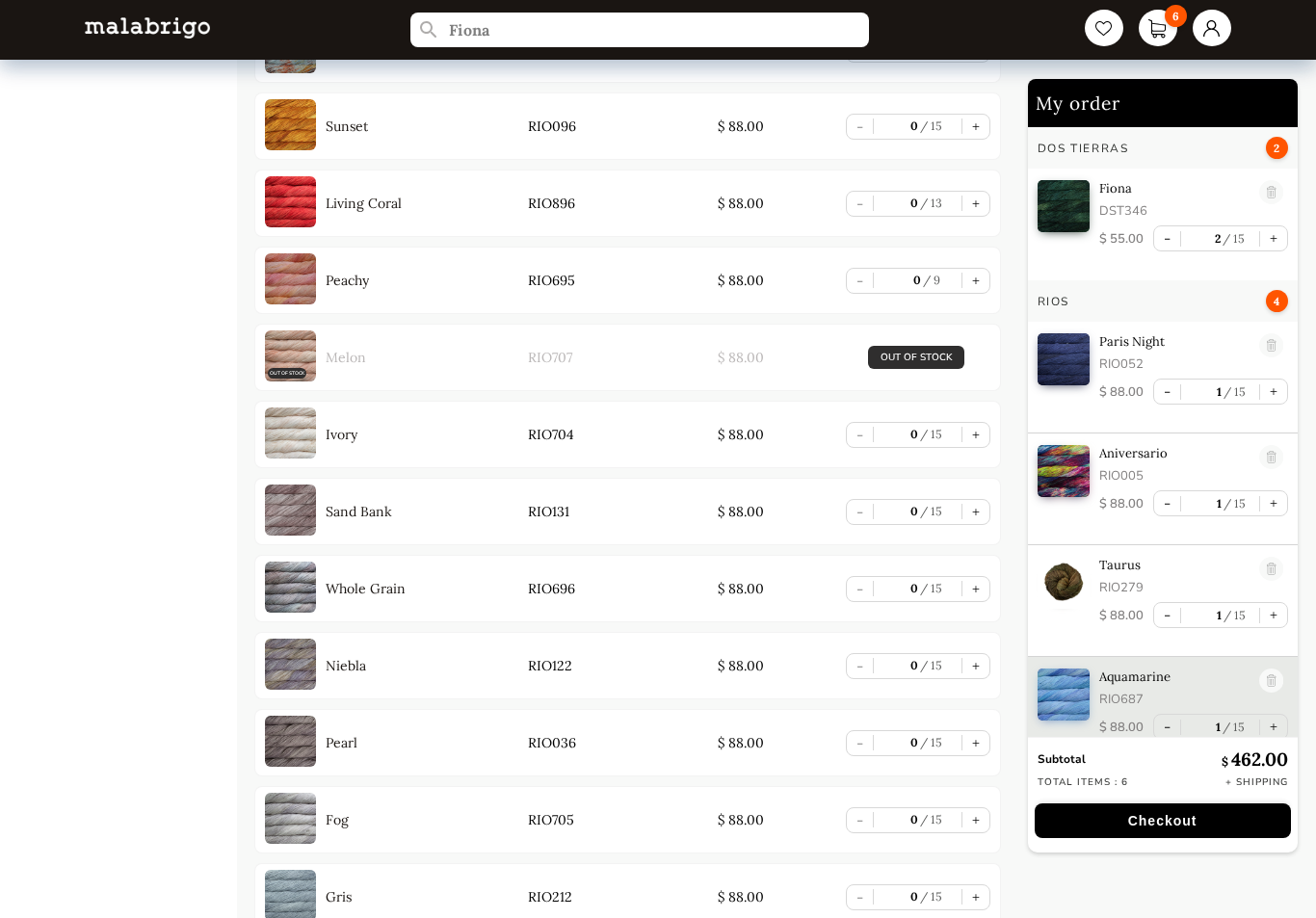 scroll, scrollTop: 5561, scrollLeft: 0, axis: vertical 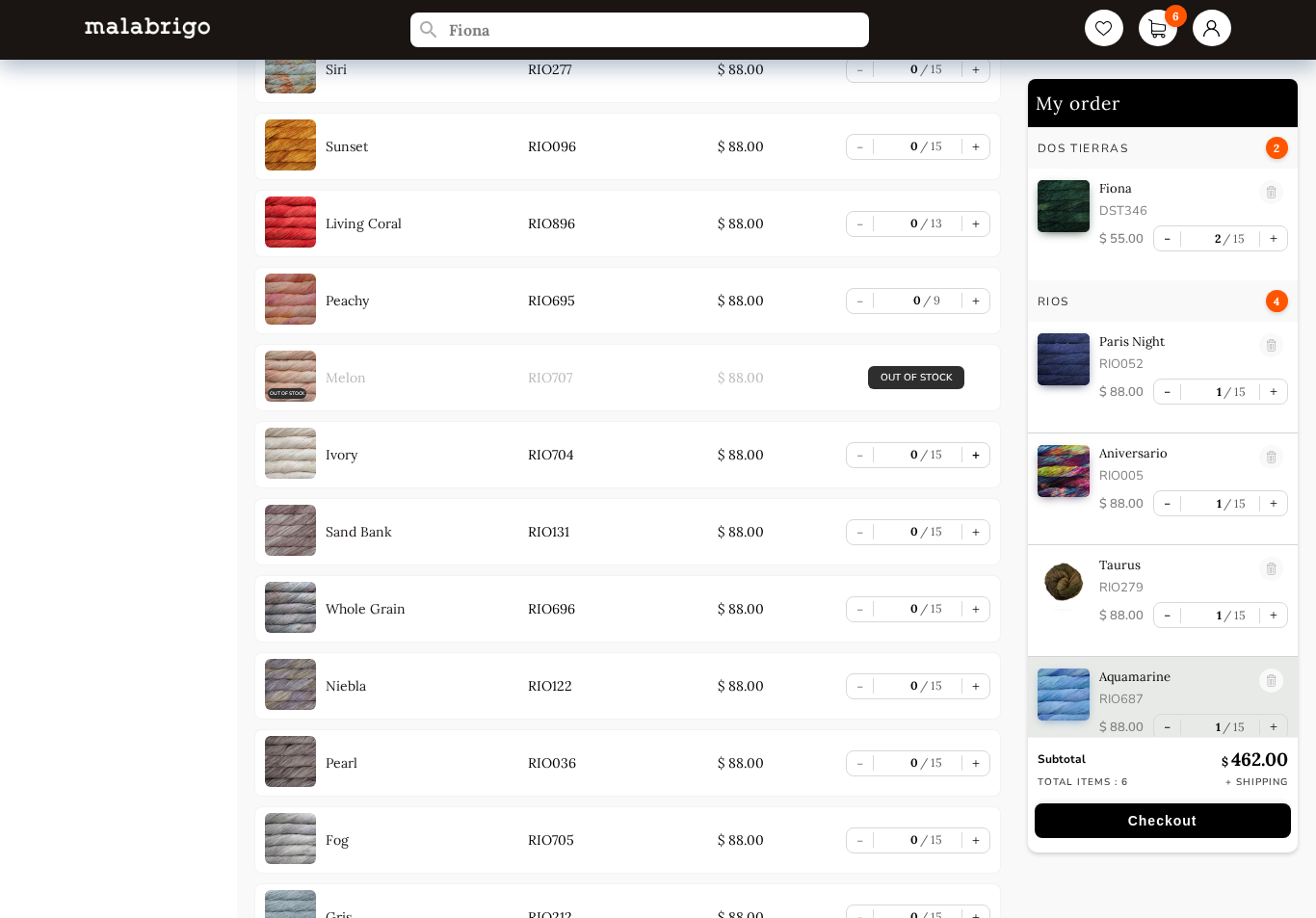 click on "+" at bounding box center (976, 455) 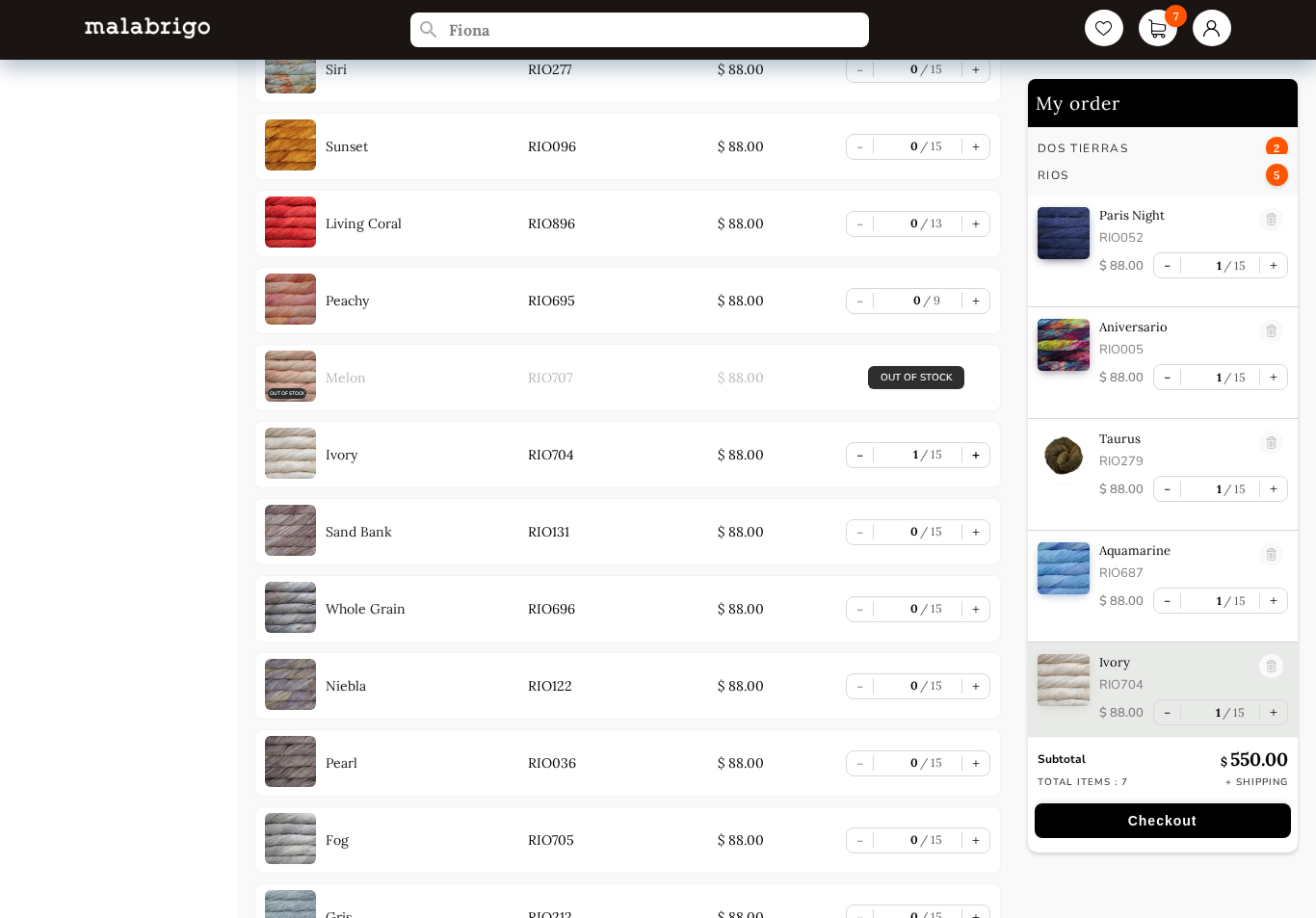 scroll, scrollTop: 132, scrollLeft: 0, axis: vertical 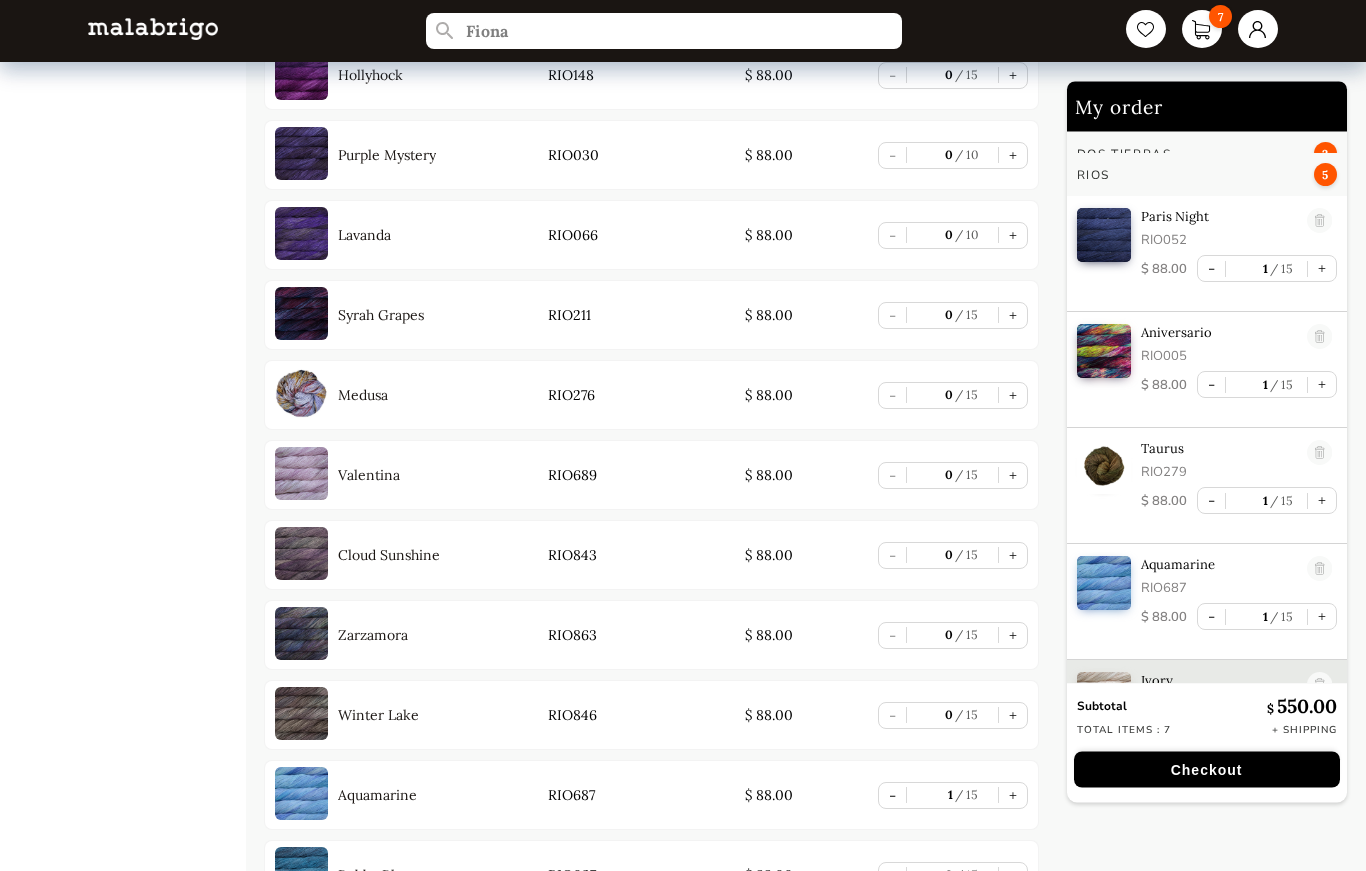 type 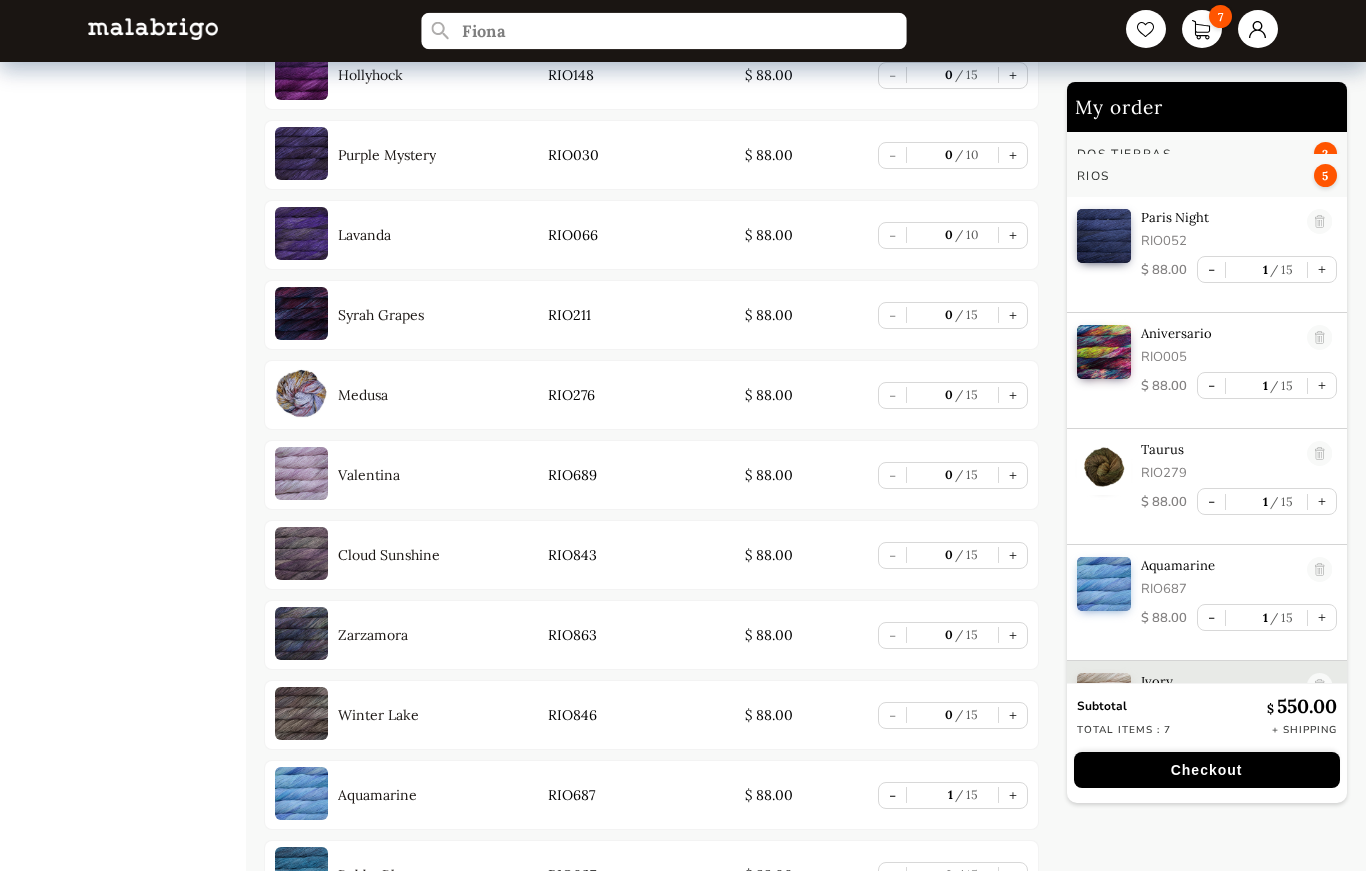 click on "Fiona" at bounding box center (663, 31) 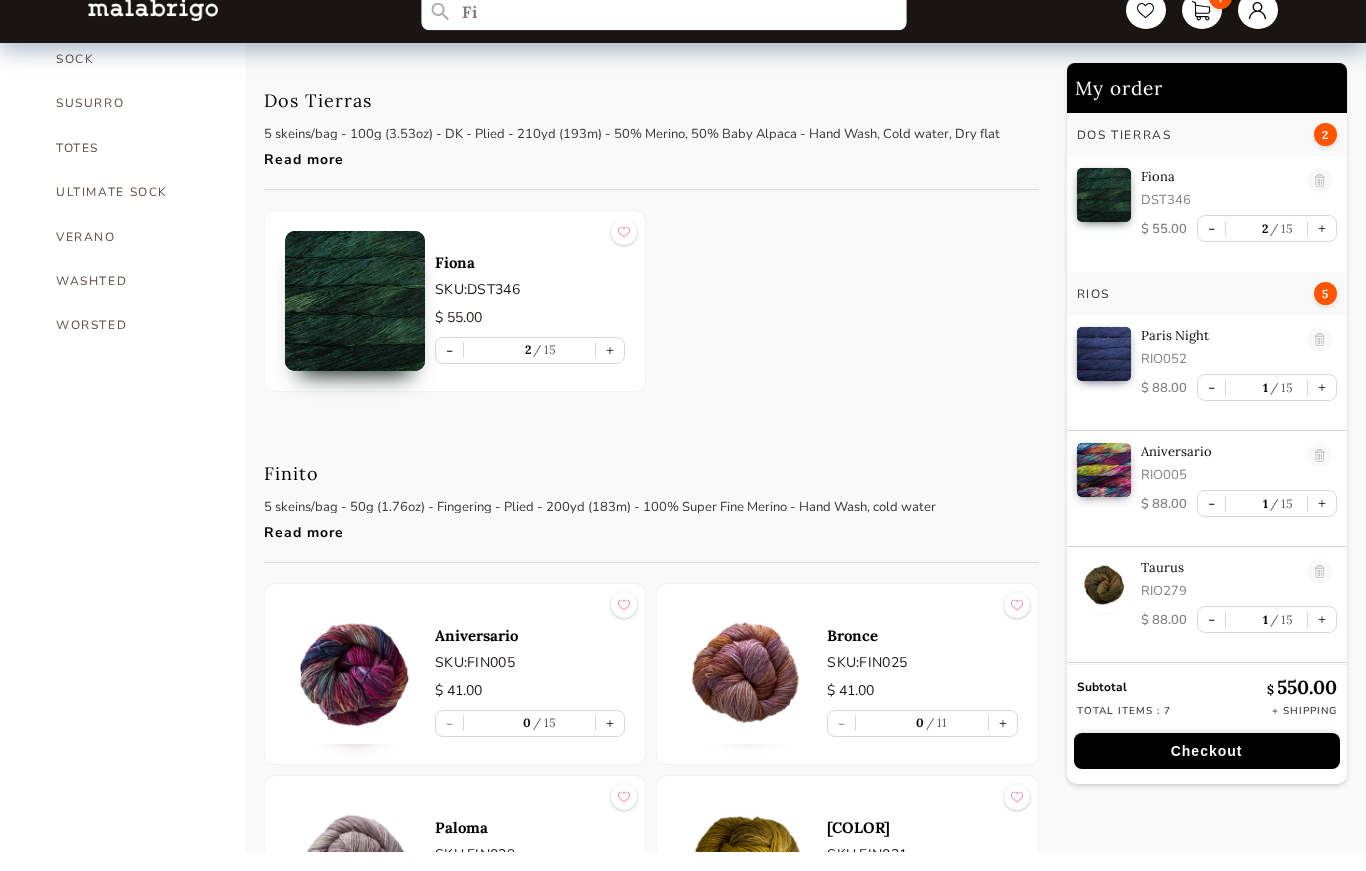 type on "F" 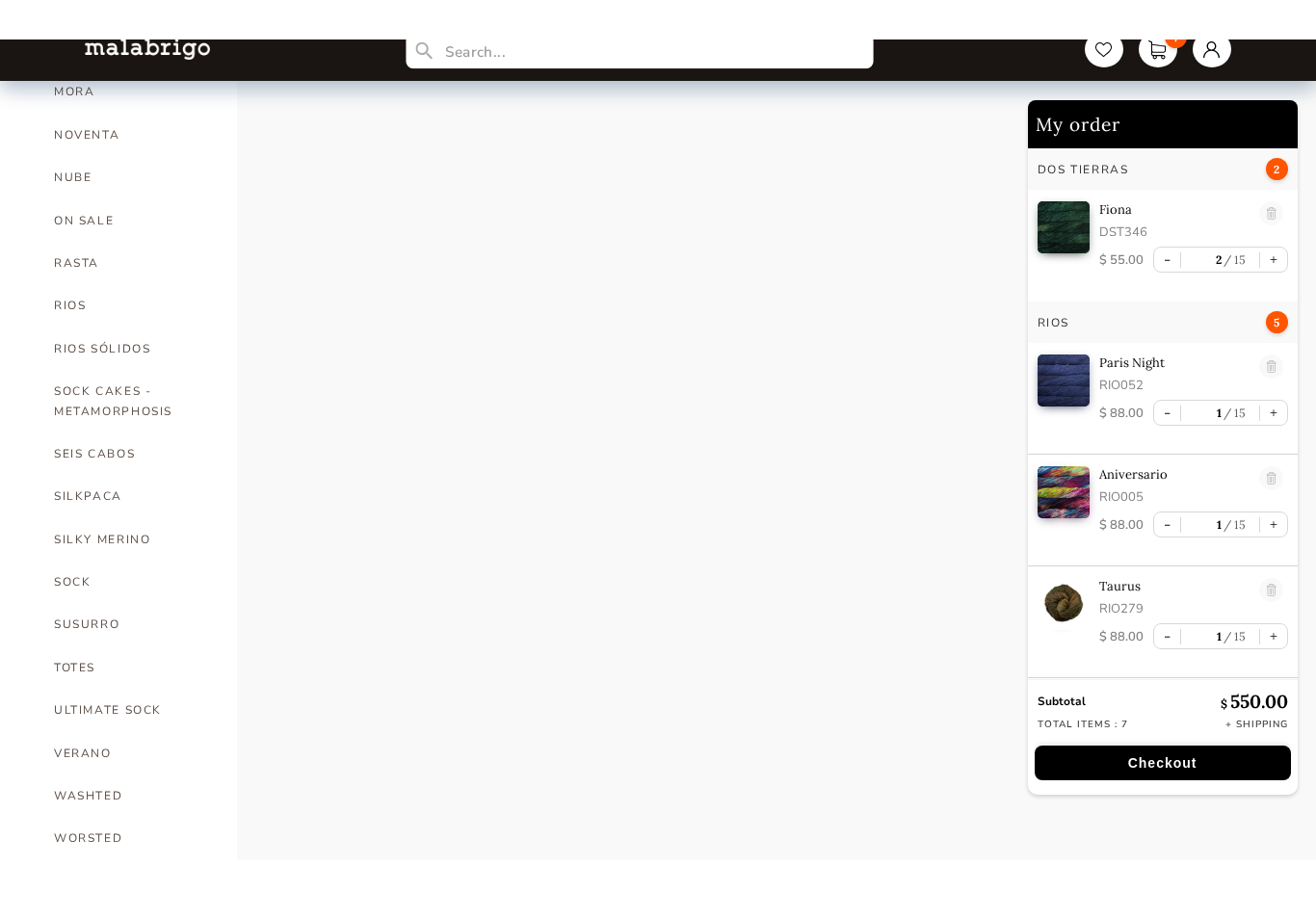 scroll, scrollTop: 1015, scrollLeft: 0, axis: vertical 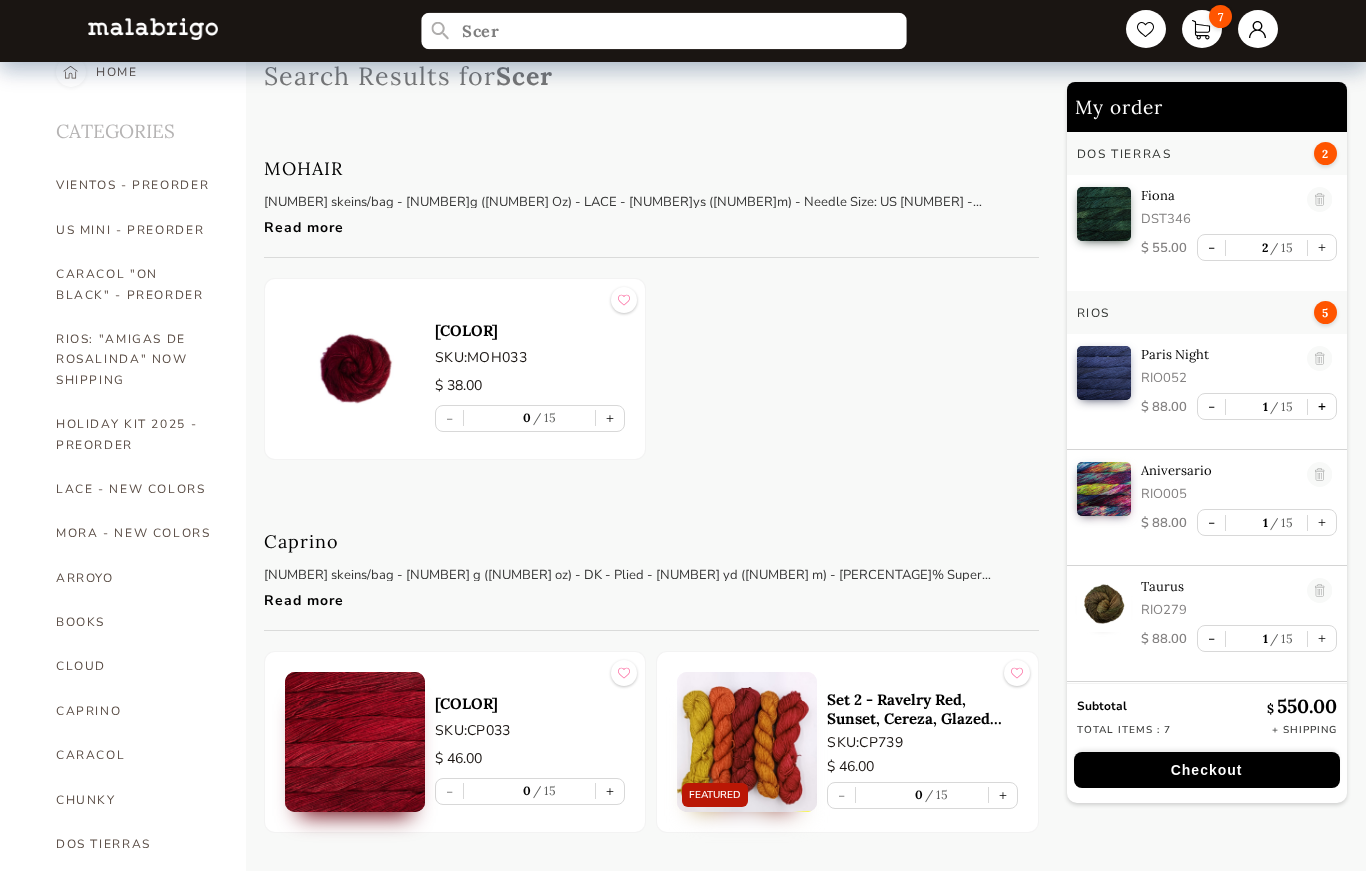 type on "Scer" 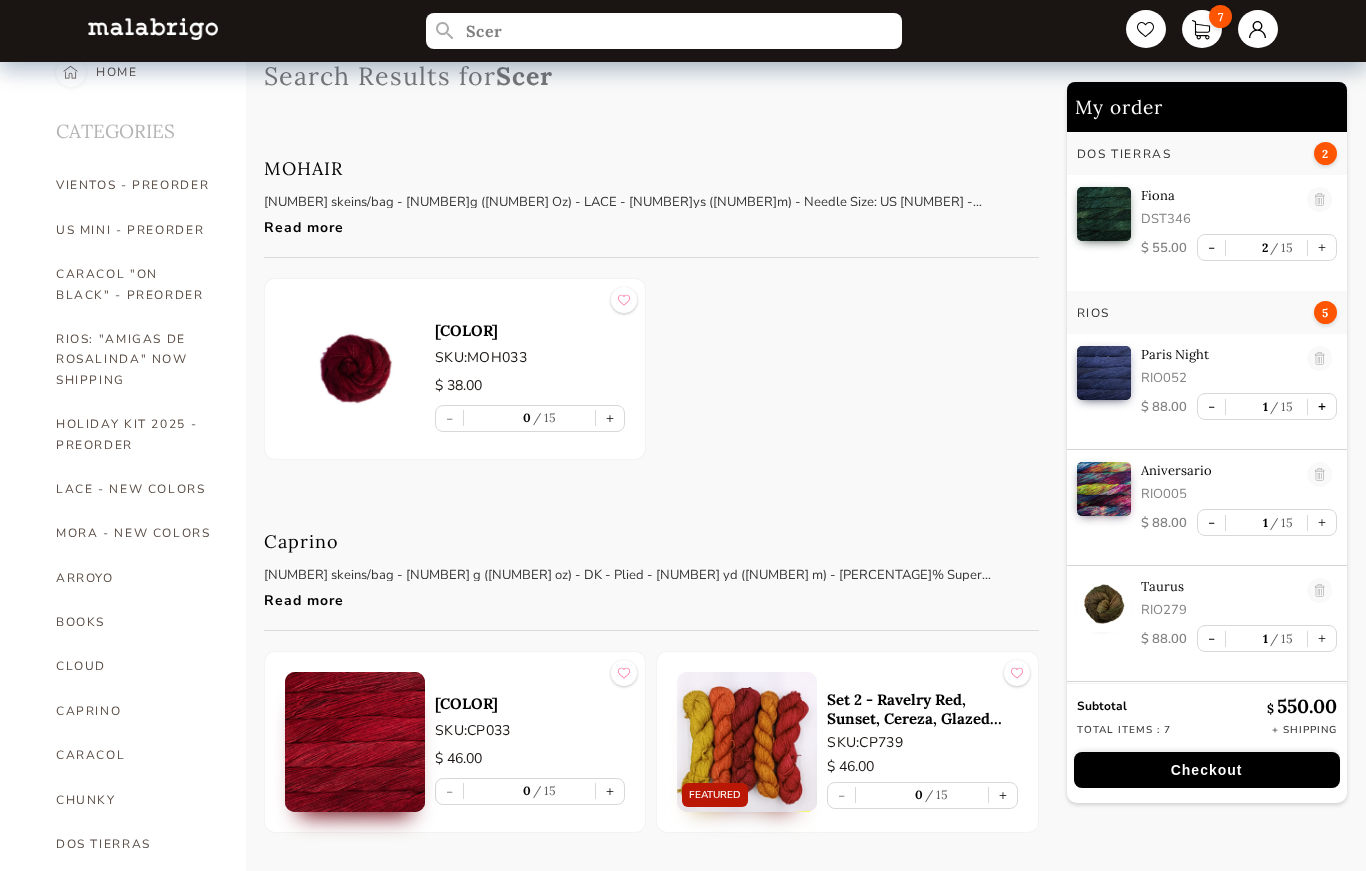 click on "+" at bounding box center (1322, 406) 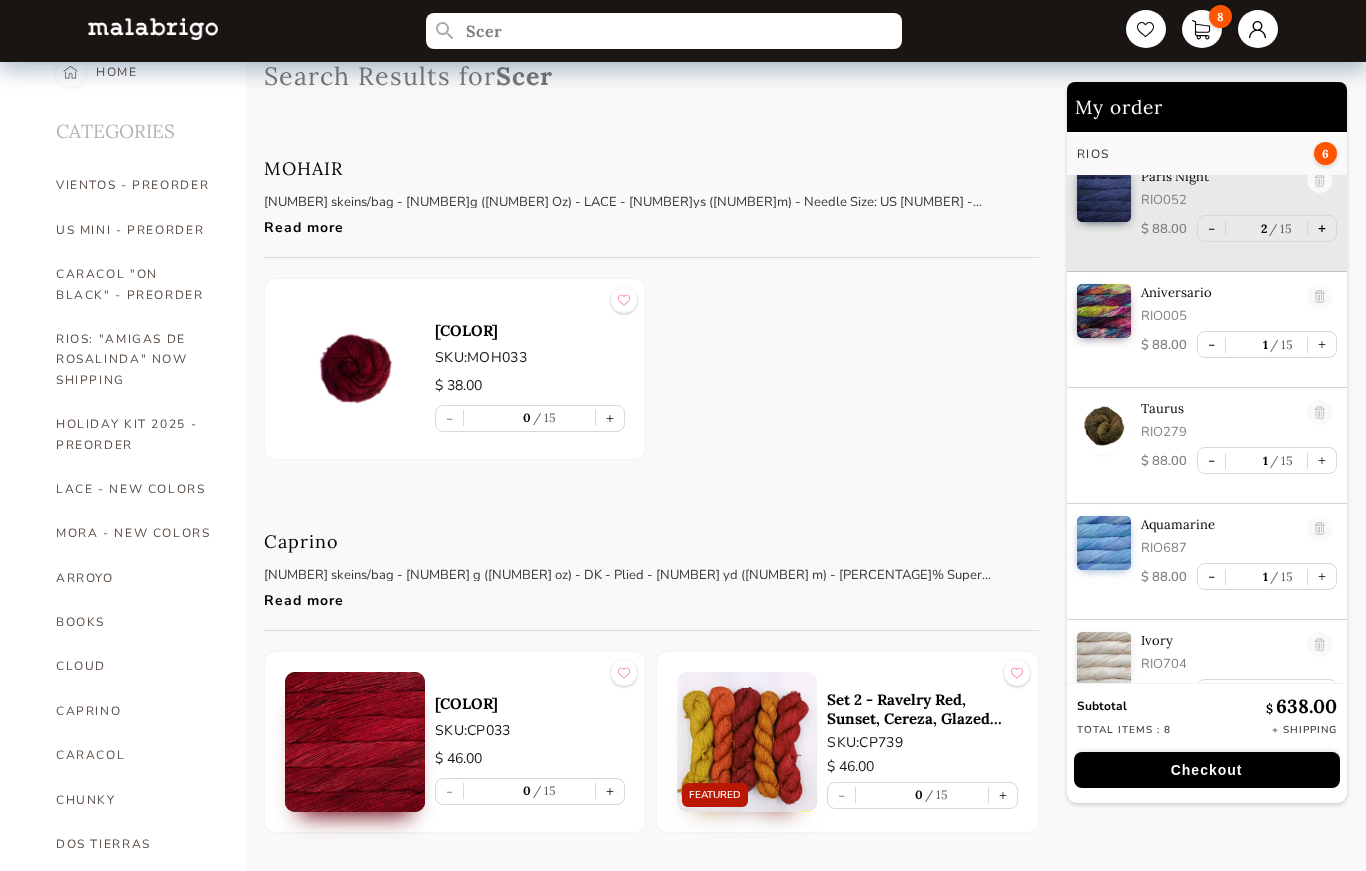 scroll, scrollTop: 175, scrollLeft: 0, axis: vertical 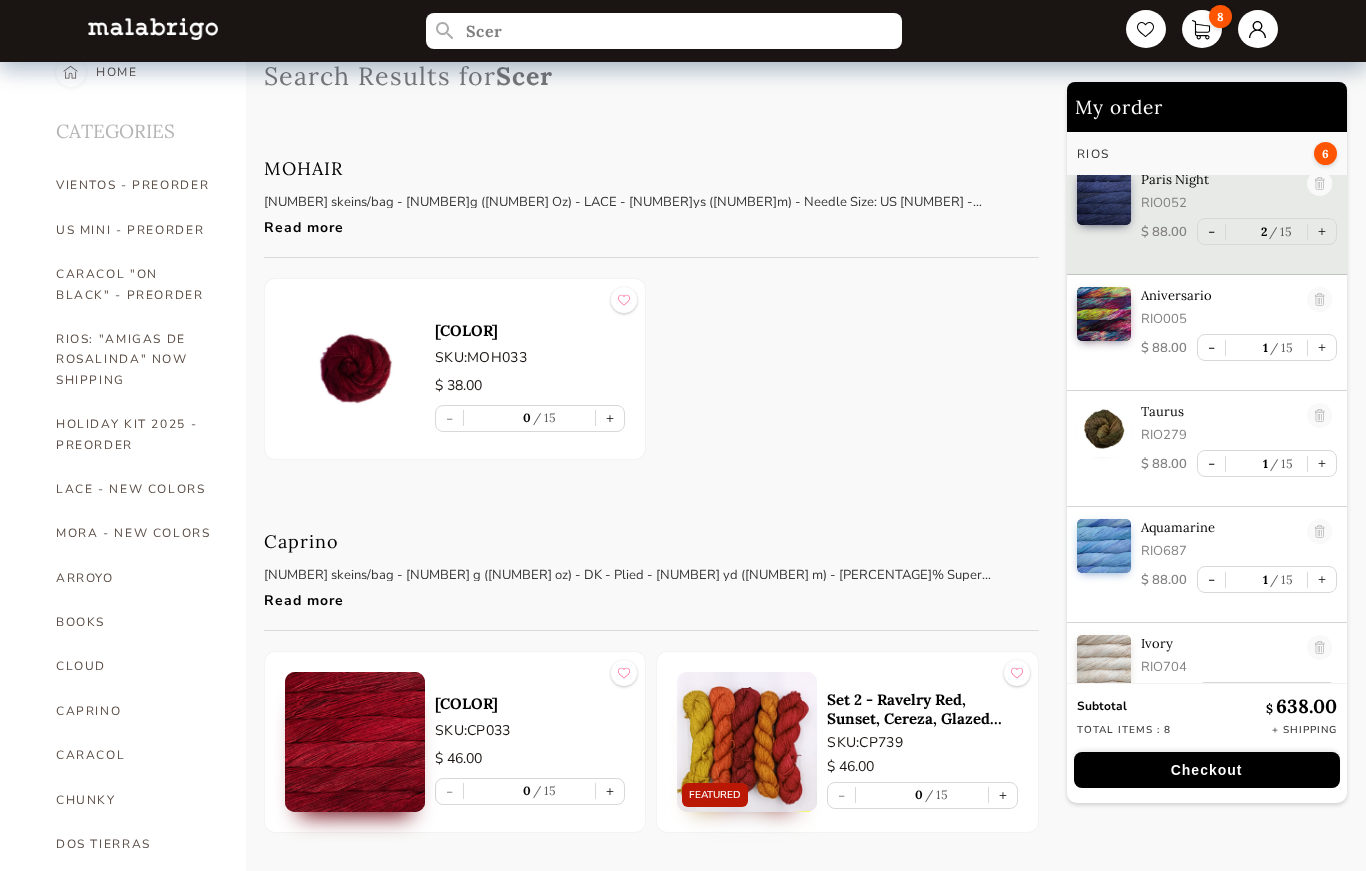 click on "Checkout" at bounding box center [1207, 770] 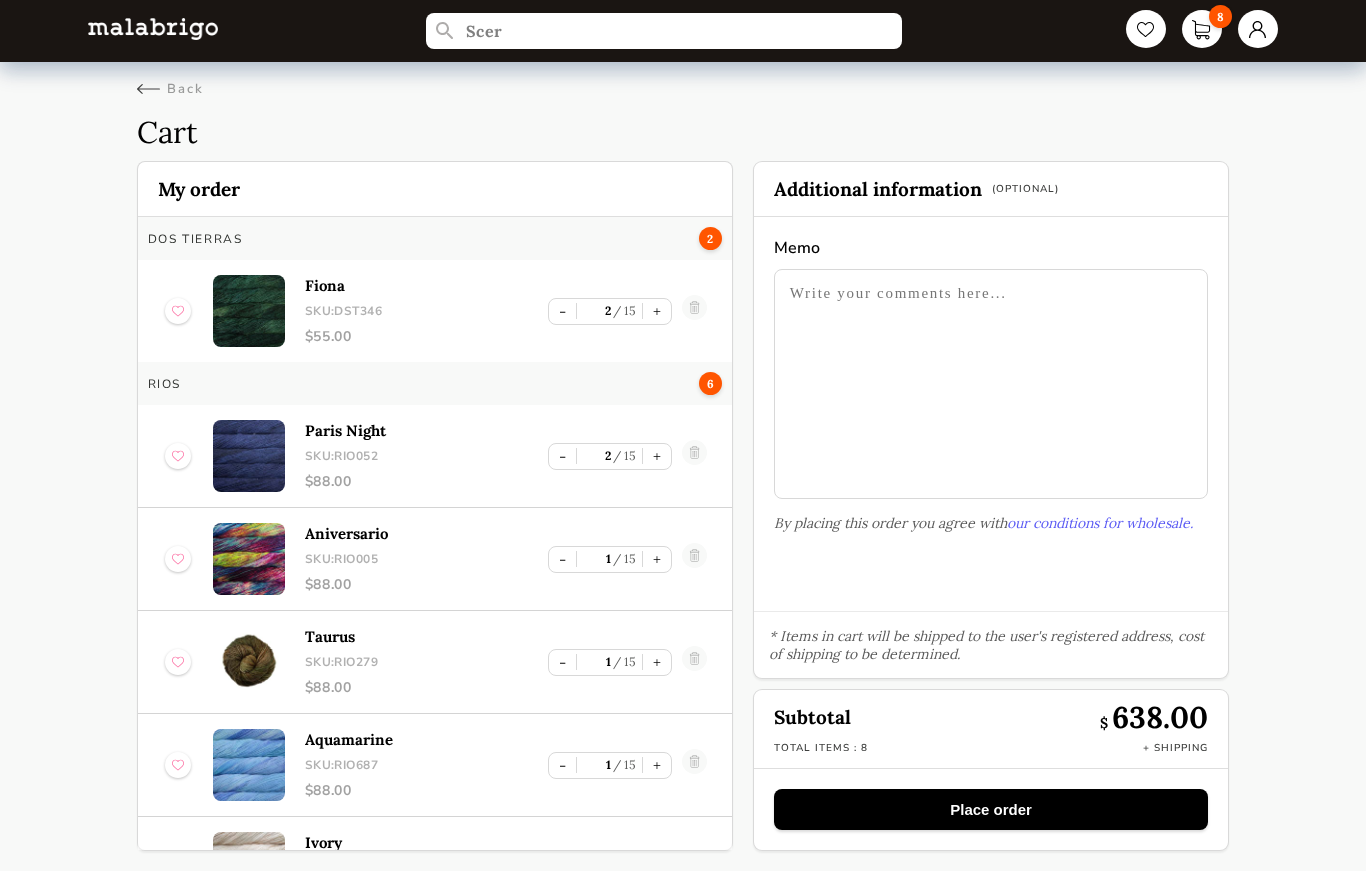click on "Place order" at bounding box center [991, 809] 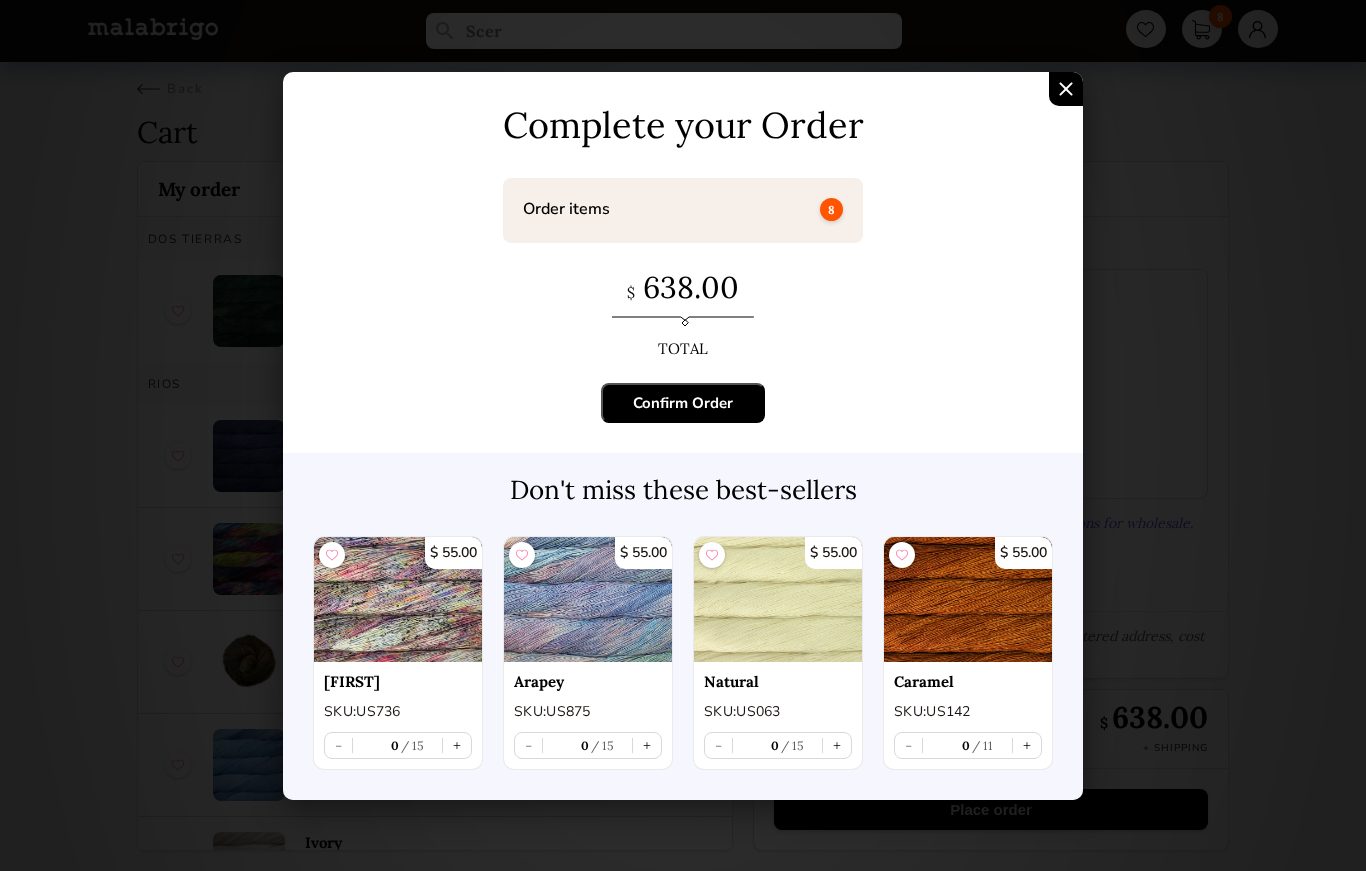 click on "Confirm Order" at bounding box center [683, 403] 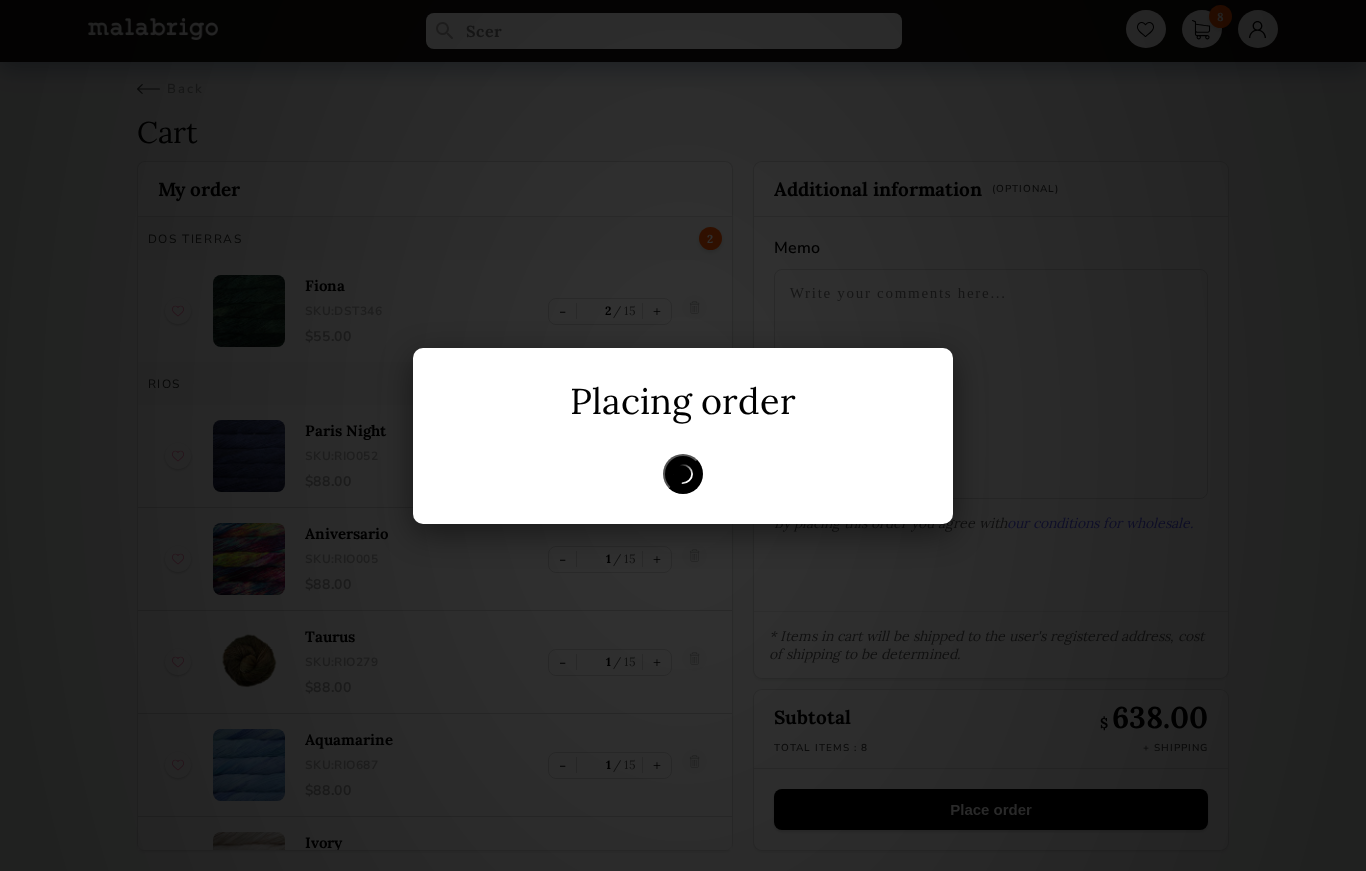 scroll, scrollTop: 0, scrollLeft: 0, axis: both 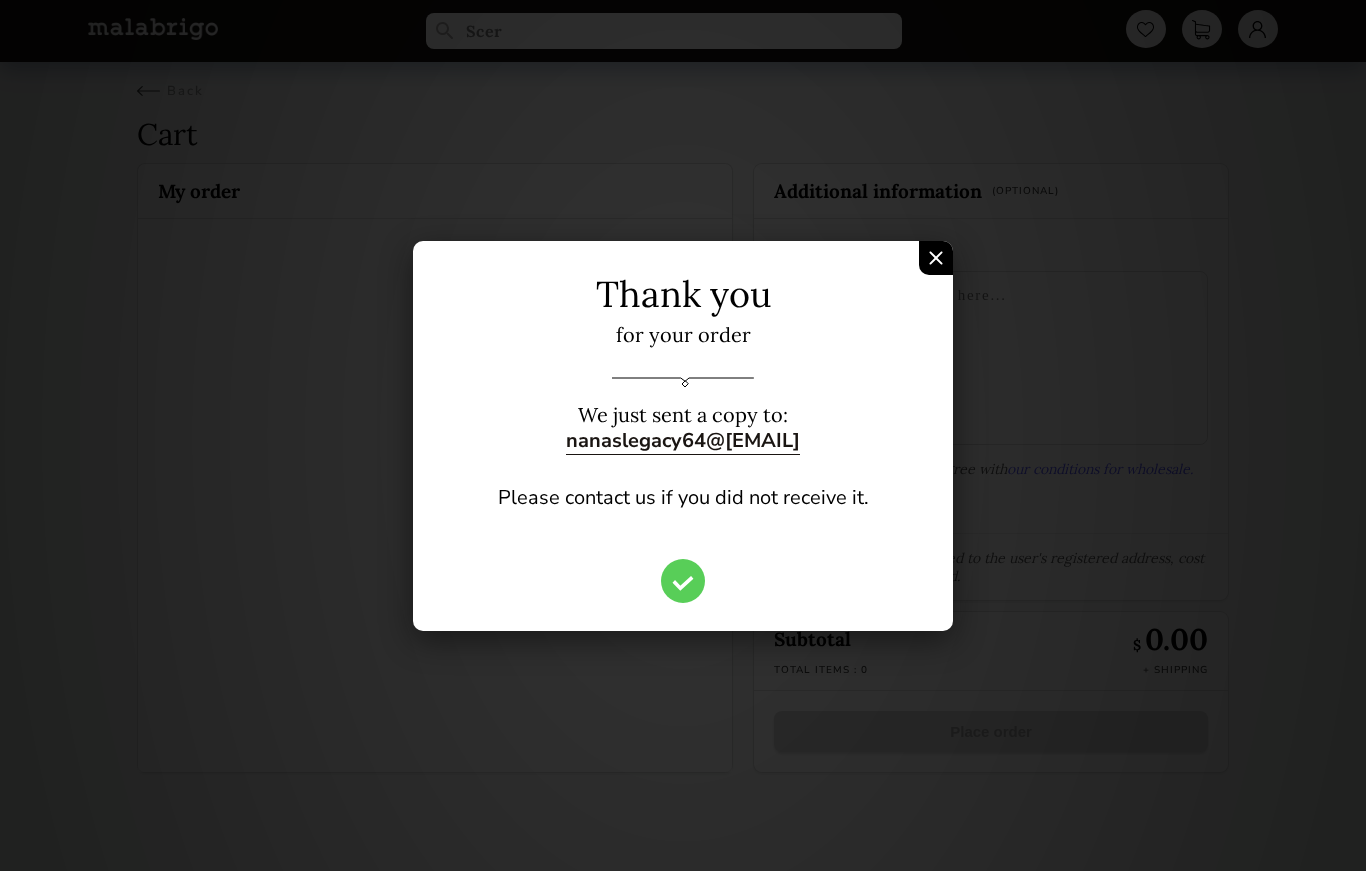 click at bounding box center (936, 258) 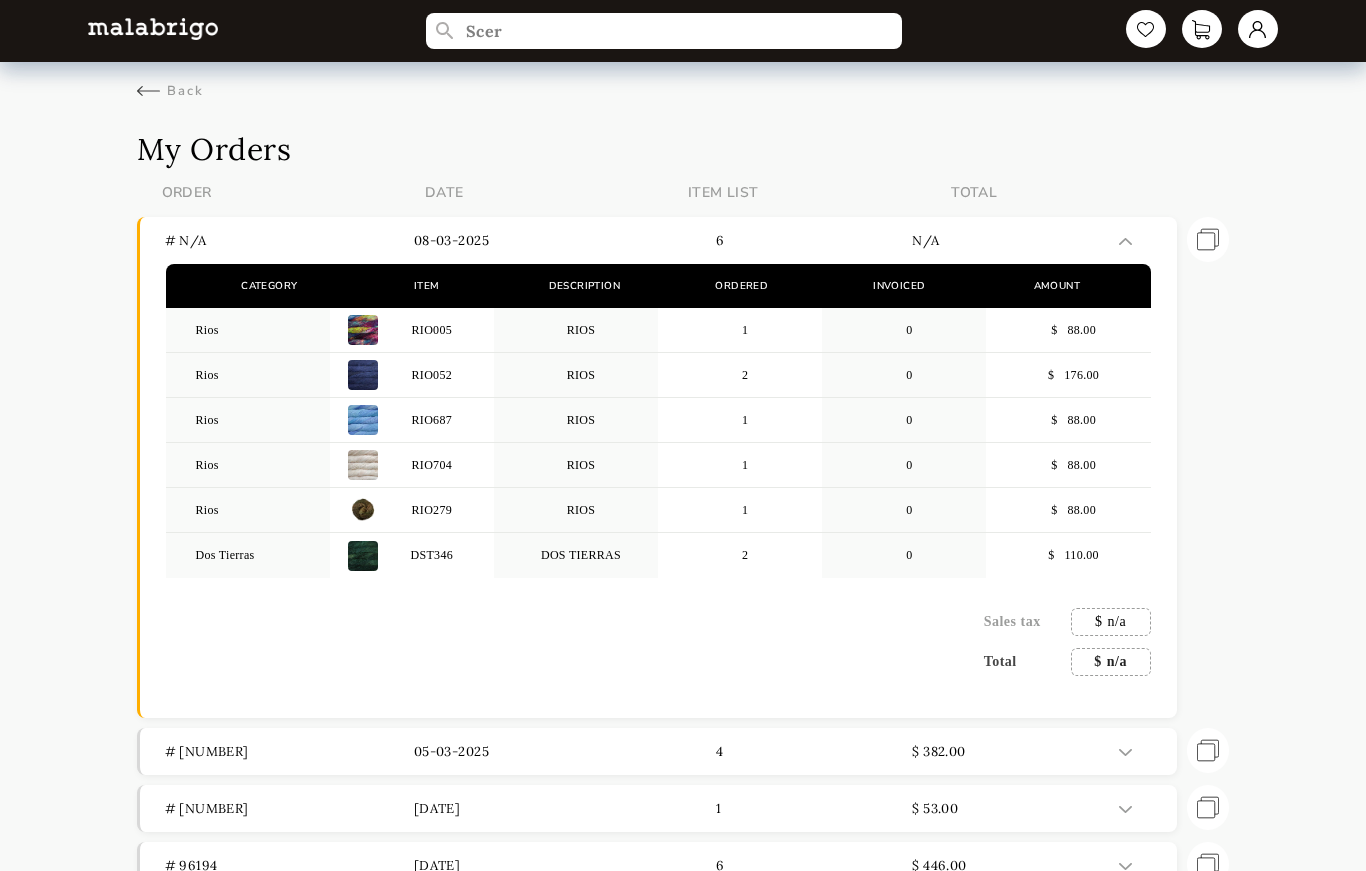 click on "Scer Back My Orders ORDER DATE ITEM LIST TOTAL # n/a [DATE] [NUMBER] n/a Category Item Description Ordered Invoiced Amount Rios RIO005 RIOS [NUMBER] [NUMBER] $   [PRICE].00 Rios RIO052 RIOS [NUMBER] [NUMBER] $   [PRICE].00 Rios RIO687 RIOS [NUMBER] [NUMBER] $   [PRICE].00 Rios RIO704 RIOS [NUMBER] [NUMBER] $   [PRICE].00 Rios RIO279 RIOS [NUMBER] [NUMBER] $   [PRICE].00 Dos Tierras DST346 DOS TIERRAS [NUMBER] [NUMBER] $   [PRICE].00 Sales tax $ n/a Total $ n/a Repeat order # [NUMBER] [DATE] [NUMBER] $   [PRICE].00 Category Item Description Ordered Invoiced Amount Rios RIO005 ANIVERSARIO [NUMBER] [NUMBER] $   [PRICE].00 Rios RIO624 COCO [NUMBER] [NUMBER] $   [PRICE].00 Silky Merino SM136 SABIDURIA [NUMBER] [NUMBER] $   [PRICE].00 Silky Merino SM398 ROSALINDA [NUMBER] [NUMBER] $   [PRICE].00 Sales tax $ n/a Total $ [PRICE].00 Repeat order # [NUMBER] [DATE] [NUMBER] $   [PRICE].00 Category Item Description Ordered Invoiced Amount Mechita MTA696 WHOLE GRAIN [NUMBER] [NUMBER] $   [PRICE].00 Sales tax $ n/a Total $ [PRICE].00 Repeat order # [NUMBER] [DATE] [NUMBER] $   [PRICE].00 Category Item Description Ordered Invoiced Amount Rios RIO005 ANIVERSARIO [NUMBER] [NUMBER] $   [PRICE].00 Rios RIO057 ENGLISH ROSE [NUMBER] [NUMBER] $   [PRICE].00 Rios RIO416 INDIECITA [NUMBER] [NUMBER] $   [PRICE].00 Rios RIO289 PISCES [NUMBER] [NUMBER] $" at bounding box center (683, 614) 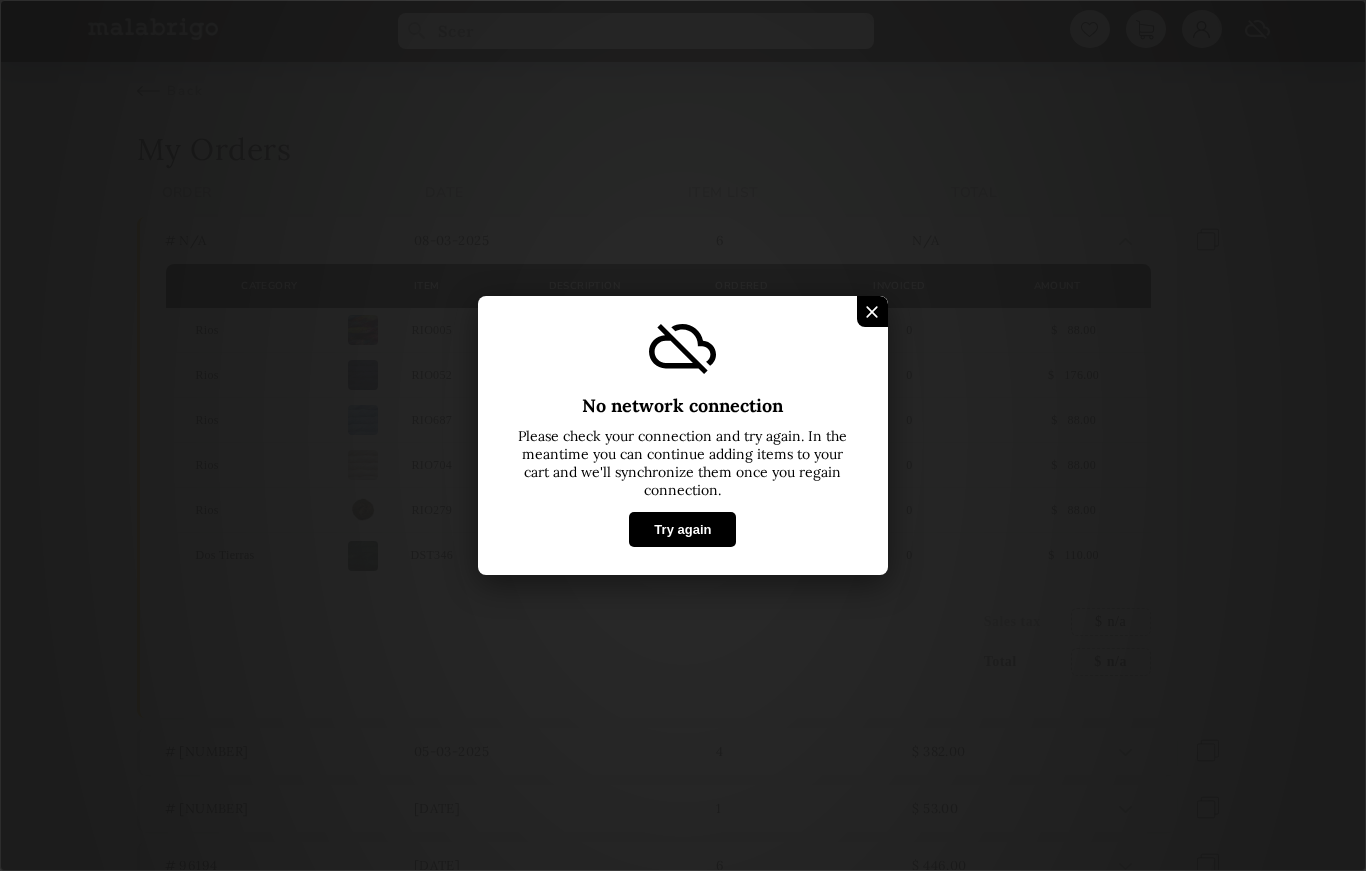 click on "Try again" at bounding box center (682, 529) 